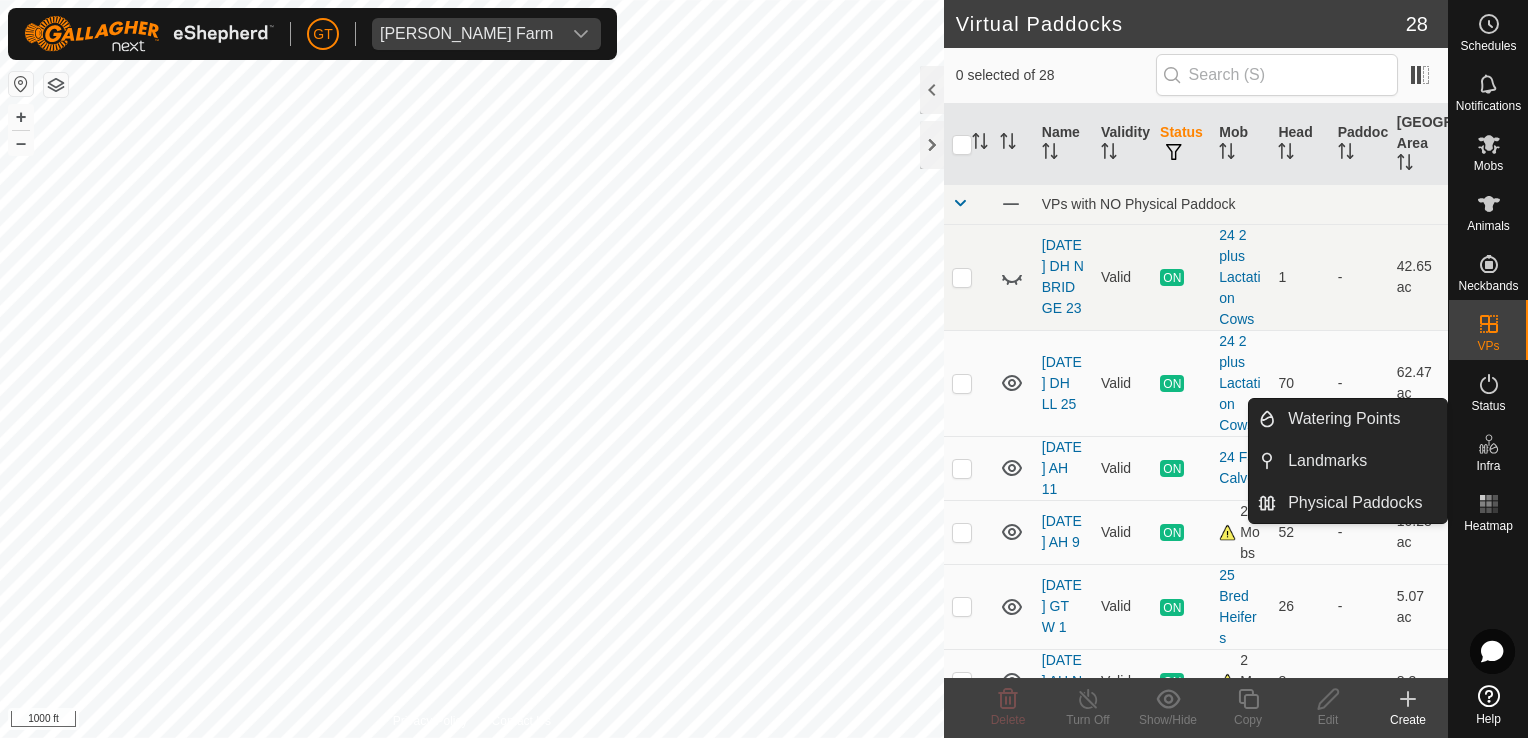 scroll, scrollTop: 0, scrollLeft: 0, axis: both 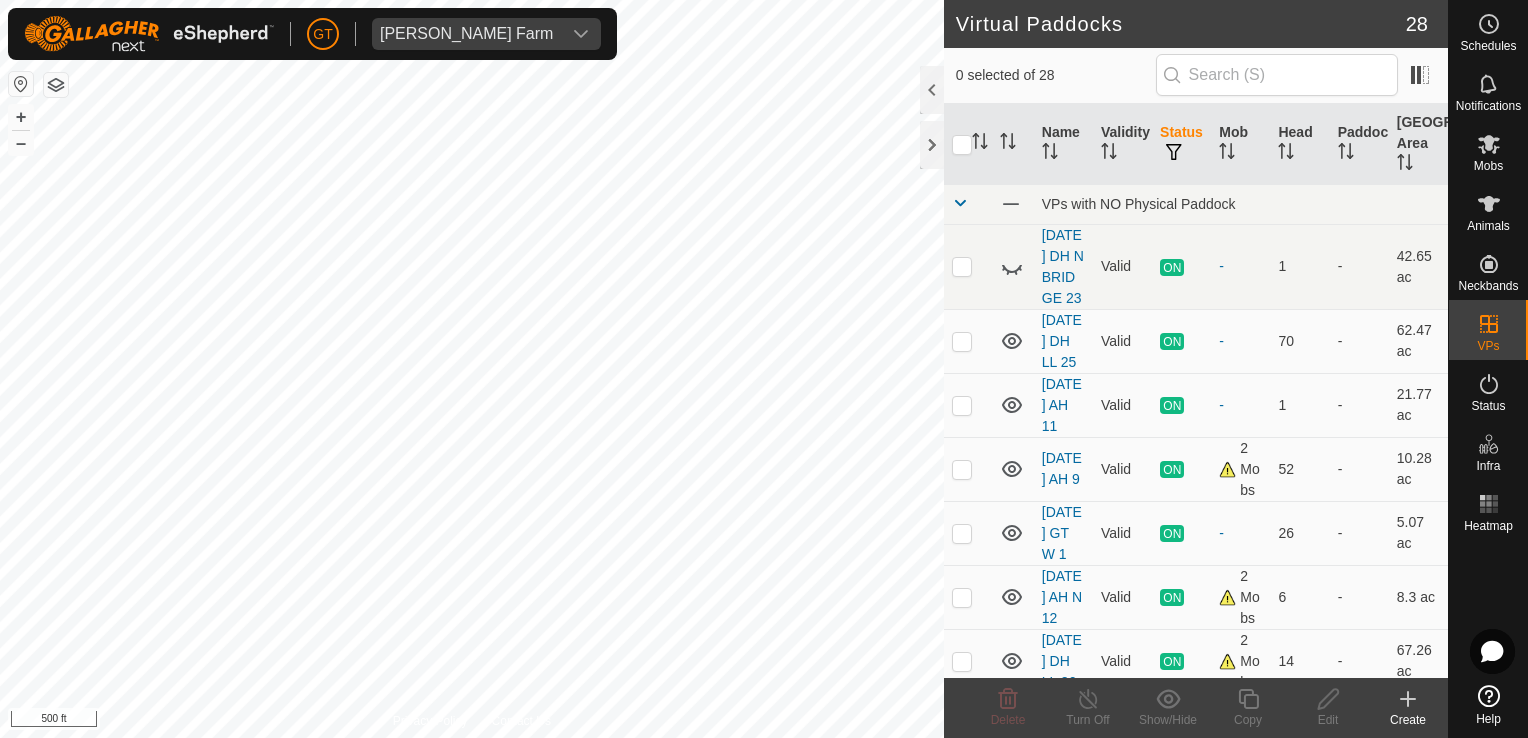 click on "Virtual Paddocks 28 0 selected of 28     Name   Validity   Status   Mob   Head   Paddock   Grazing Area   VPs with NO Physical Paddock  [DATE]  DH N BRIDGE 23  Valid  ON  -   1   -   42.65 ac  [DATE]    DH LL 25  Valid  ON  -   70   -   62.47 ac  [DATE]  AH  11  Valid  ON  -   1   -   21.77 ac  [DATE]   AH  9  Valid  ON  2 Mobs   52   -   10.28 ac  [DATE]   GT W 1  Valid  ON  -   26   -   5.07 ac  [DATE]  AH N 12  Valid  ON  2 Mobs   6   -   8.3 ac  [DATE]  DH LL 26  Valid  ON  2 Mobs   14   -   67.26 ac  [DATE]  EL  6  Valid  ON  -   20   -   6.03 ac  [DATE]  LL 27  Valid  ON  -   21   -   18.43 ac  [DATE]  BS  N 1  Valid  OFF  -   0   -   7.88 ac  [DATE]   LL  SW 9  Valid  OFF  -   0   -   6 ac  [DATE] 075904  Valid  OFF  -   0   -   4.79 ac  [DATE]   BS  N  2  Valid  OFF  -   0   -   12.11 ac  [DATE]  BS N 3  Valid  OFF  -   0   -   8.55 ac  [DATE]  CT 9  Valid  OFF  -   0   -   3.78 ac  [DATE]  DH  N BRIDGE 30  Valid  OFF  -   0   -   Valid" 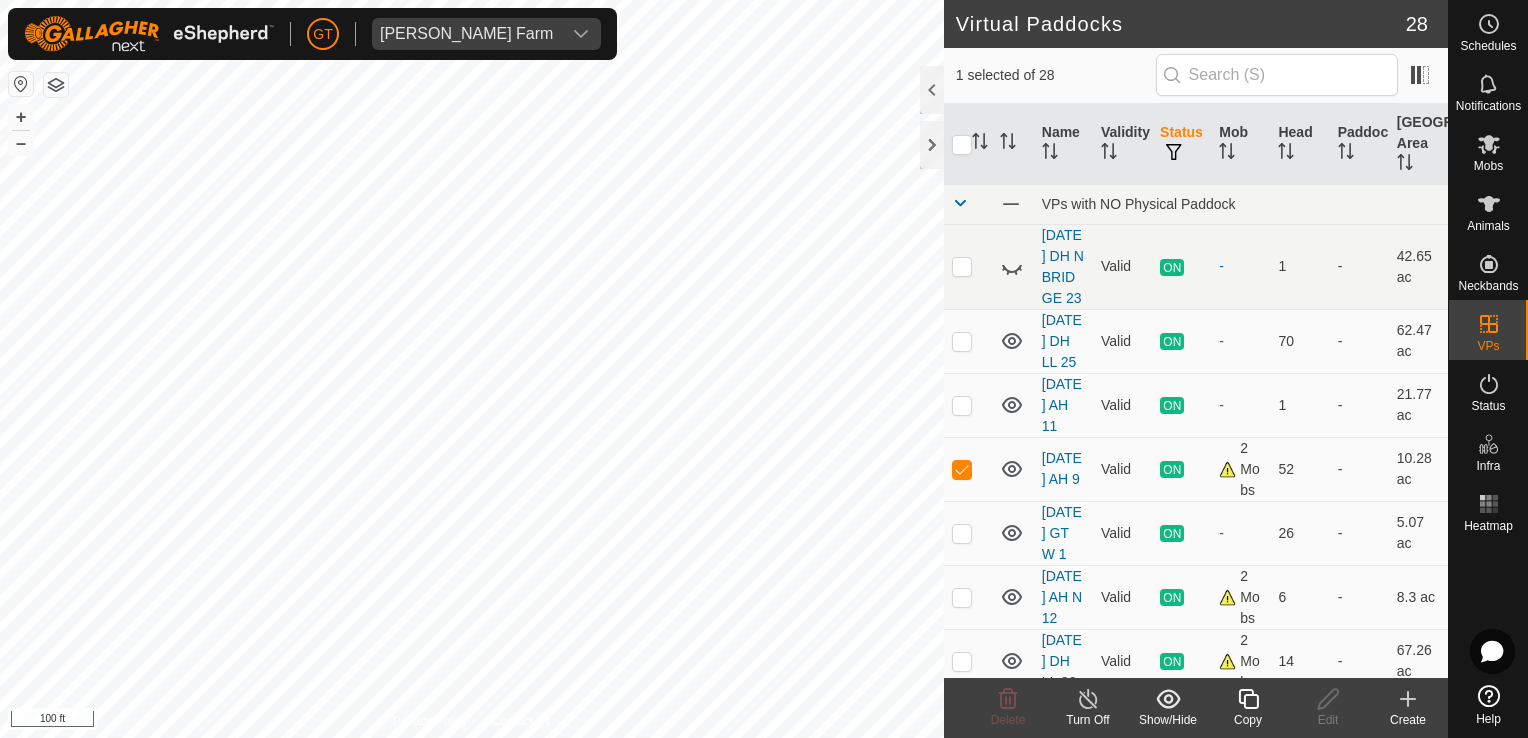 checkbox on "false" 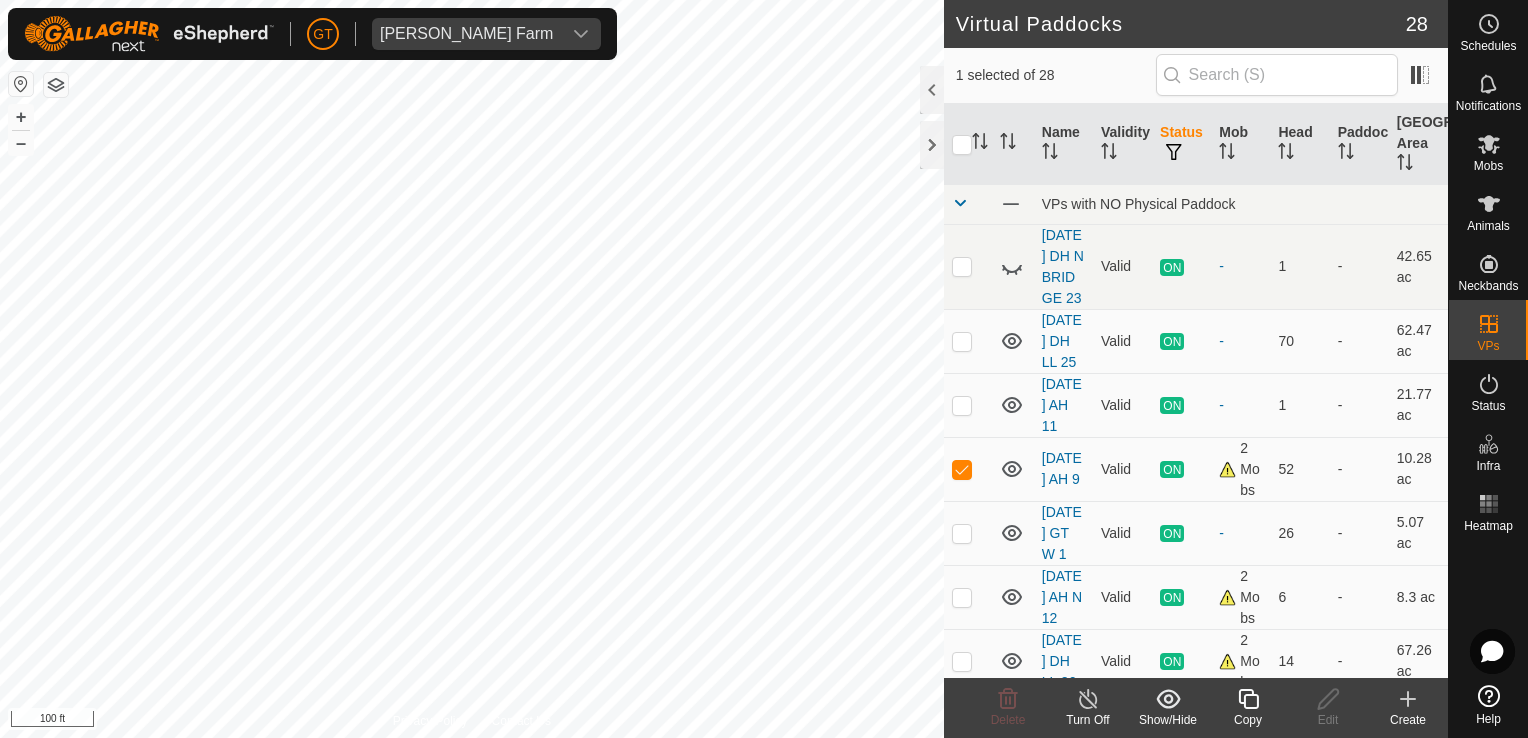 checkbox on "true" 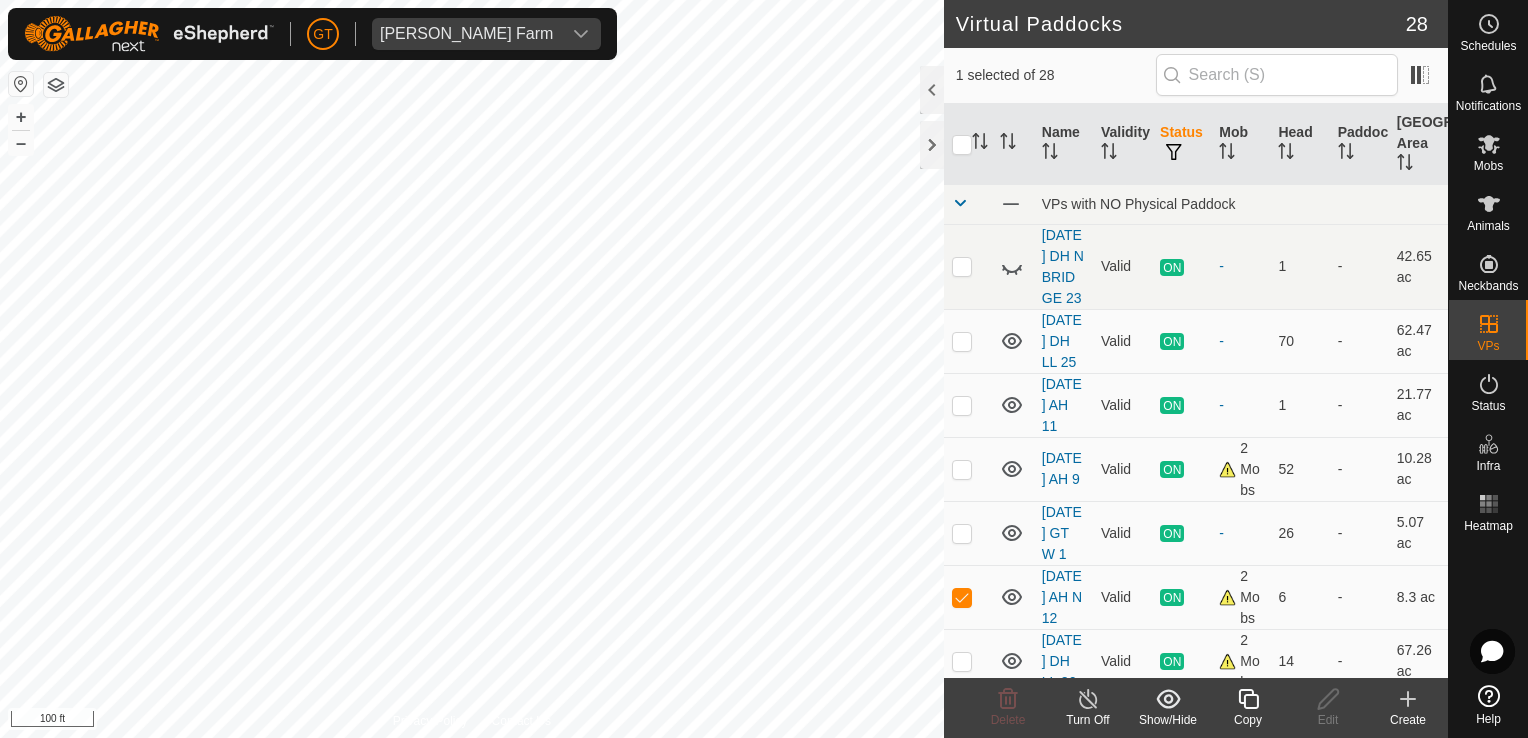 click on "Virtual Paddocks 28 1 selected of 28     Name   Validity   Status   Mob   Head   Paddock   Grazing Area   VPs with NO Physical Paddock  [DATE]  DH N BRIDGE 23  Valid  ON  -   1   -   42.65 ac  [DATE]    DH LL 25  Valid  ON  -   70   -   62.47 ac  [DATE]  AH  11  Valid  ON  -   1   -   21.77 ac  [DATE]   AH  9  Valid  ON  2 Mobs   52   -   10.28 ac  [DATE]   GT W 1  Valid  ON  -   26   -   5.07 ac  [DATE]  AH N 12  Valid  ON  2 Mobs   6   -   8.3 ac  [DATE]  DH LL 26  Valid  ON  2 Mobs   14   -   67.26 ac  [DATE]  EL  6  Valid  ON  -   20   -   6.03 ac  [DATE]  LL 27  Valid  ON  -   21   -   18.43 ac  [DATE]  BS  N 1  Valid  OFF  -   0   -   7.88 ac  [DATE]   LL  SW 9  Valid  OFF  -   0   -   6 ac  [DATE] 075904  Valid  OFF  -   0   -   4.79 ac  [DATE]   BS  N  2  Valid  OFF  -   0   -   12.11 ac  [DATE]  BS N 3  Valid  OFF  -   0   -   8.55 ac  [DATE]  CT 9  Valid  OFF  -   0   -   3.78 ac  [DATE]  DH  N BRIDGE 30  Valid  OFF  -   0   -   Valid" 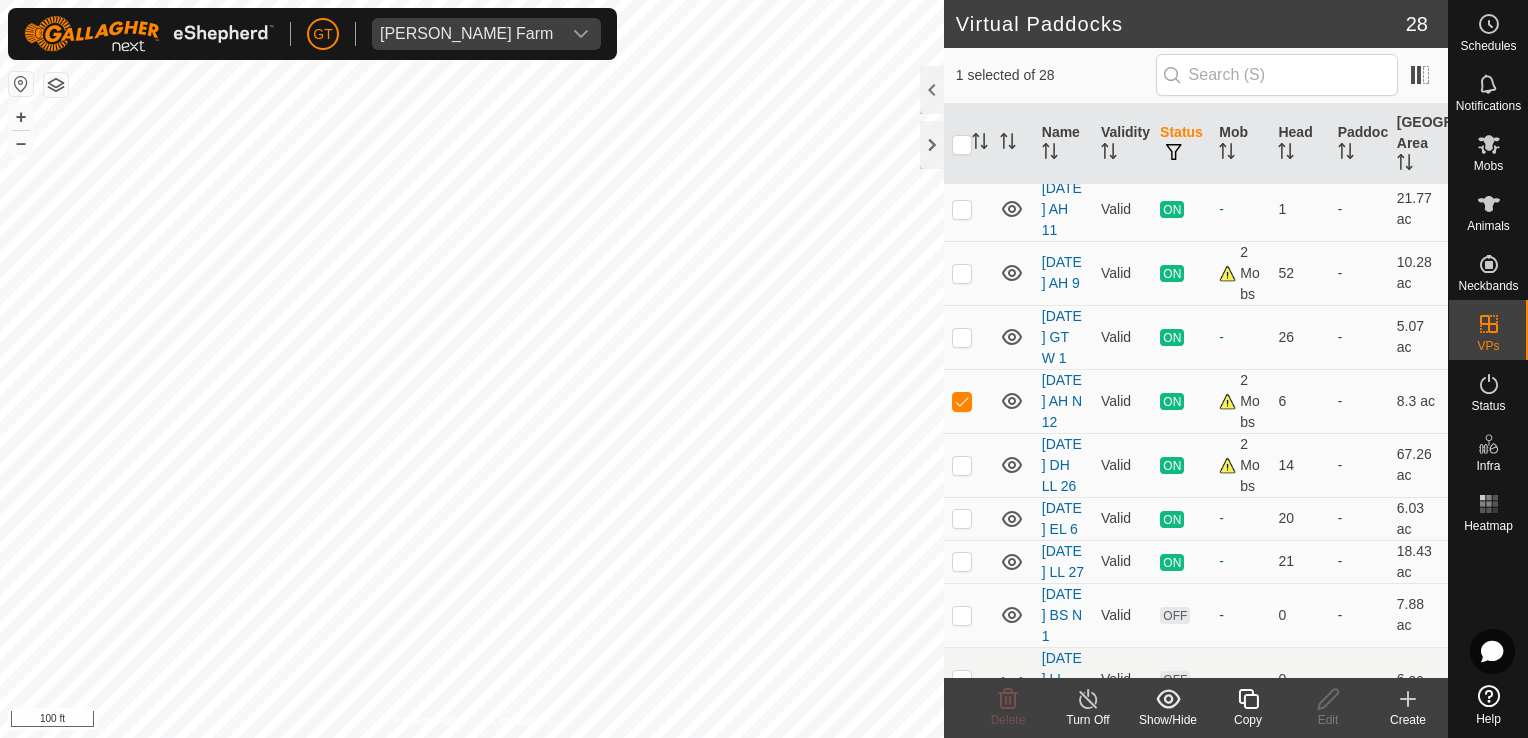 scroll, scrollTop: 200, scrollLeft: 0, axis: vertical 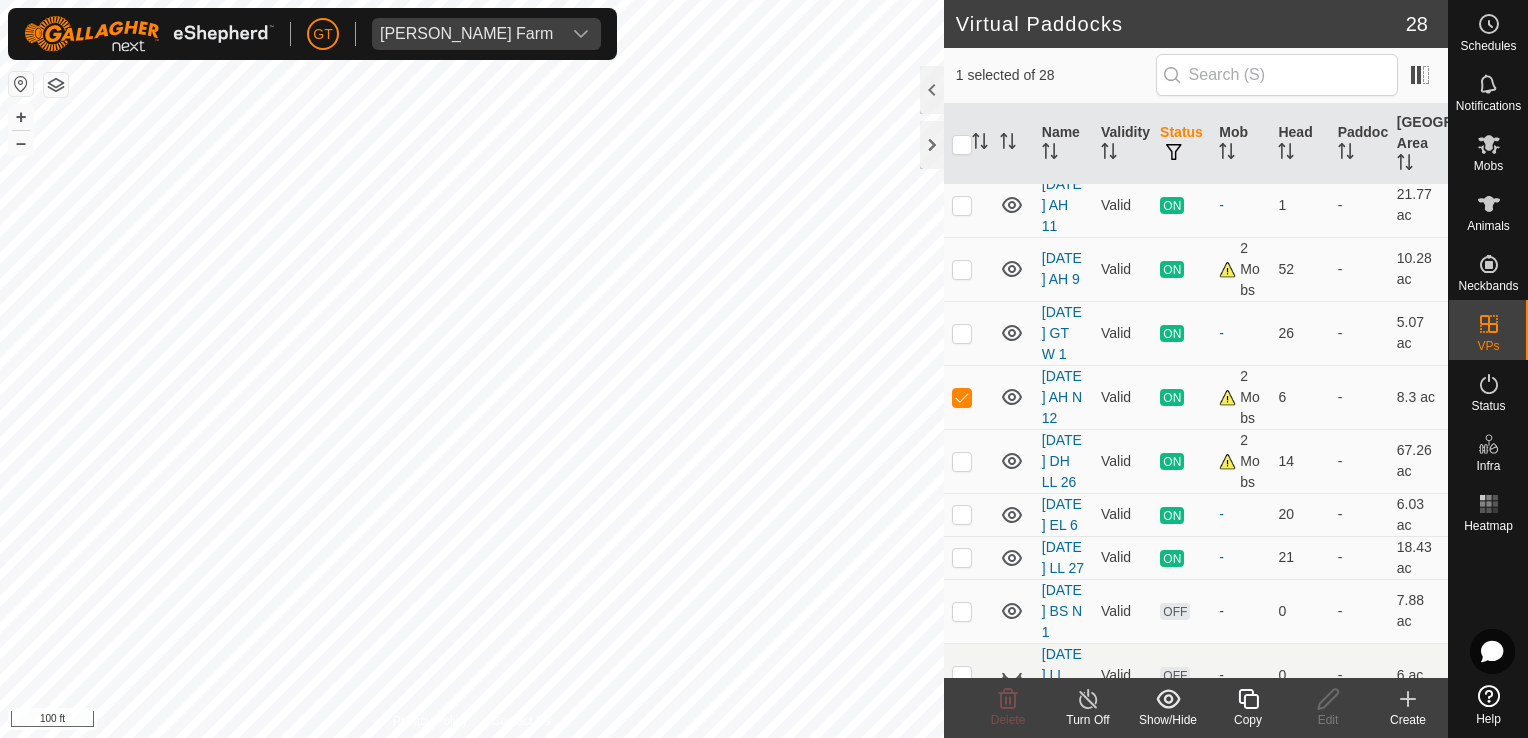 checkbox on "true" 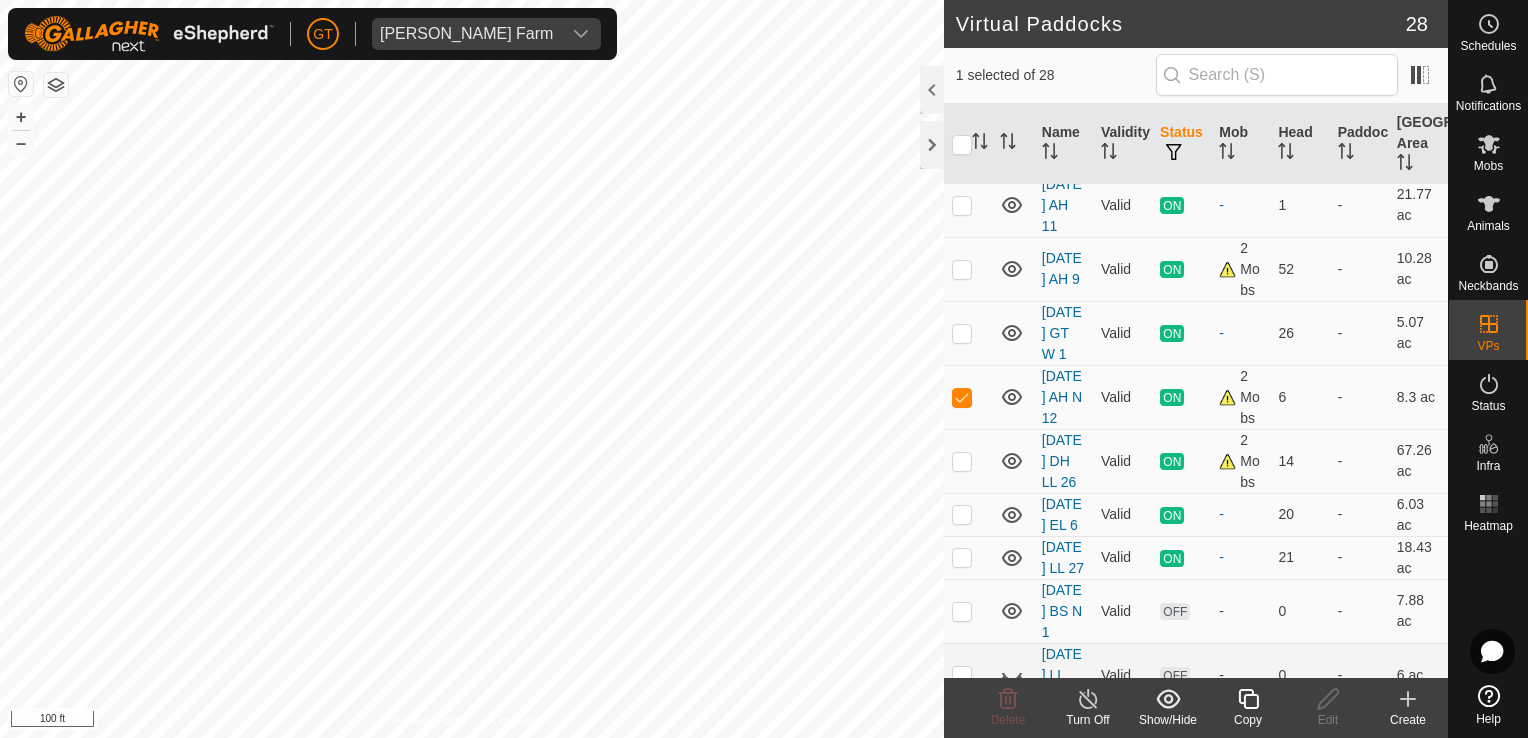 checkbox on "false" 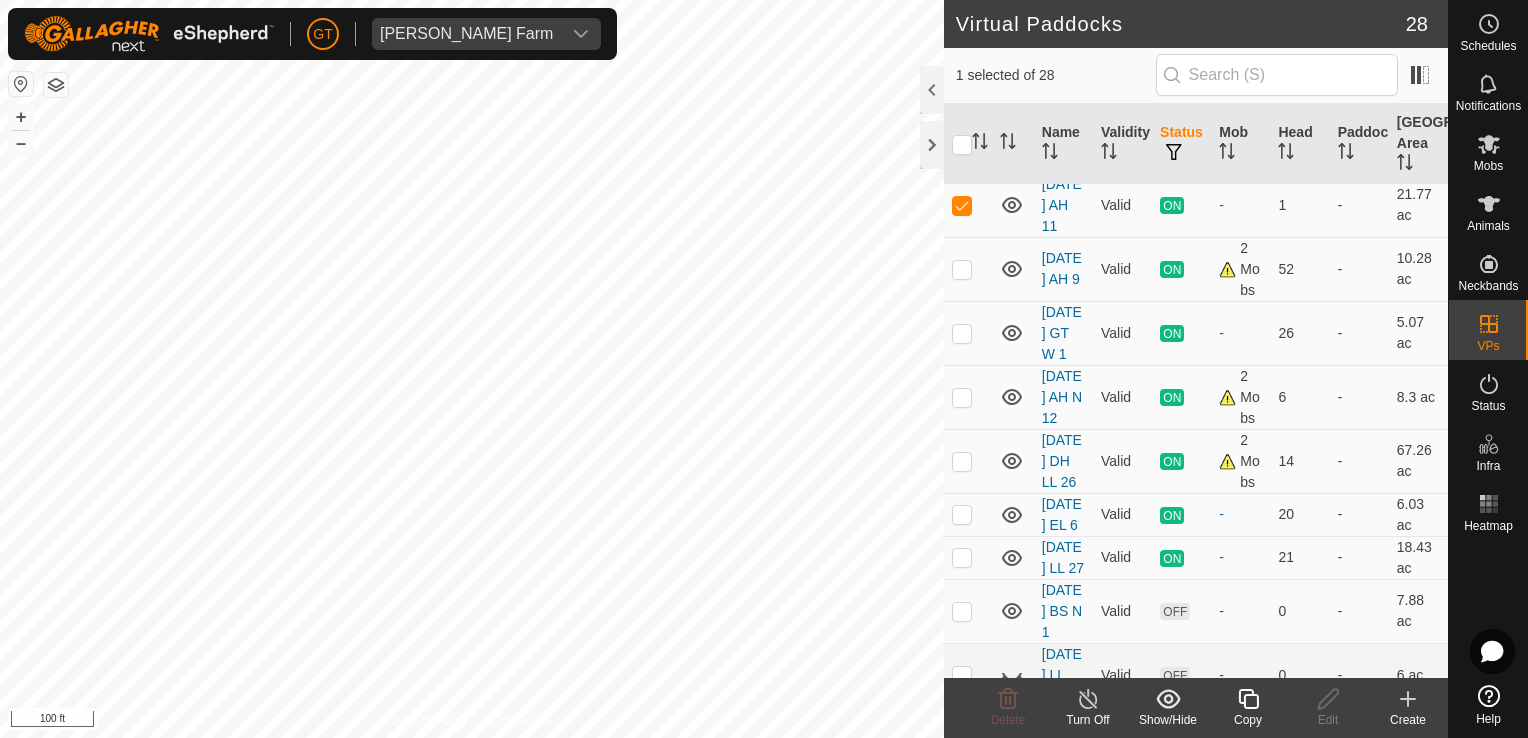 checkbox on "false" 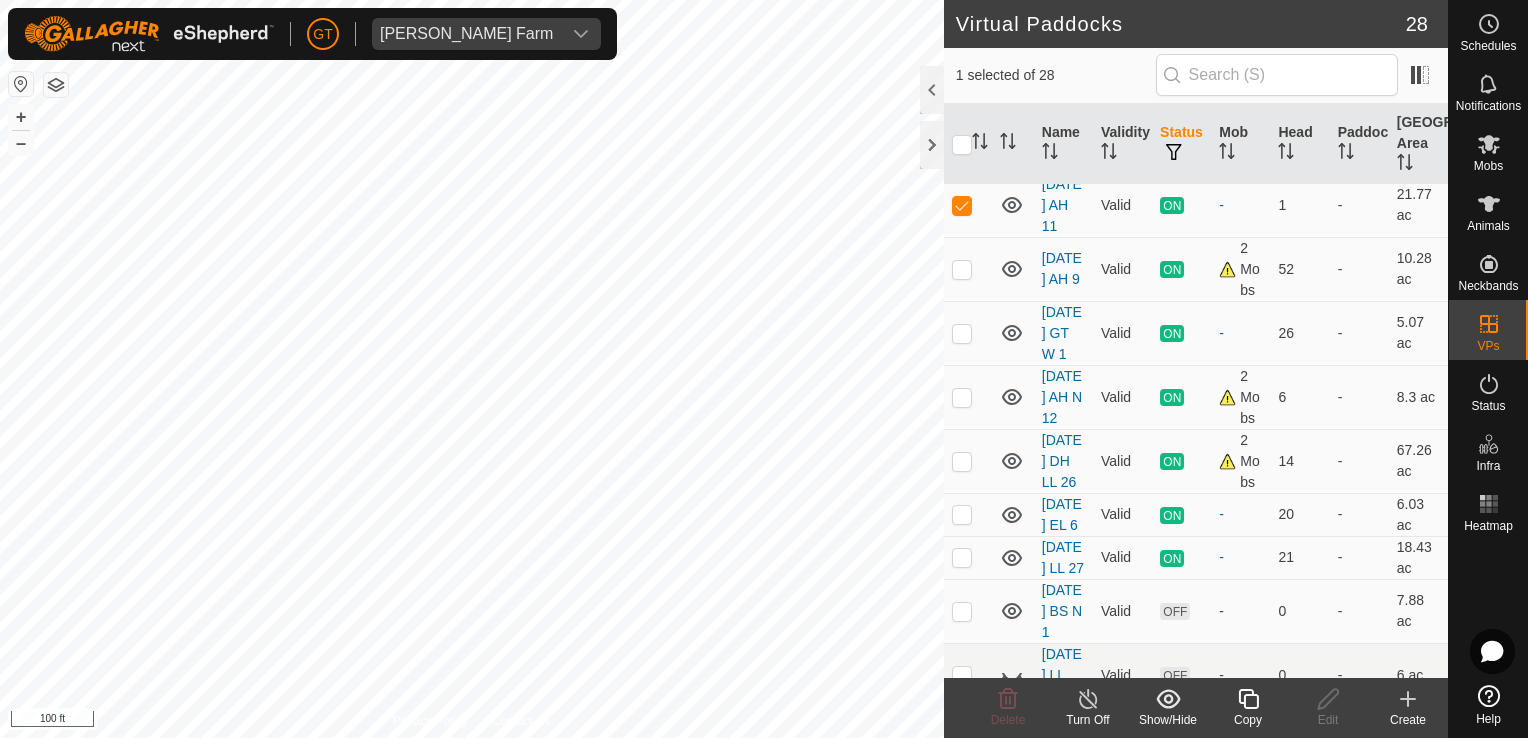 checkbox on "true" 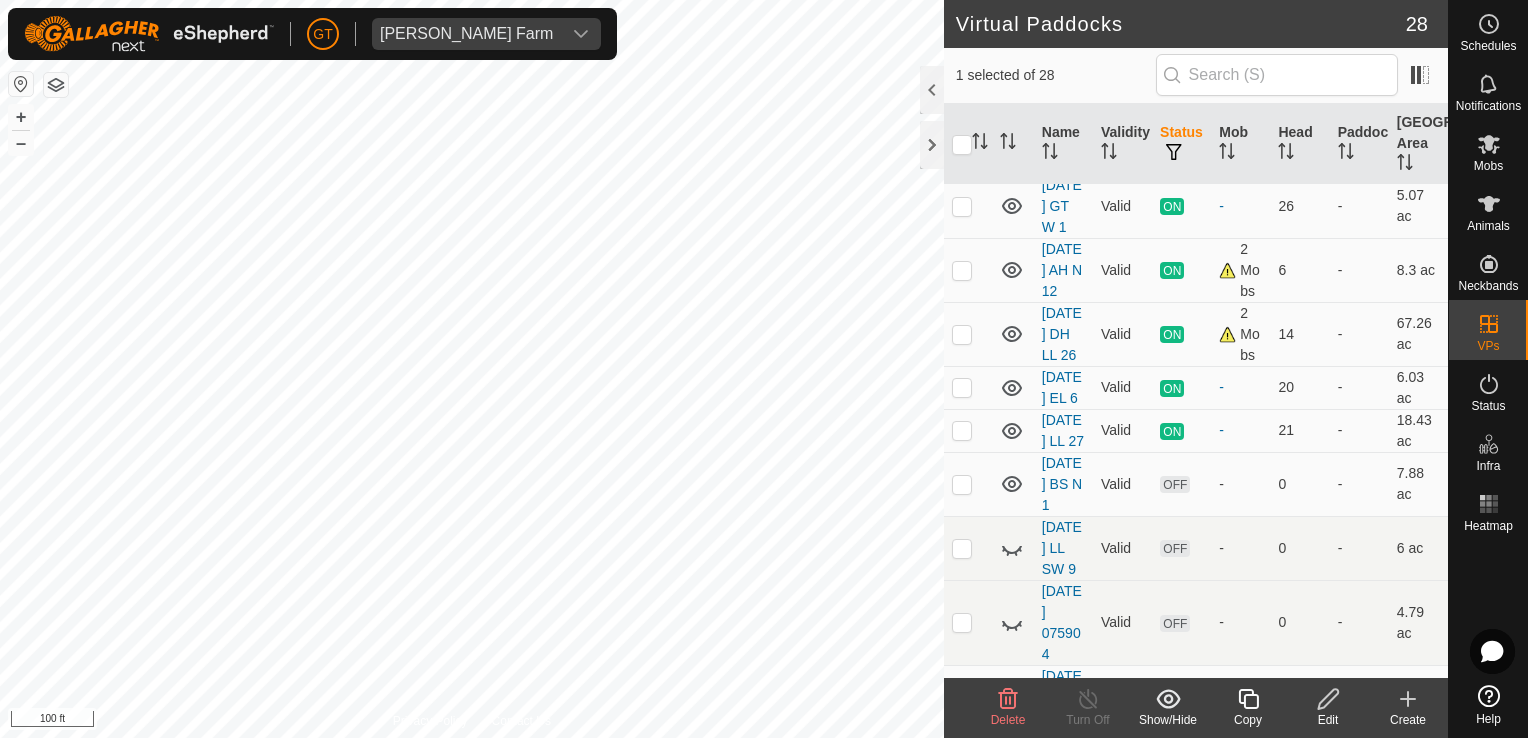 scroll, scrollTop: 200, scrollLeft: 0, axis: vertical 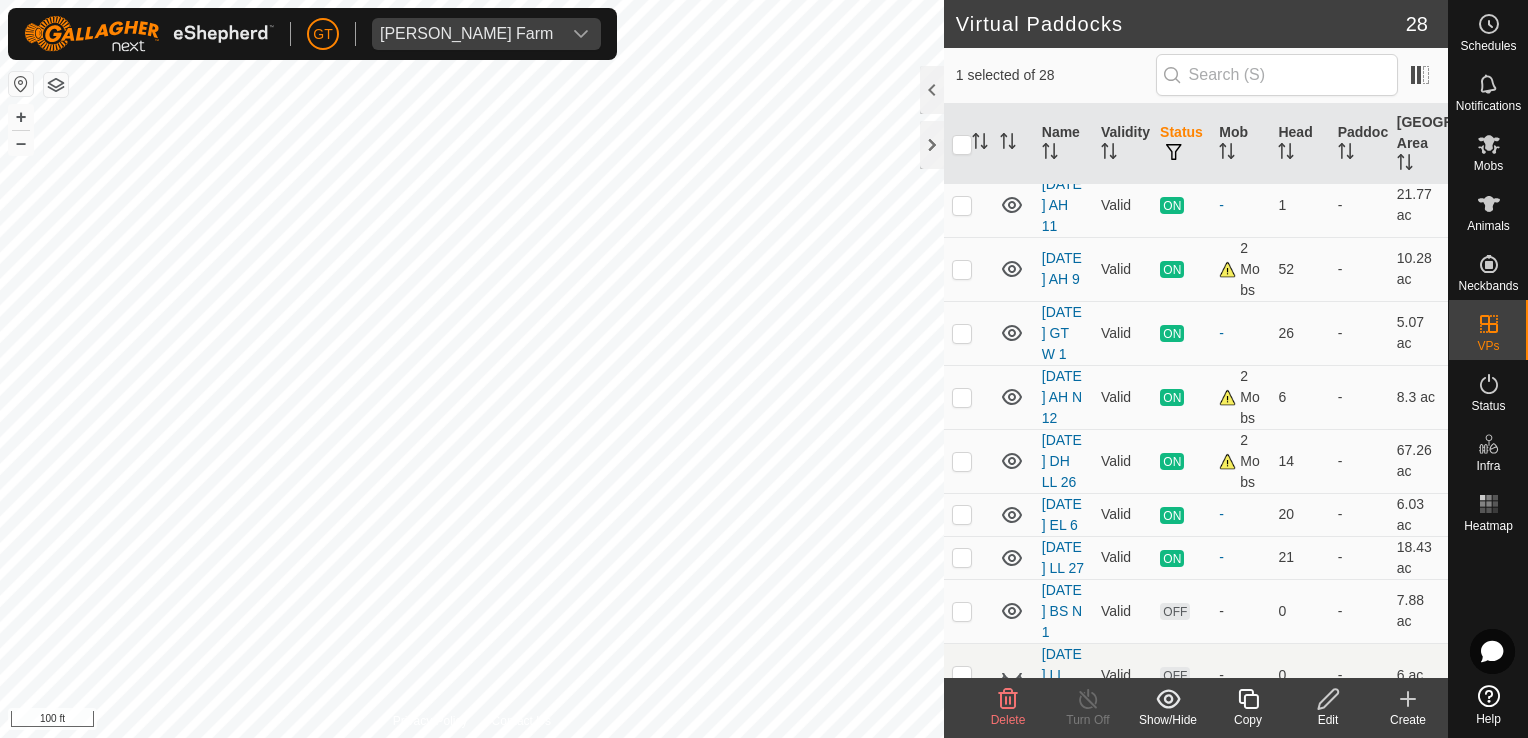 checkbox on "true" 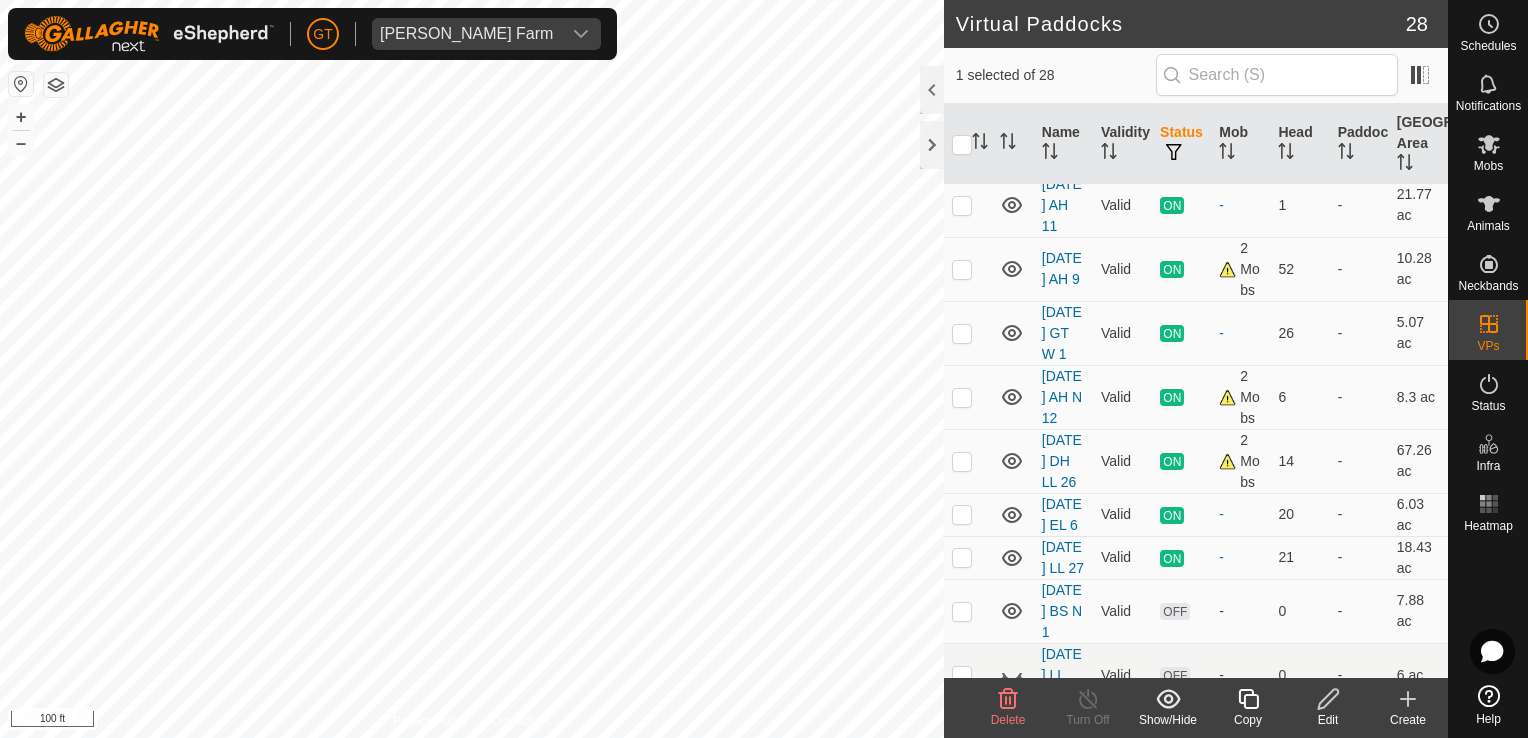checkbox on "false" 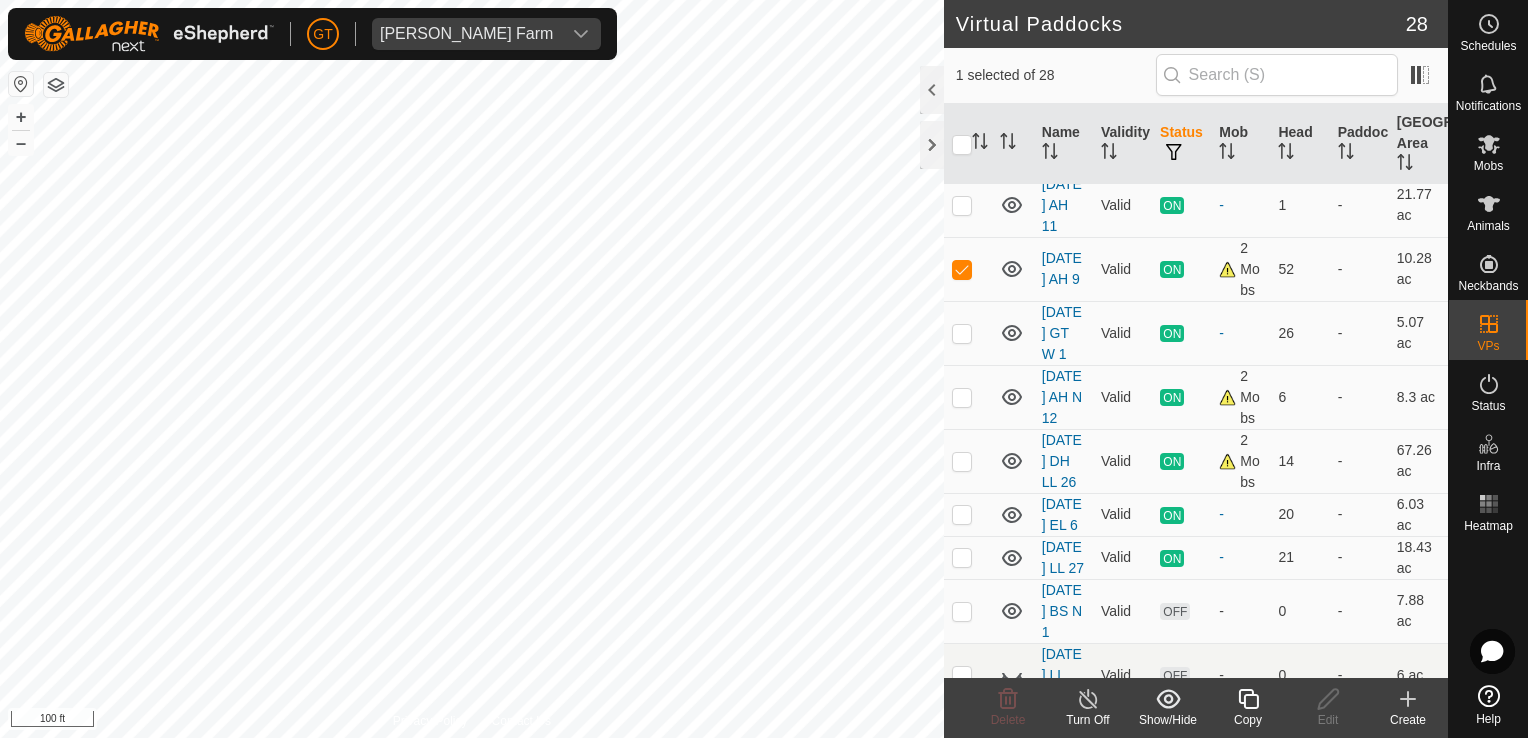 checkbox on "false" 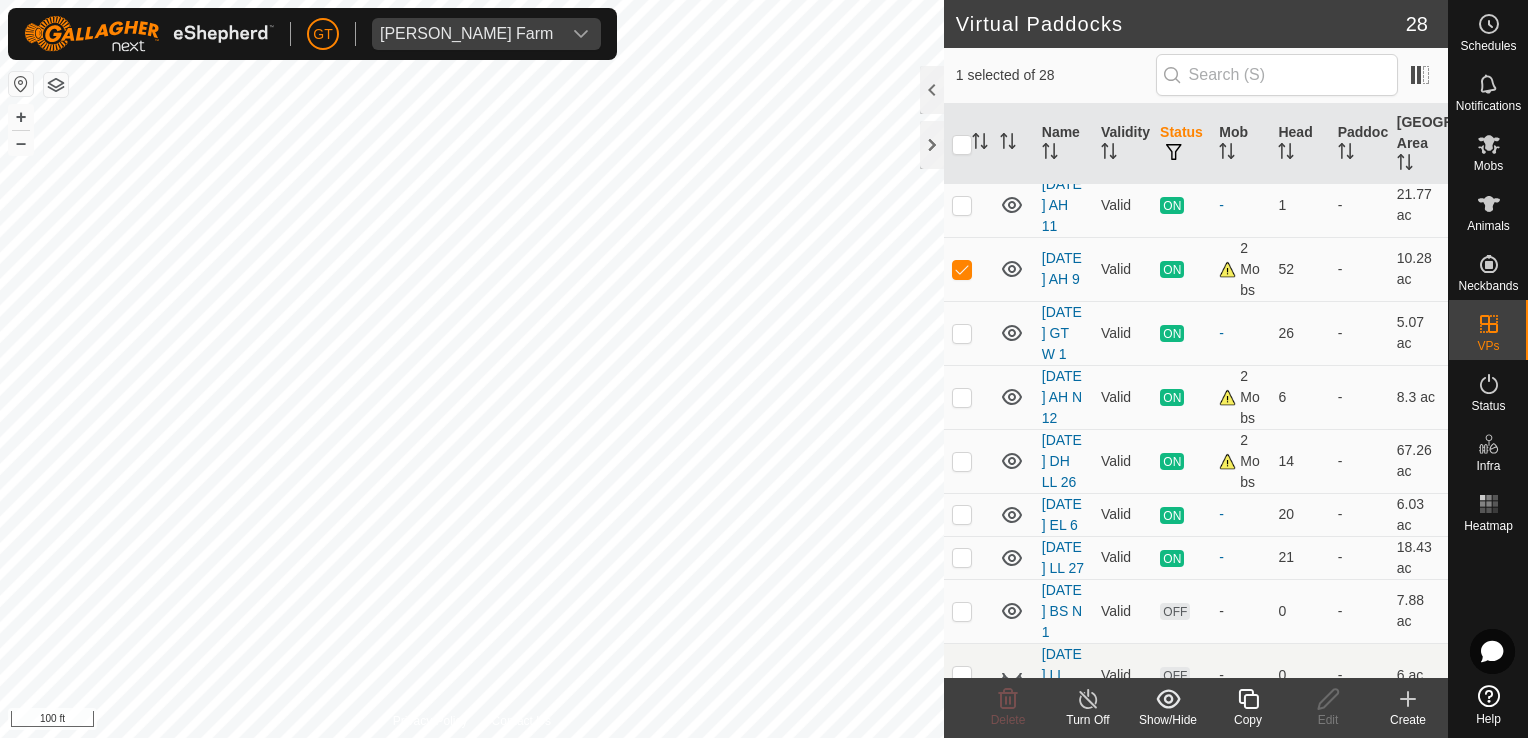 checkbox on "true" 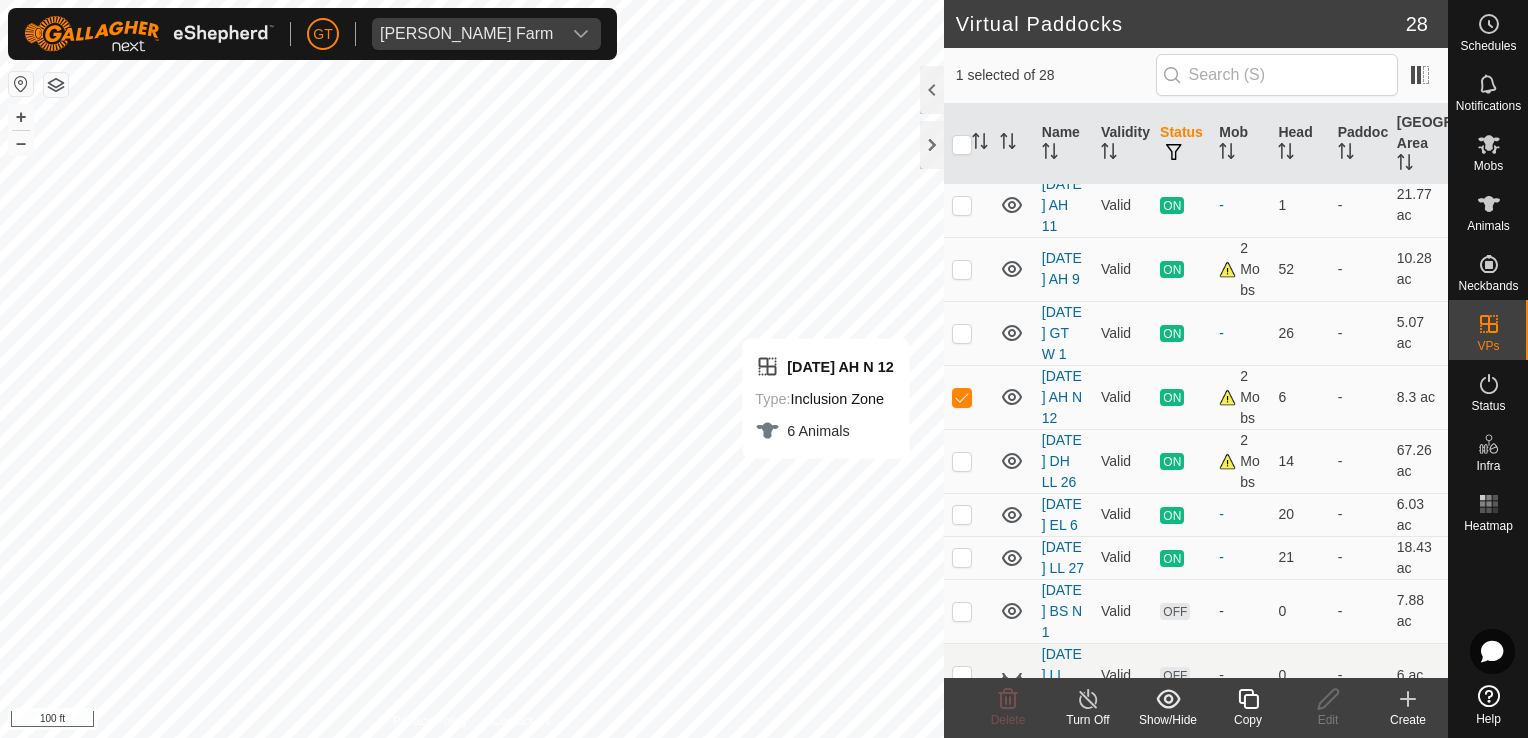 click 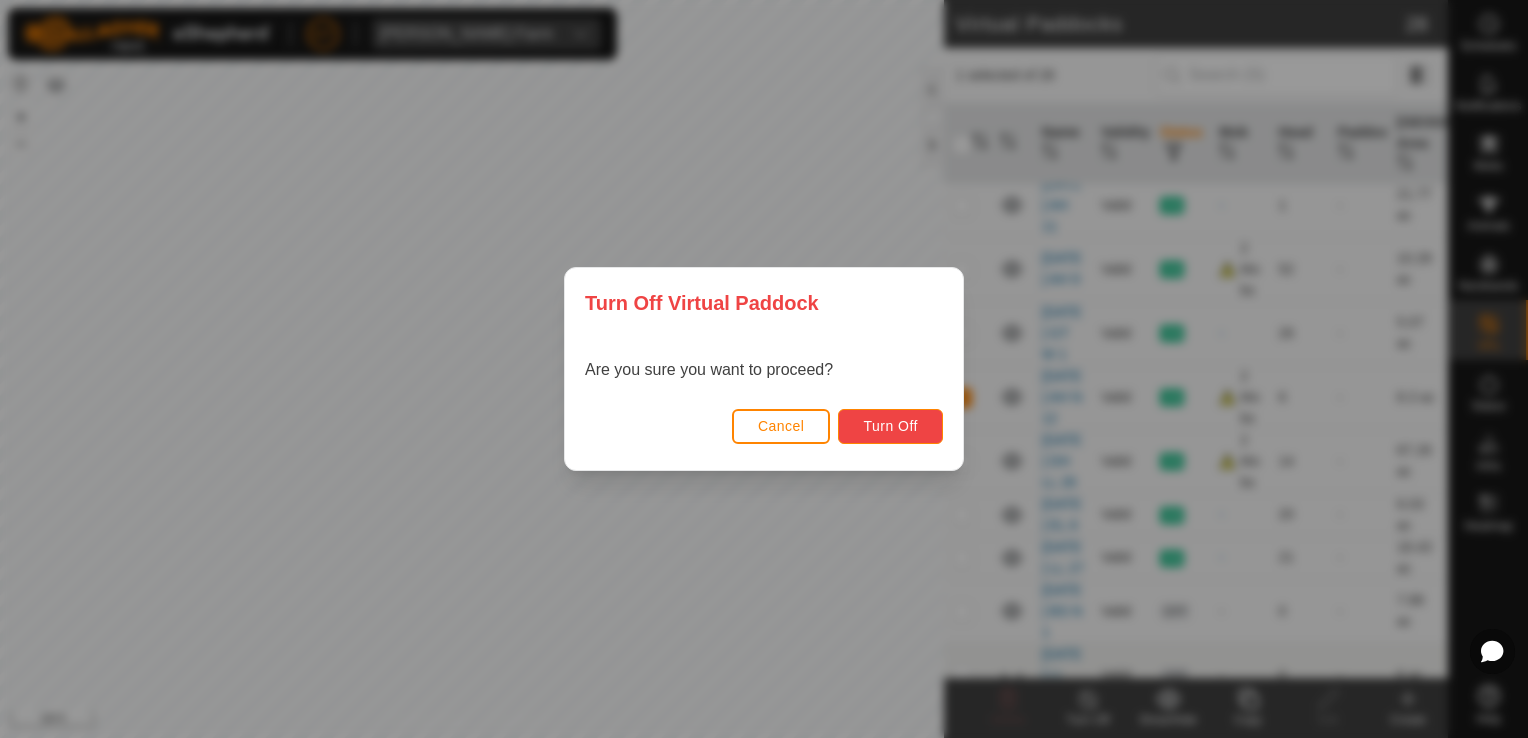 click on "Turn Off" at bounding box center [890, 426] 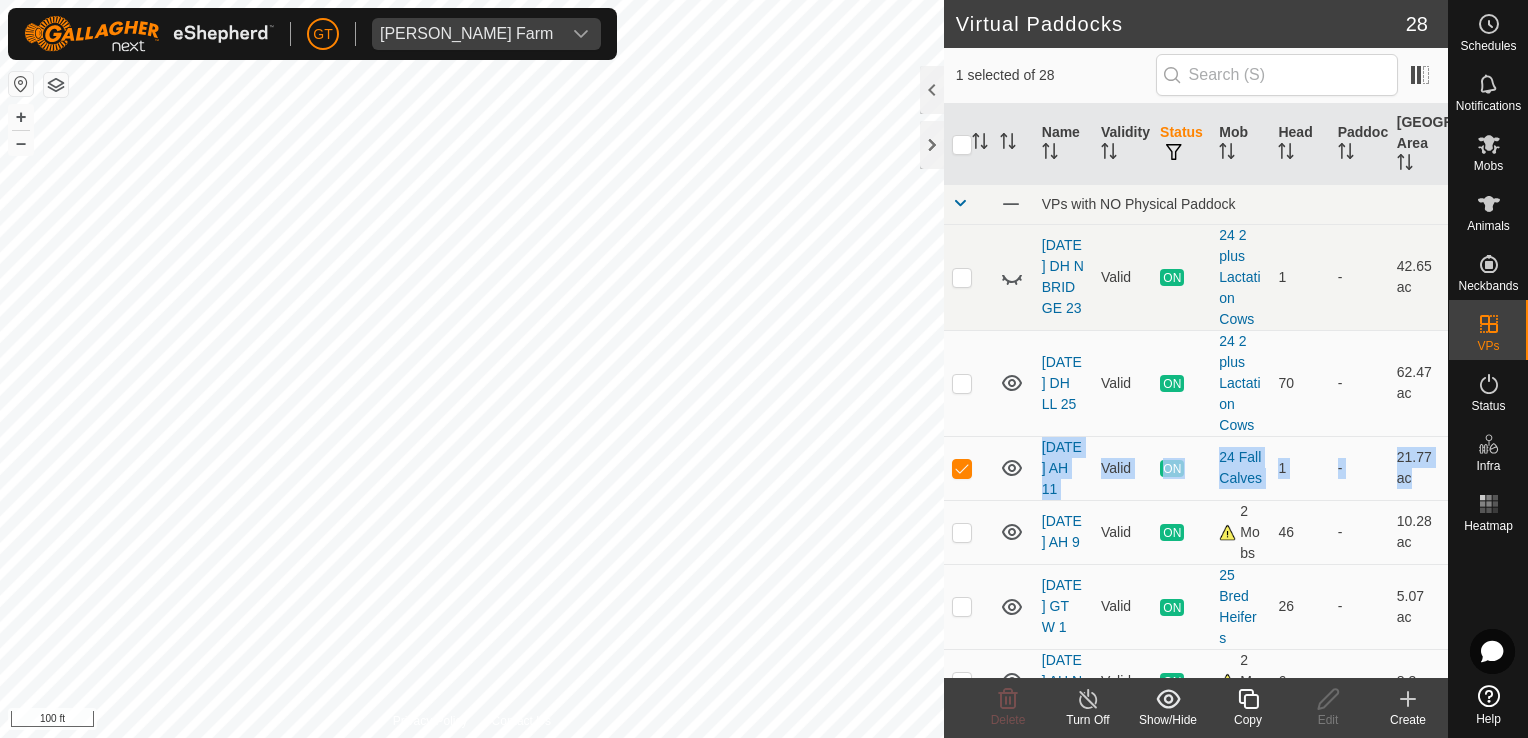drag, startPoint x: 1020, startPoint y: 584, endPoint x: 962, endPoint y: 457, distance: 139.61734 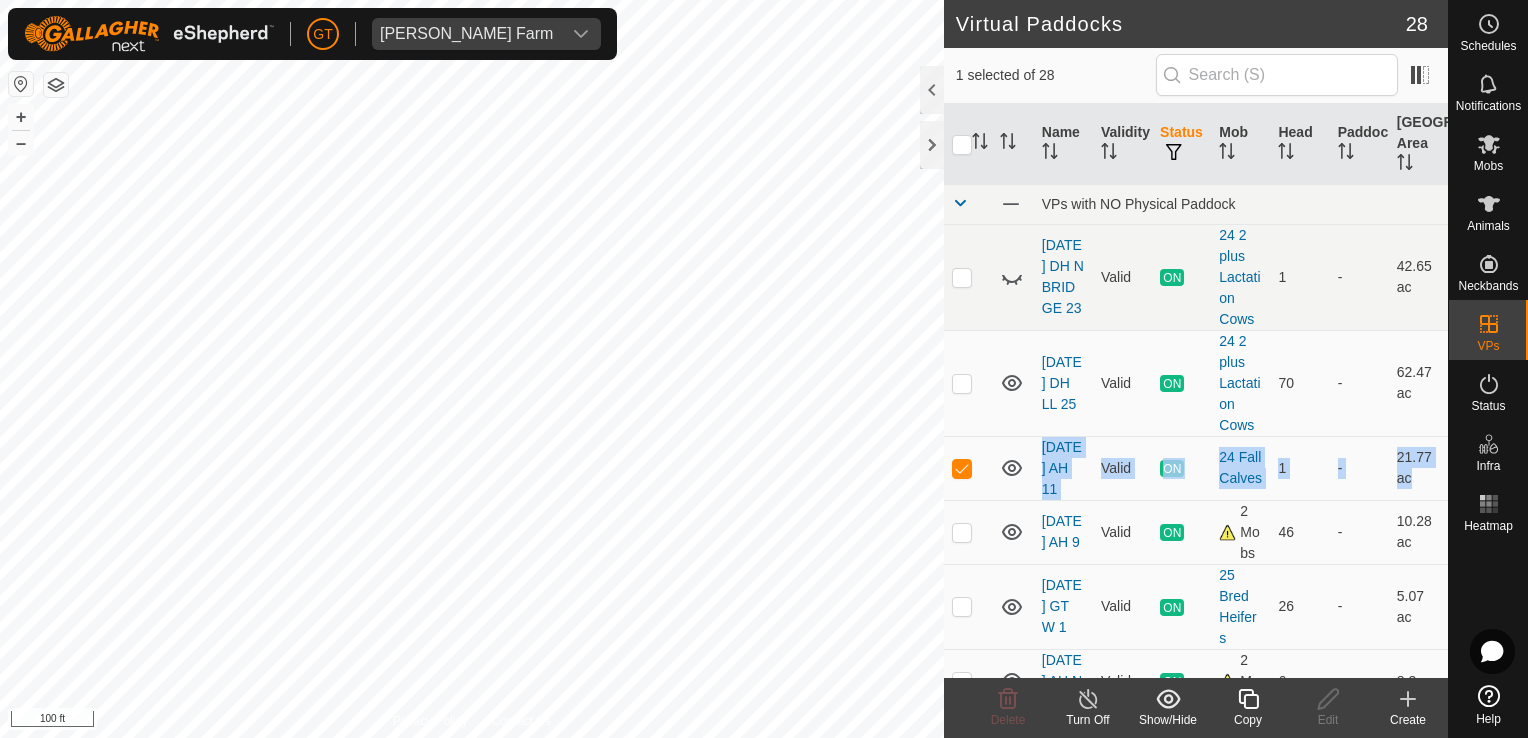 checkbox on "false" 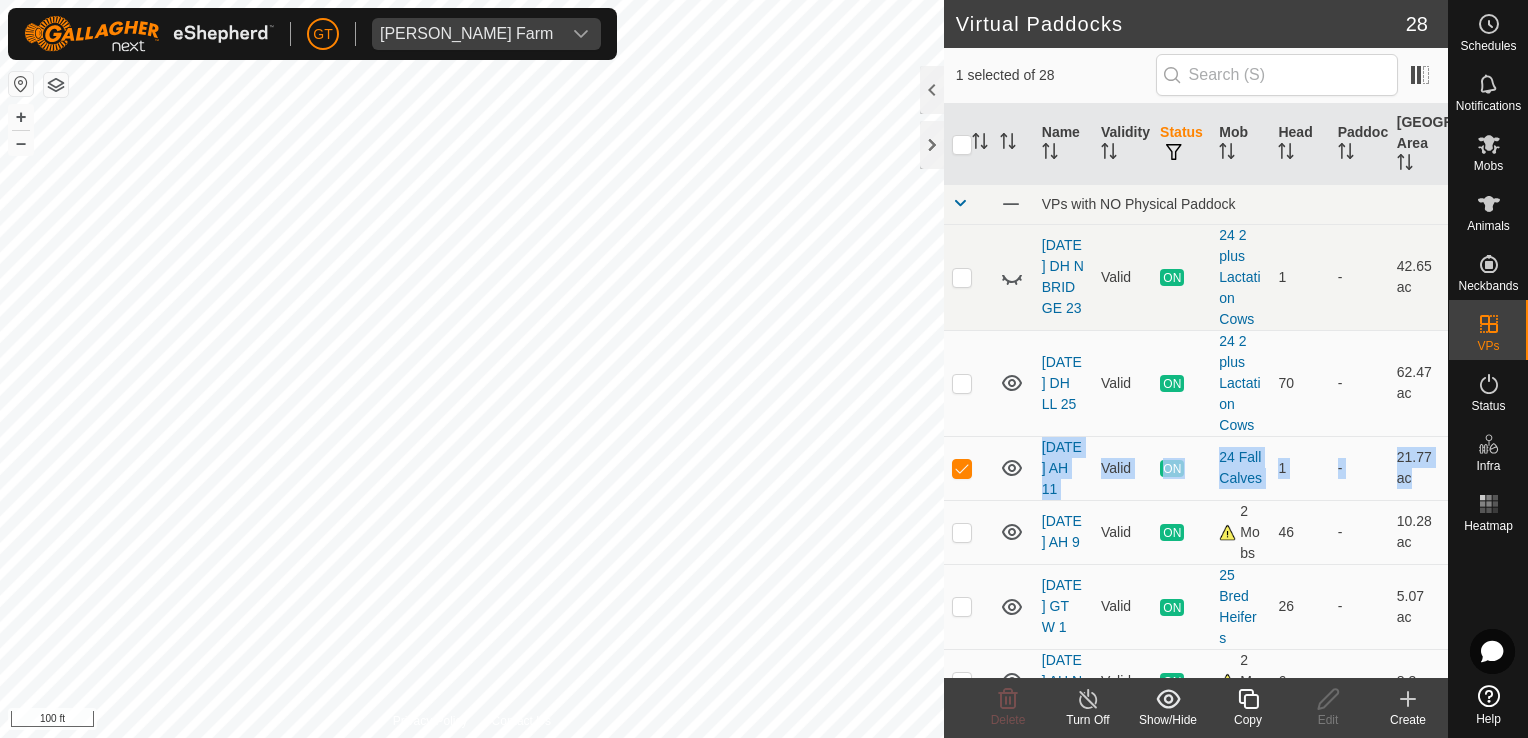 checkbox on "true" 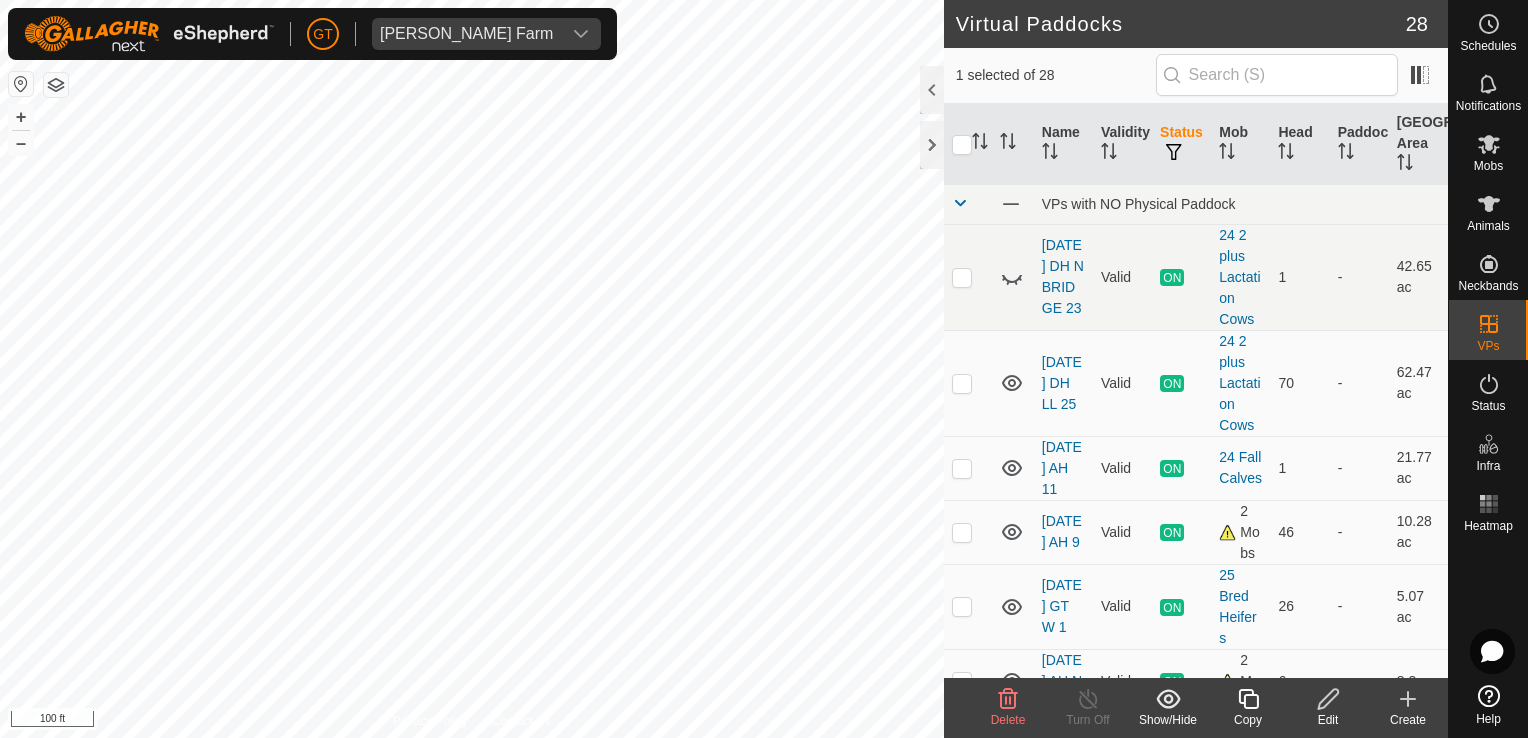 click at bounding box center (968, 468) 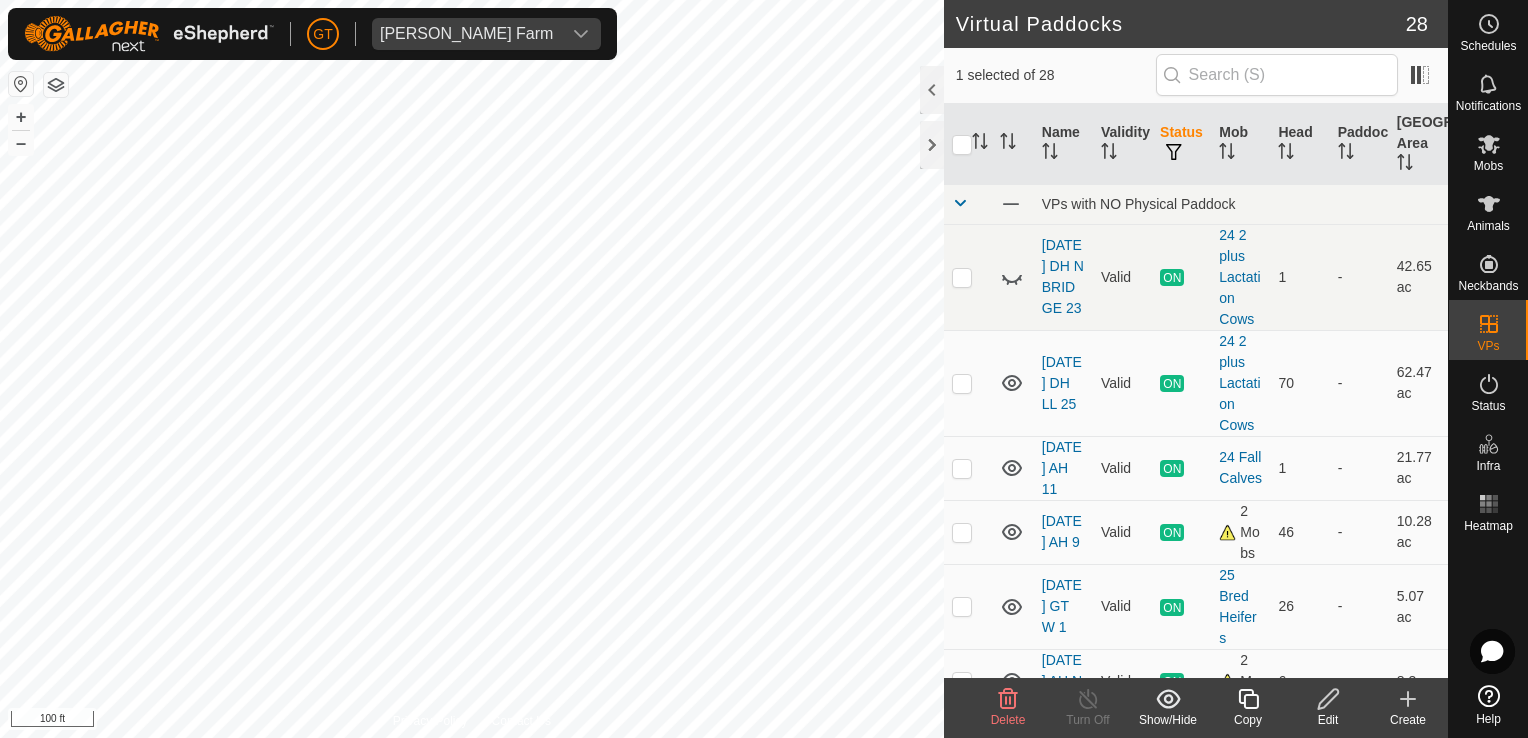 checkbox on "true" 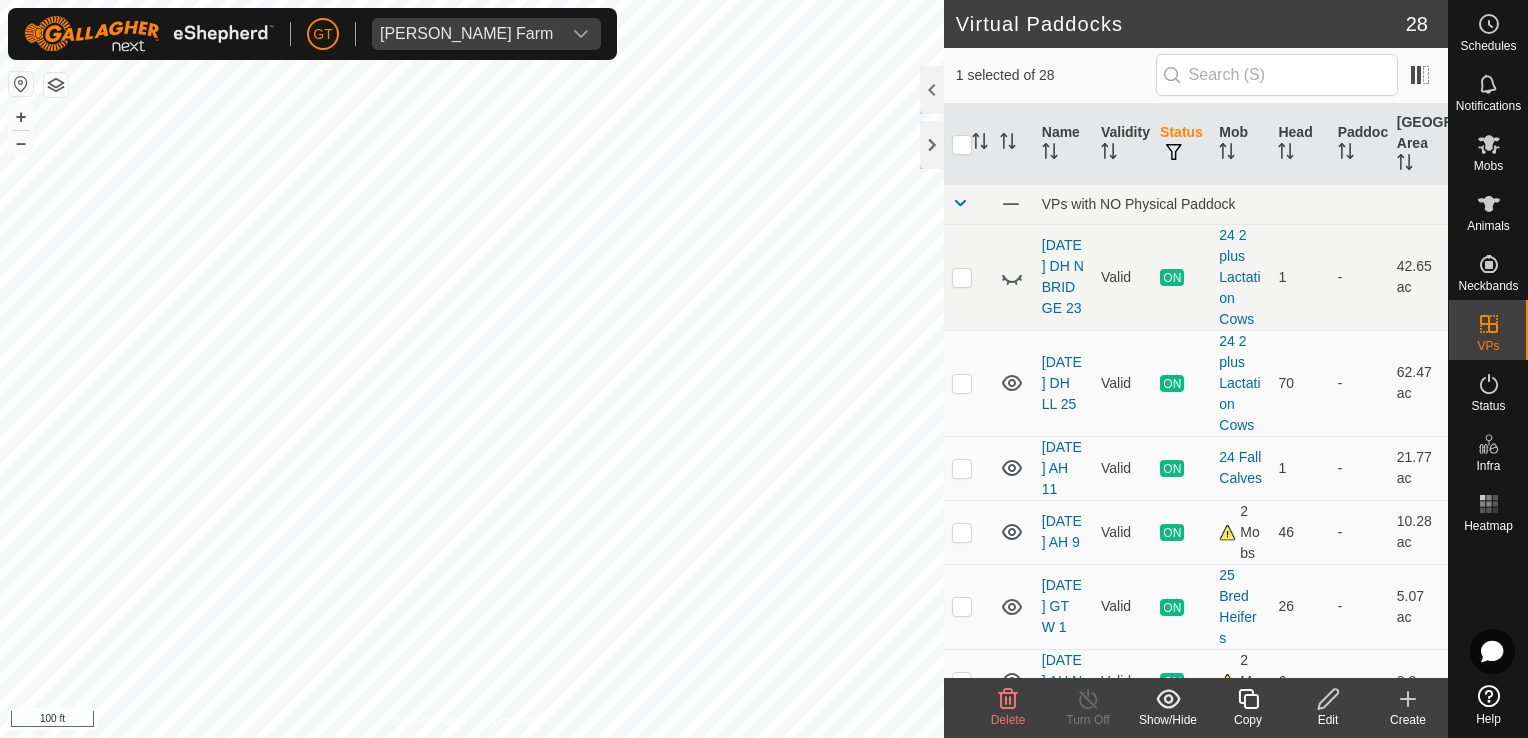 checkbox on "false" 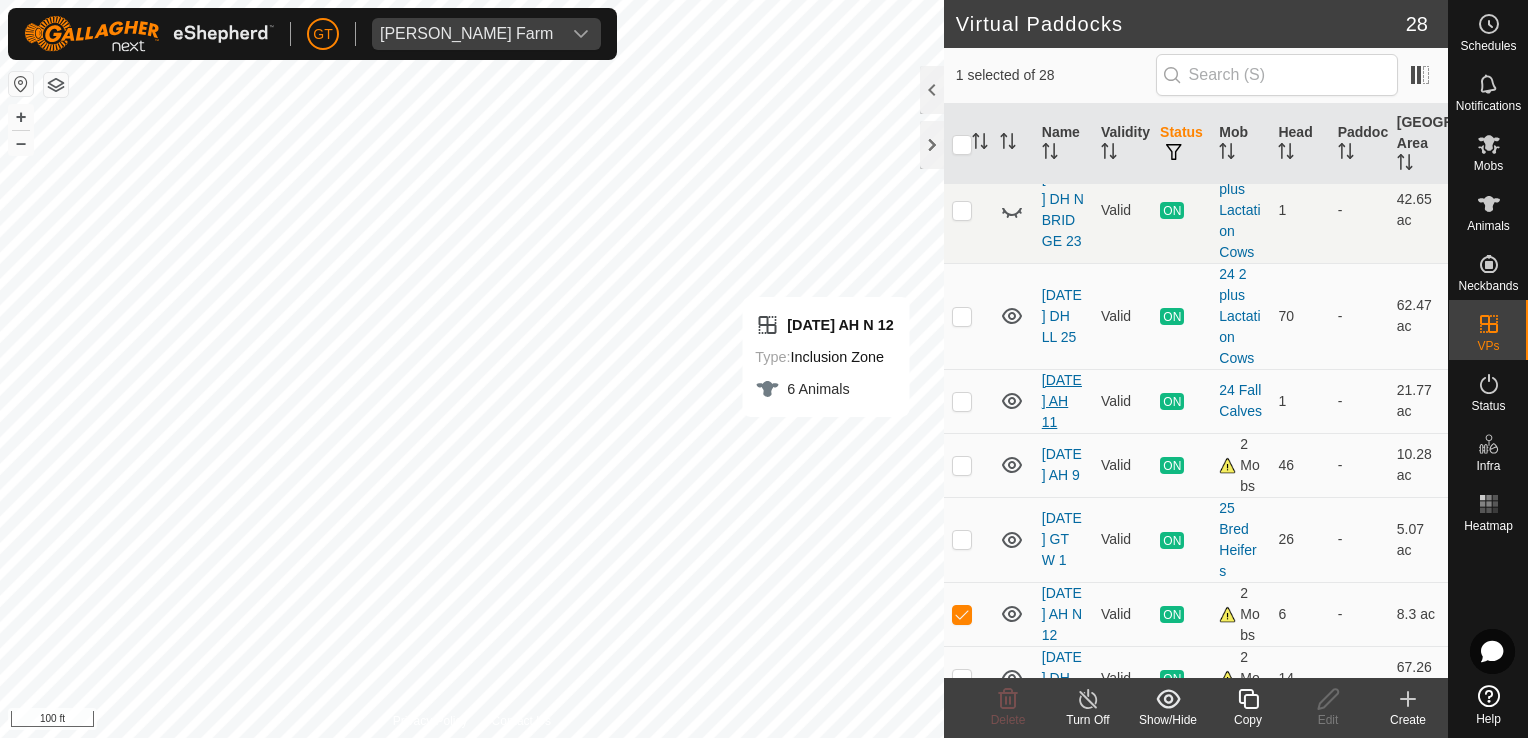 scroll, scrollTop: 200, scrollLeft: 0, axis: vertical 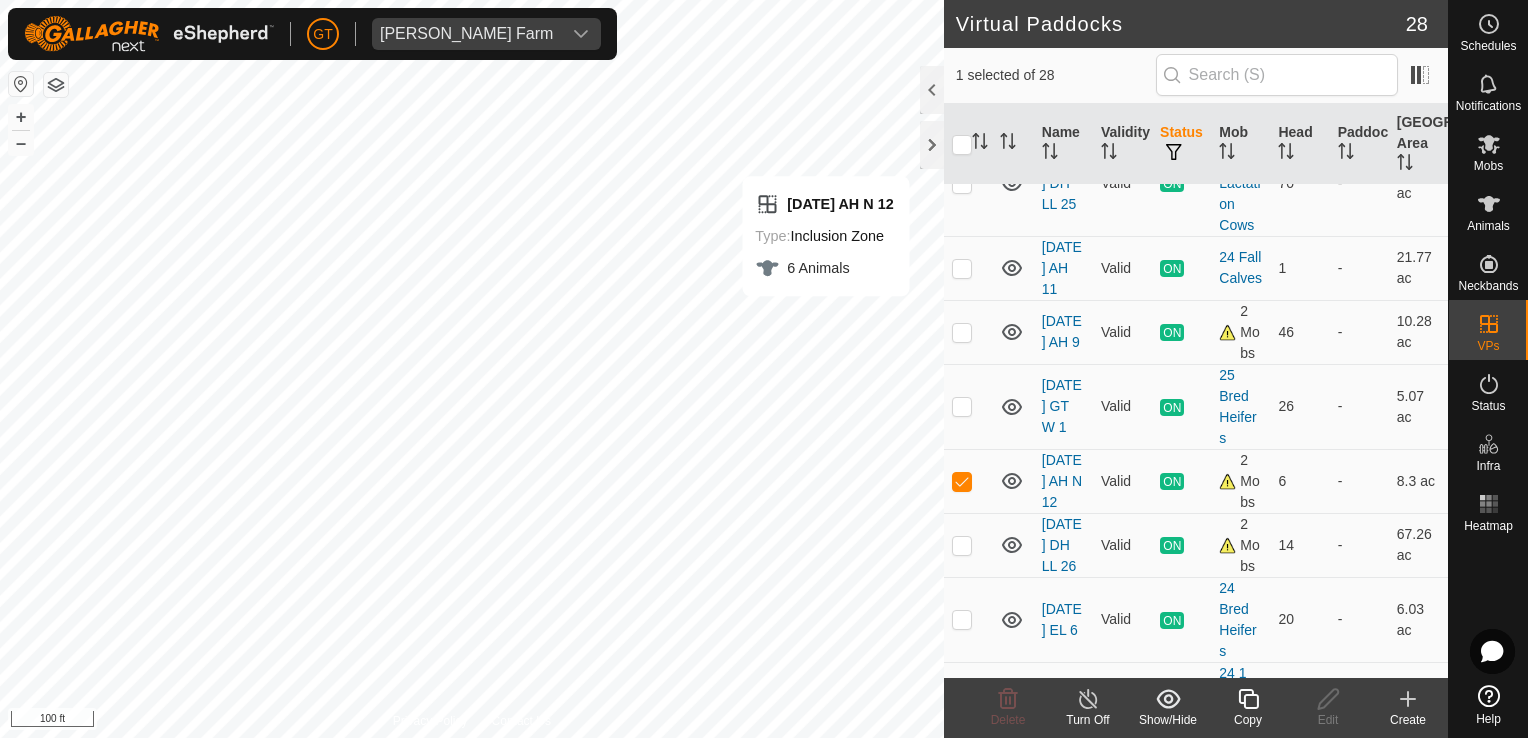 click 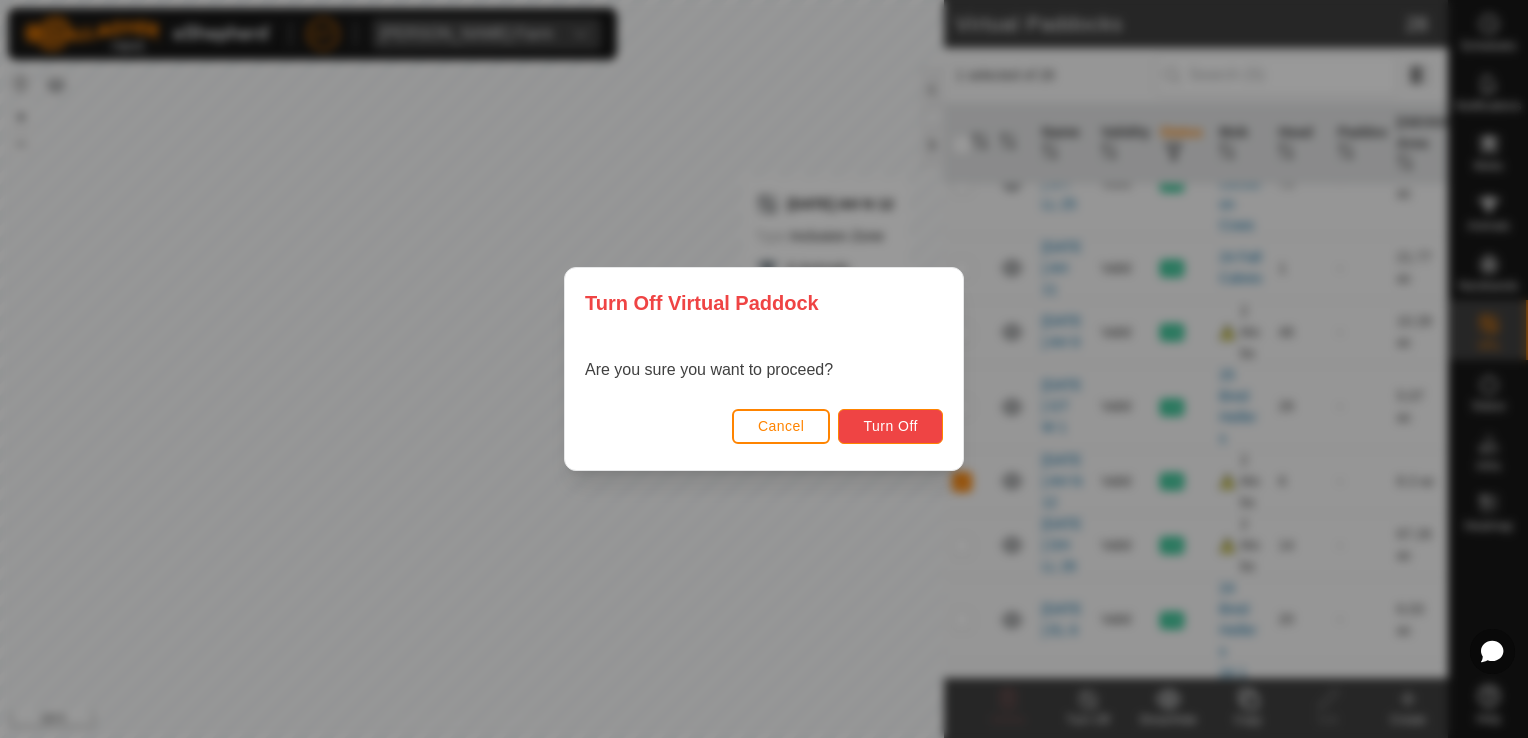 click on "Turn Off" at bounding box center [890, 426] 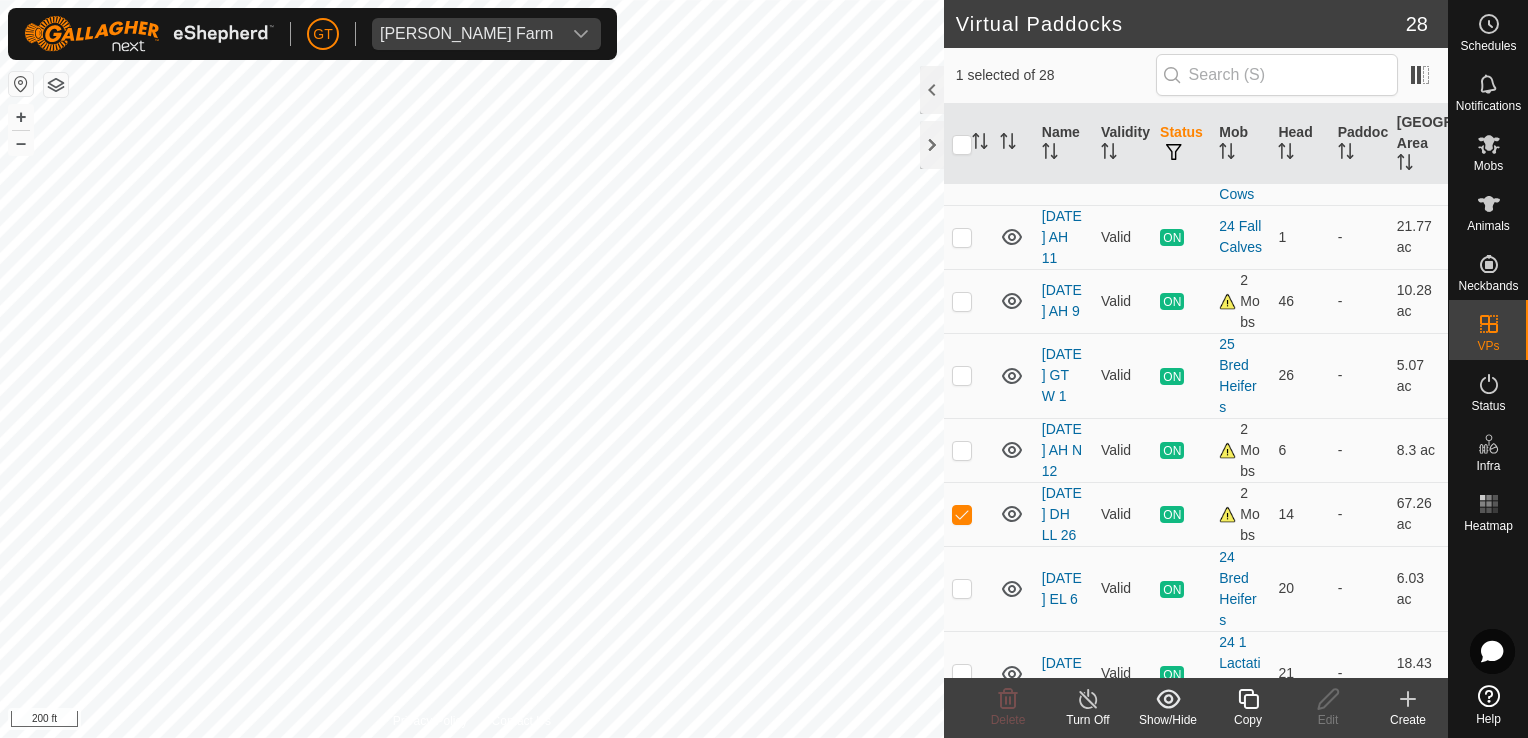 scroll, scrollTop: 300, scrollLeft: 0, axis: vertical 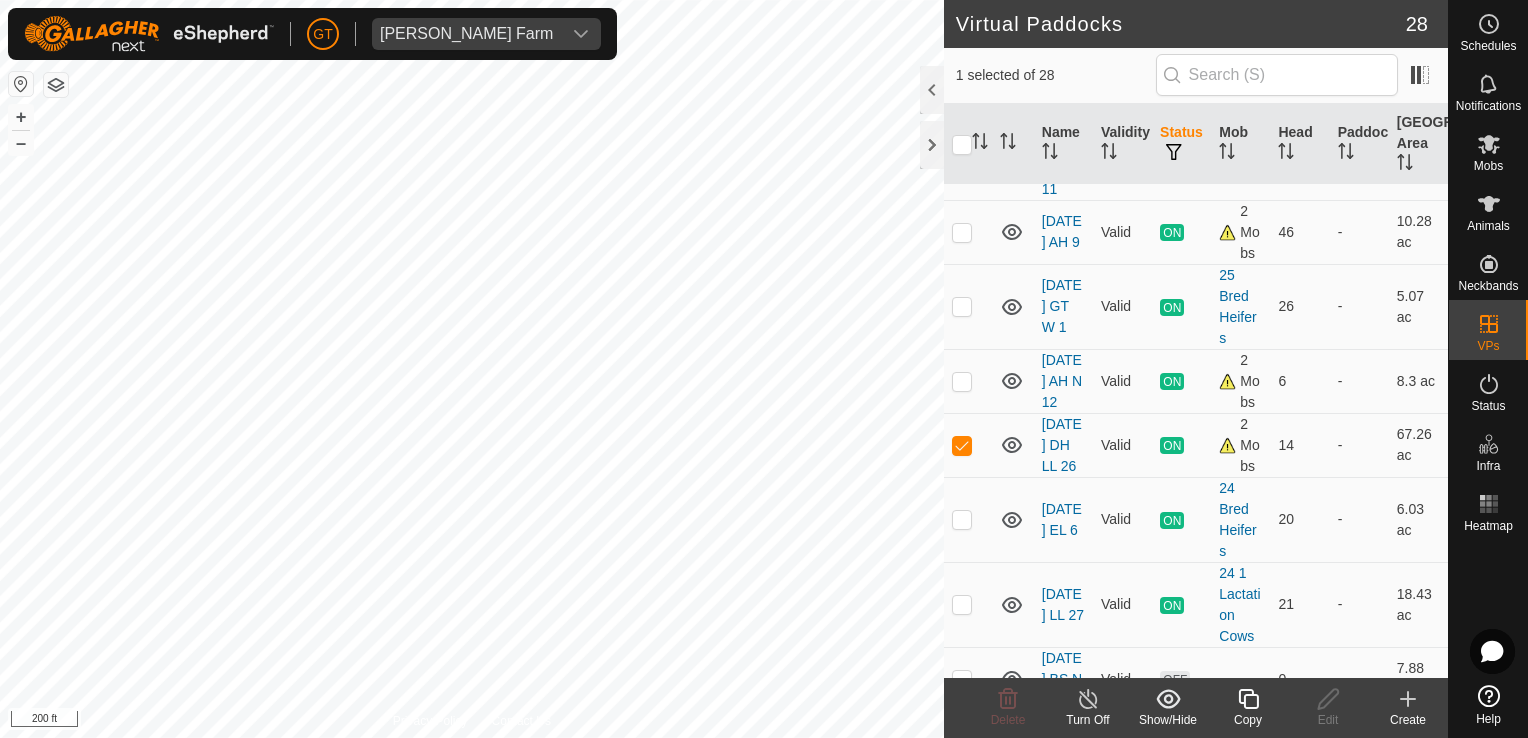 checkbox on "true" 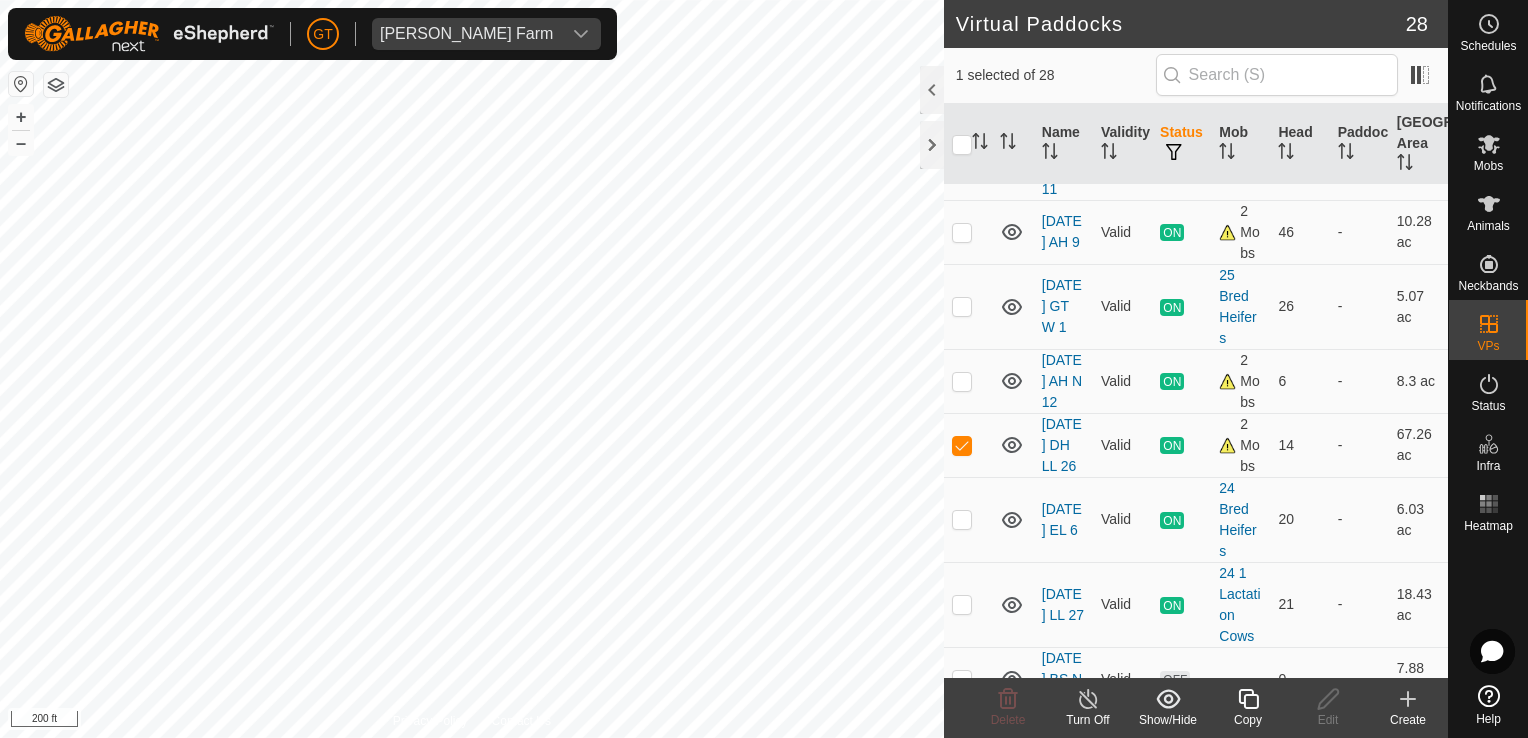 checkbox on "false" 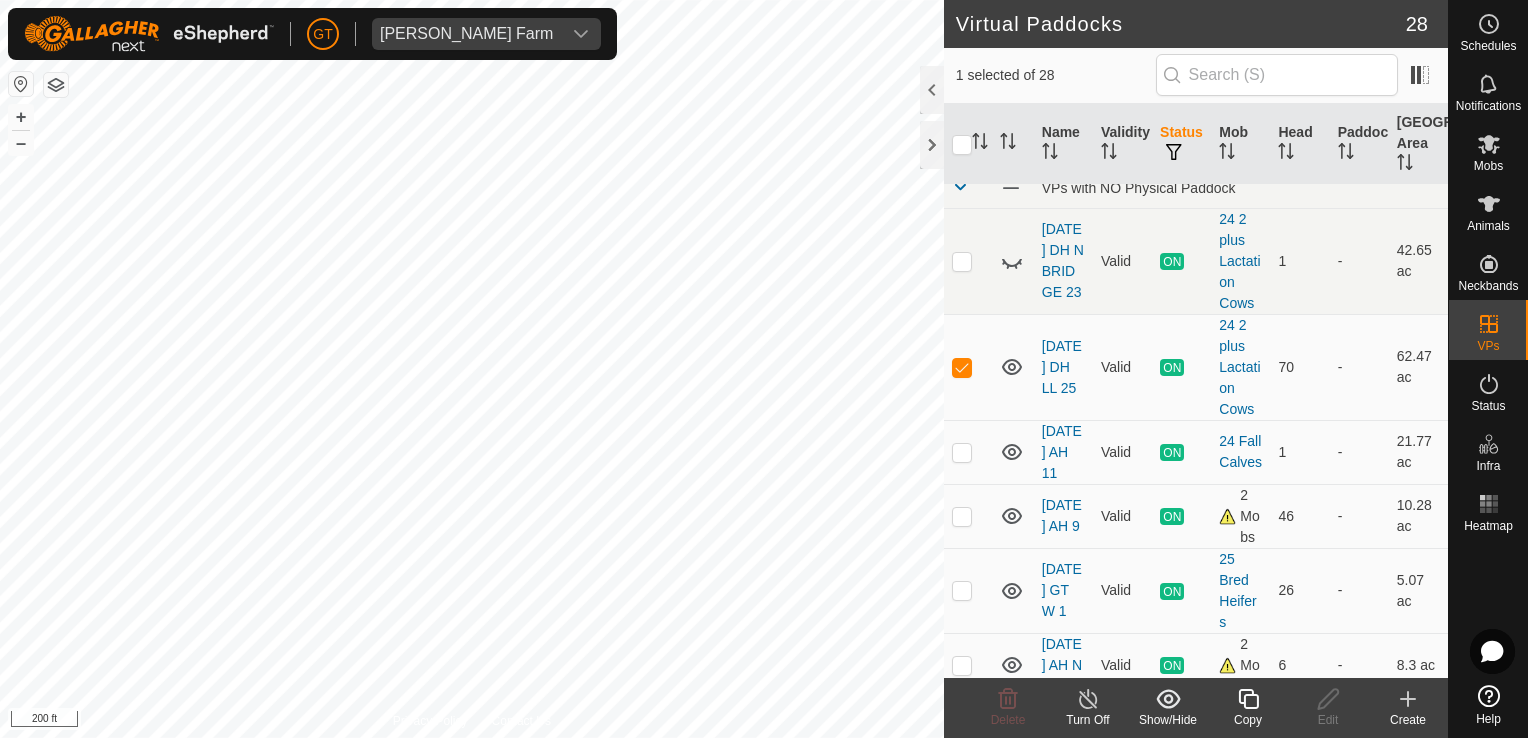scroll, scrollTop: 0, scrollLeft: 0, axis: both 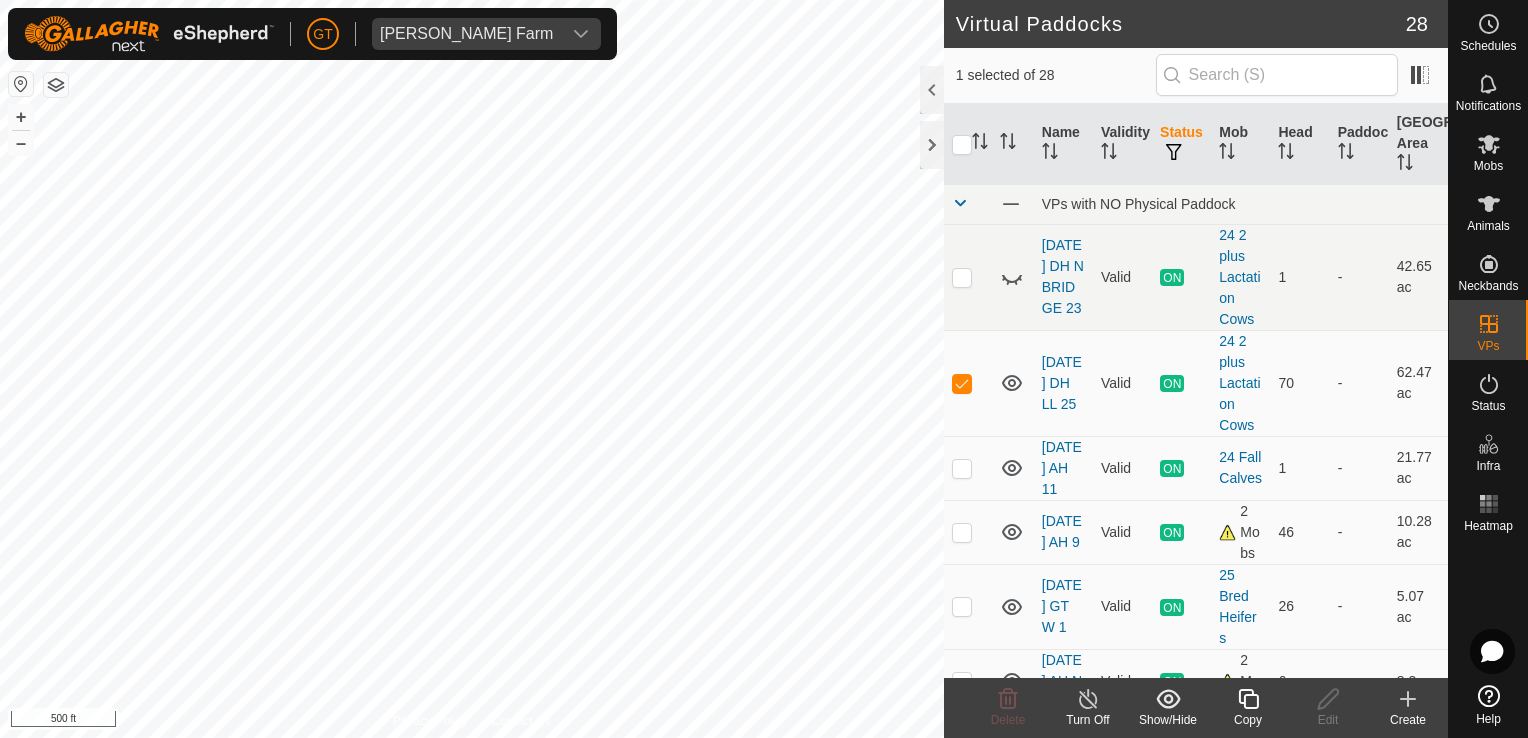 checkbox on "false" 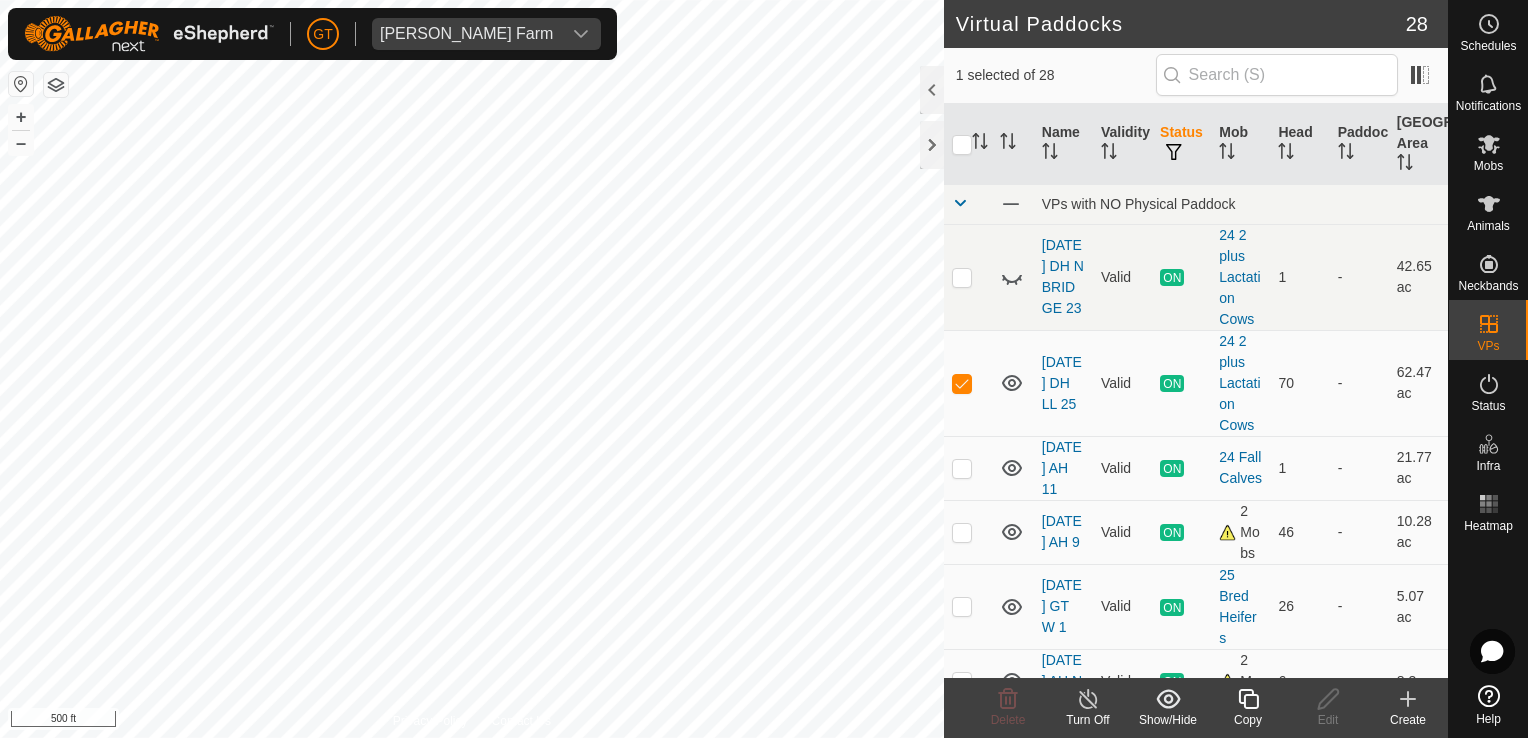 checkbox on "true" 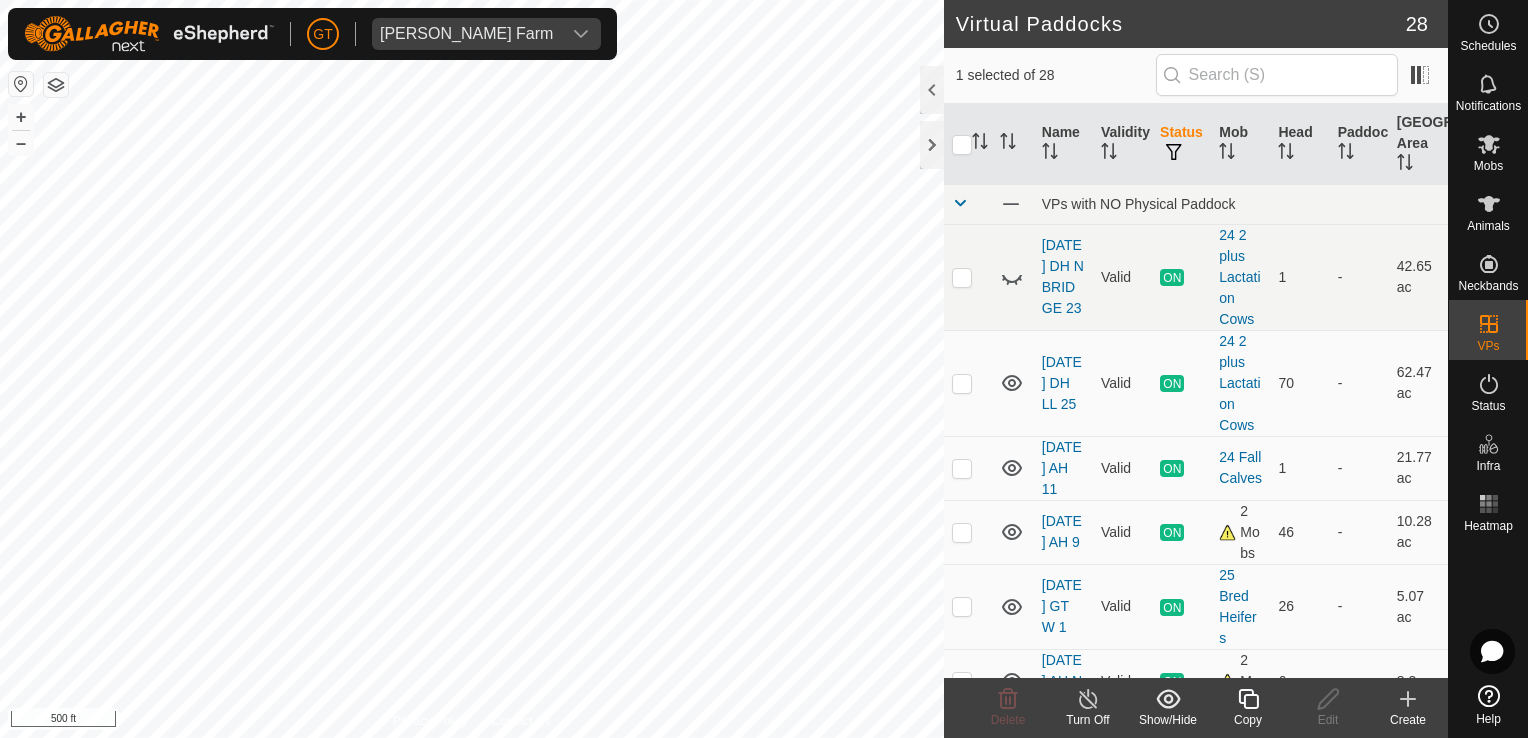 checkbox on "true" 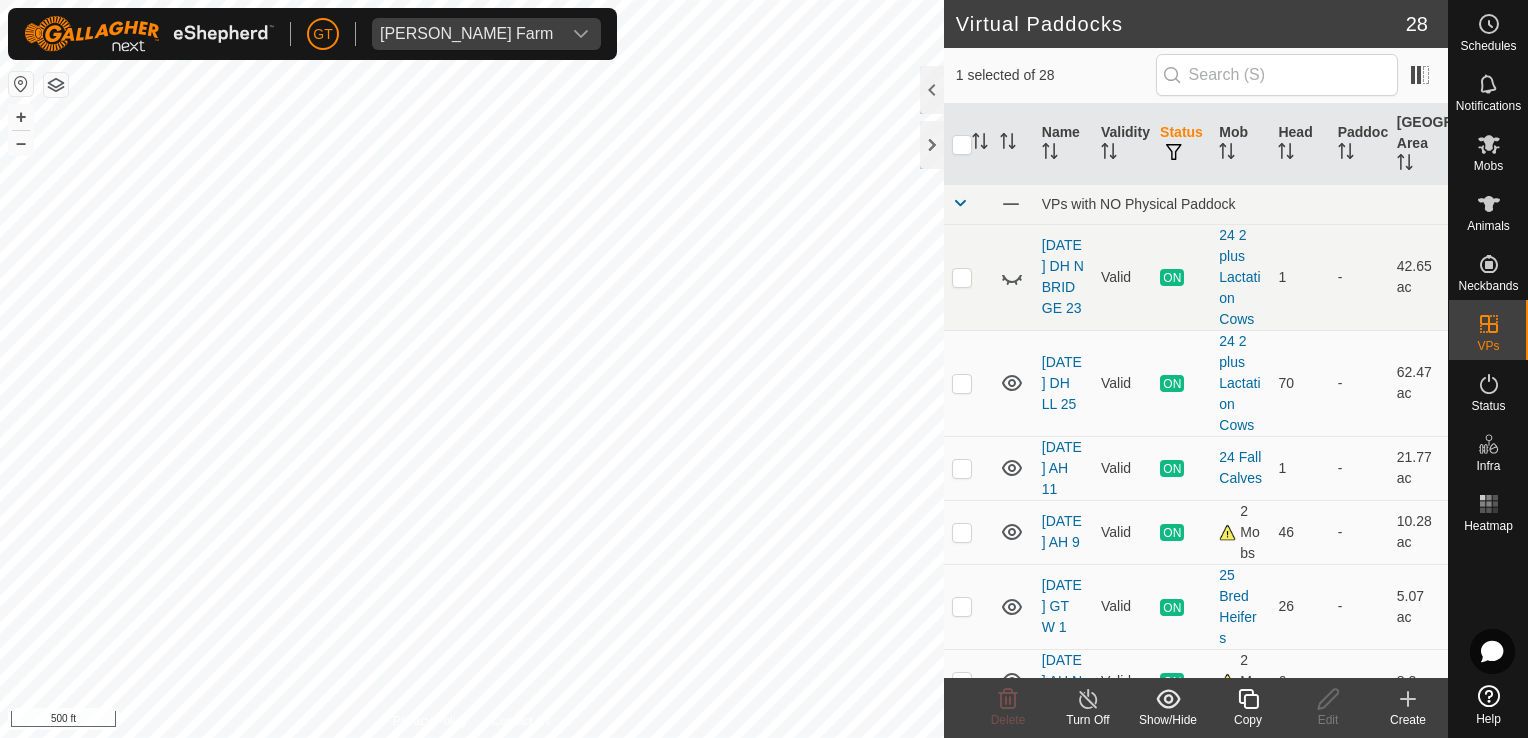 checkbox on "false" 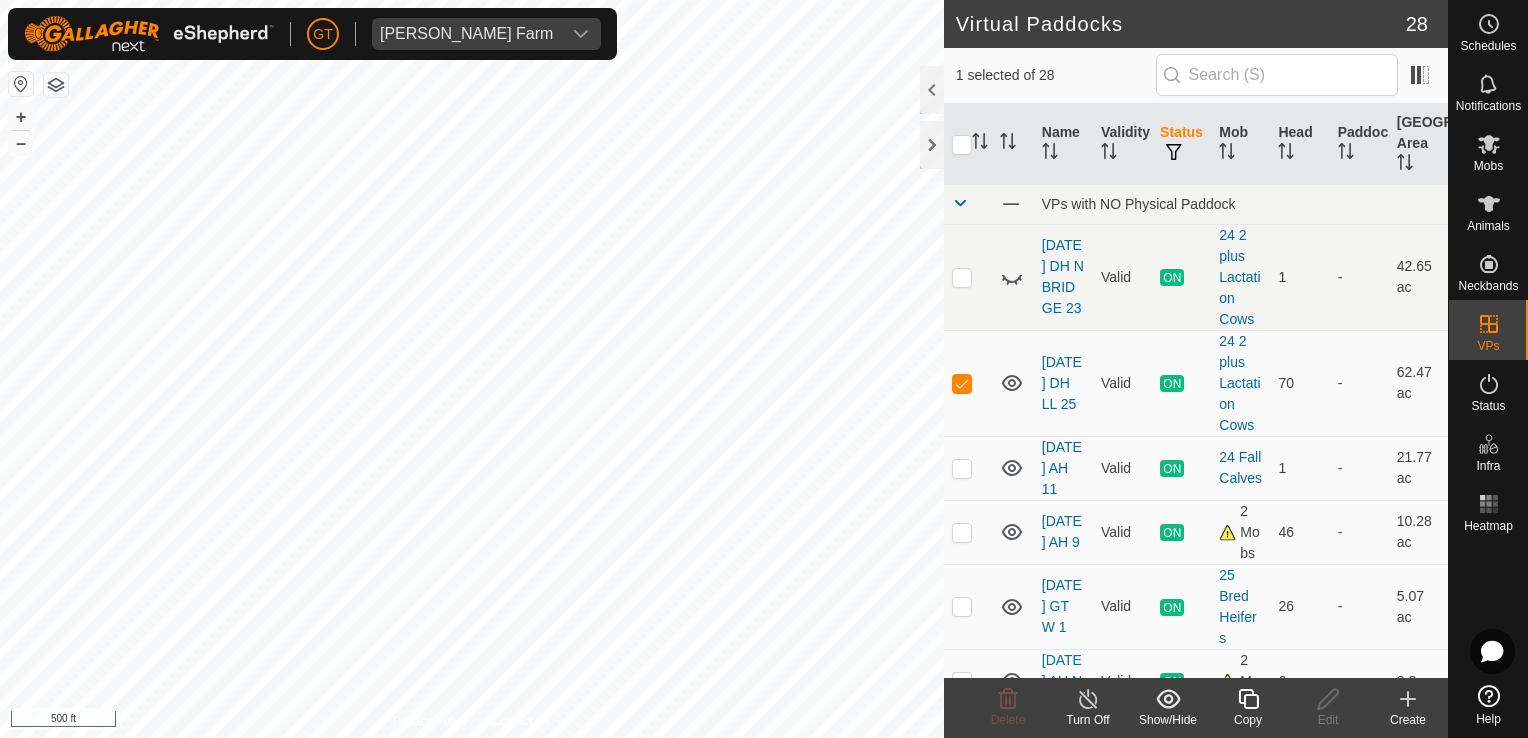 click 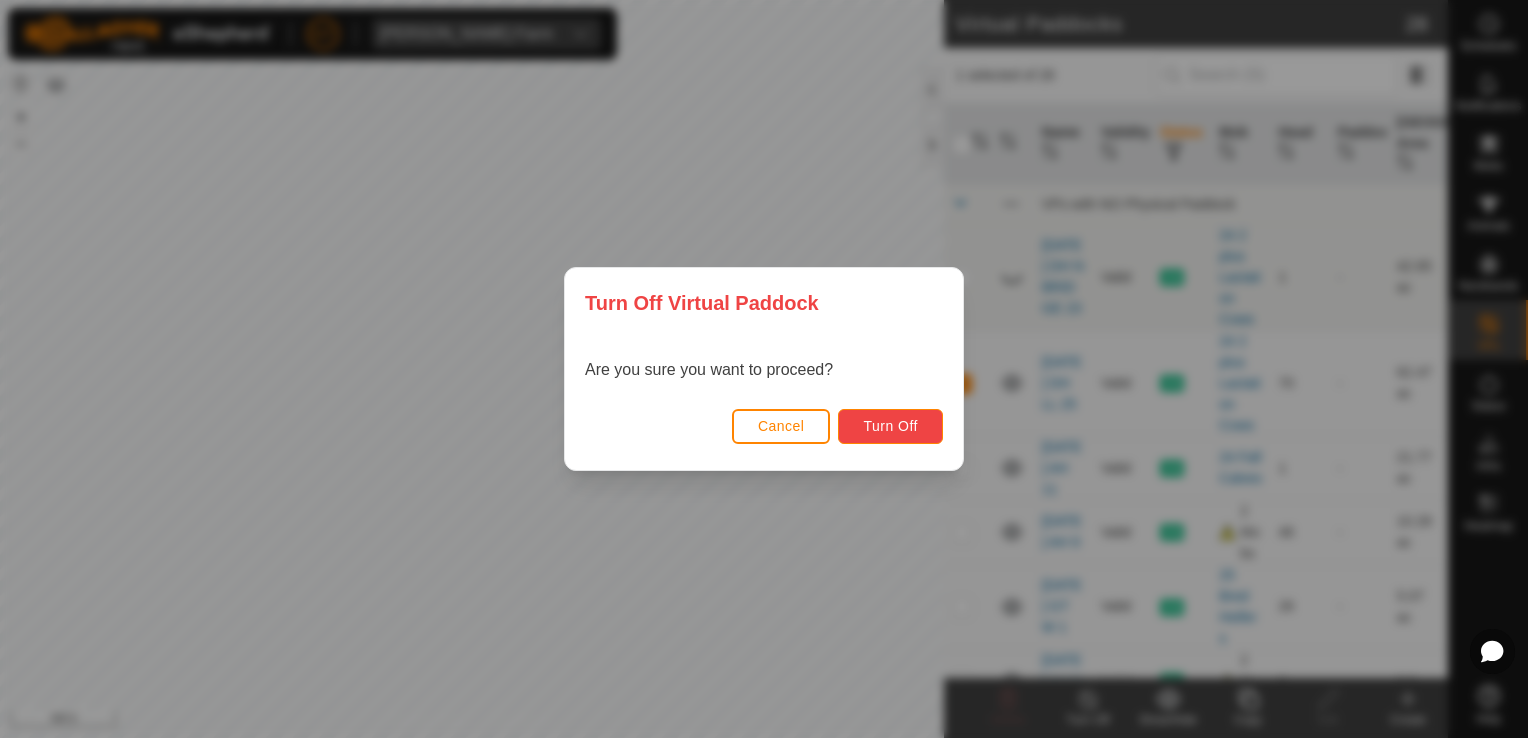 click on "Turn Off" at bounding box center (890, 426) 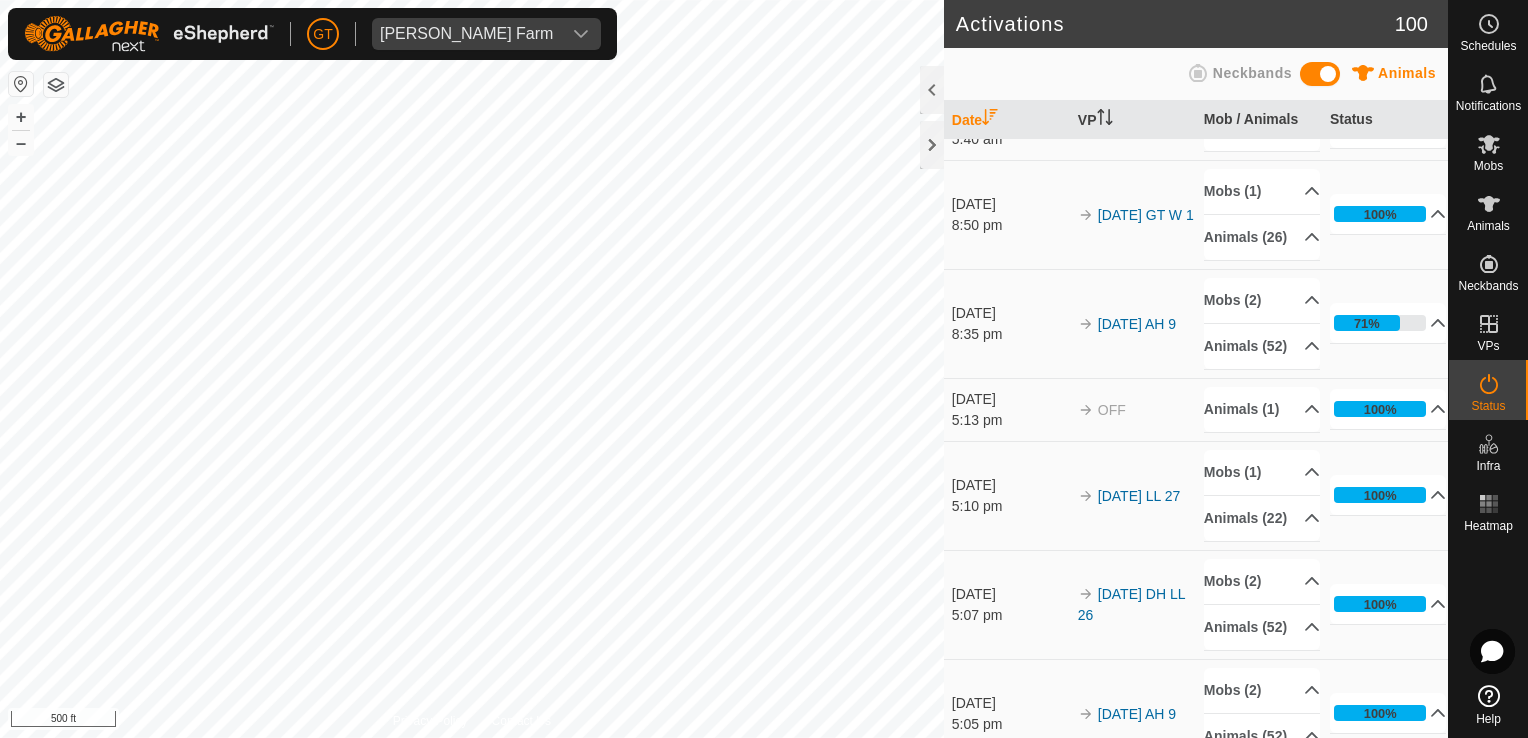 scroll, scrollTop: 200, scrollLeft: 0, axis: vertical 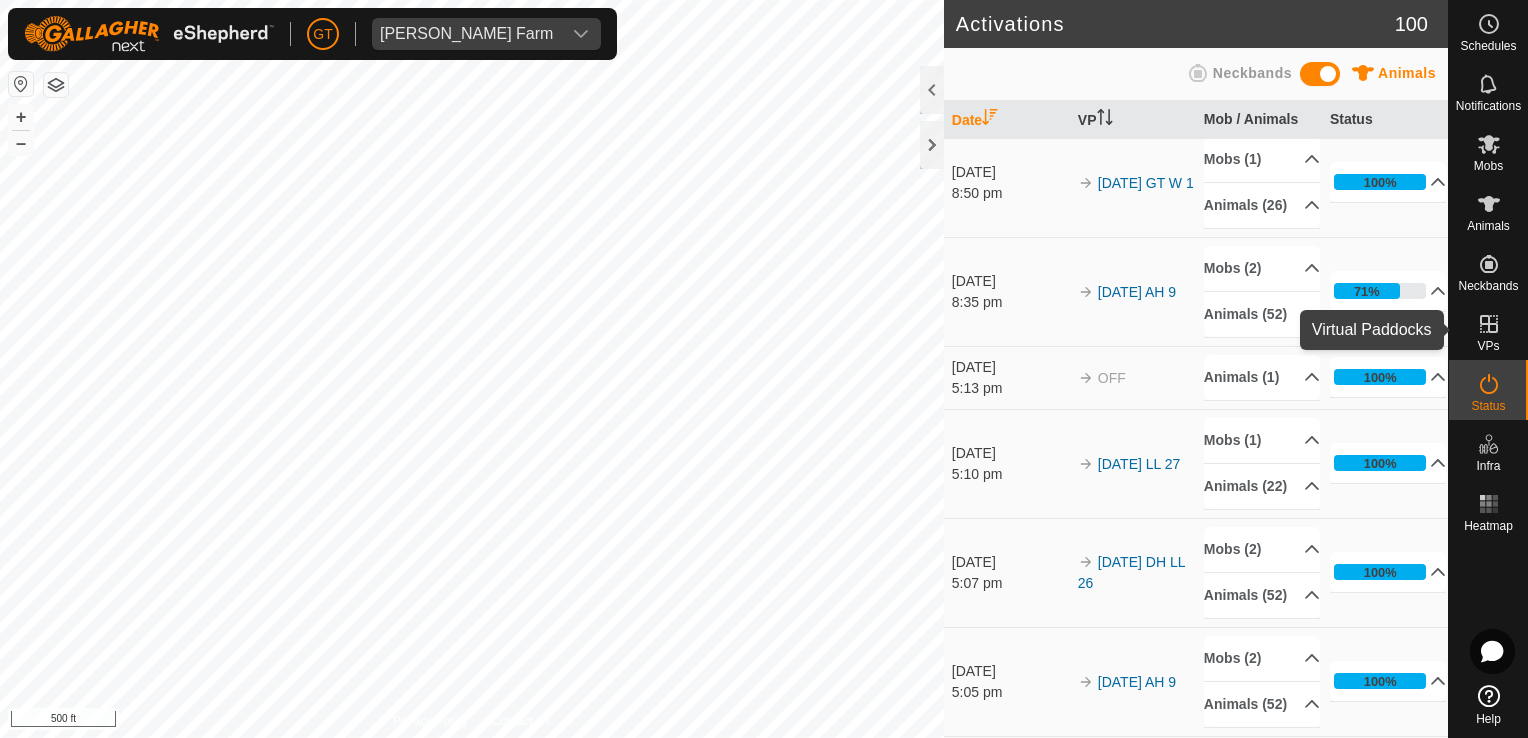 click 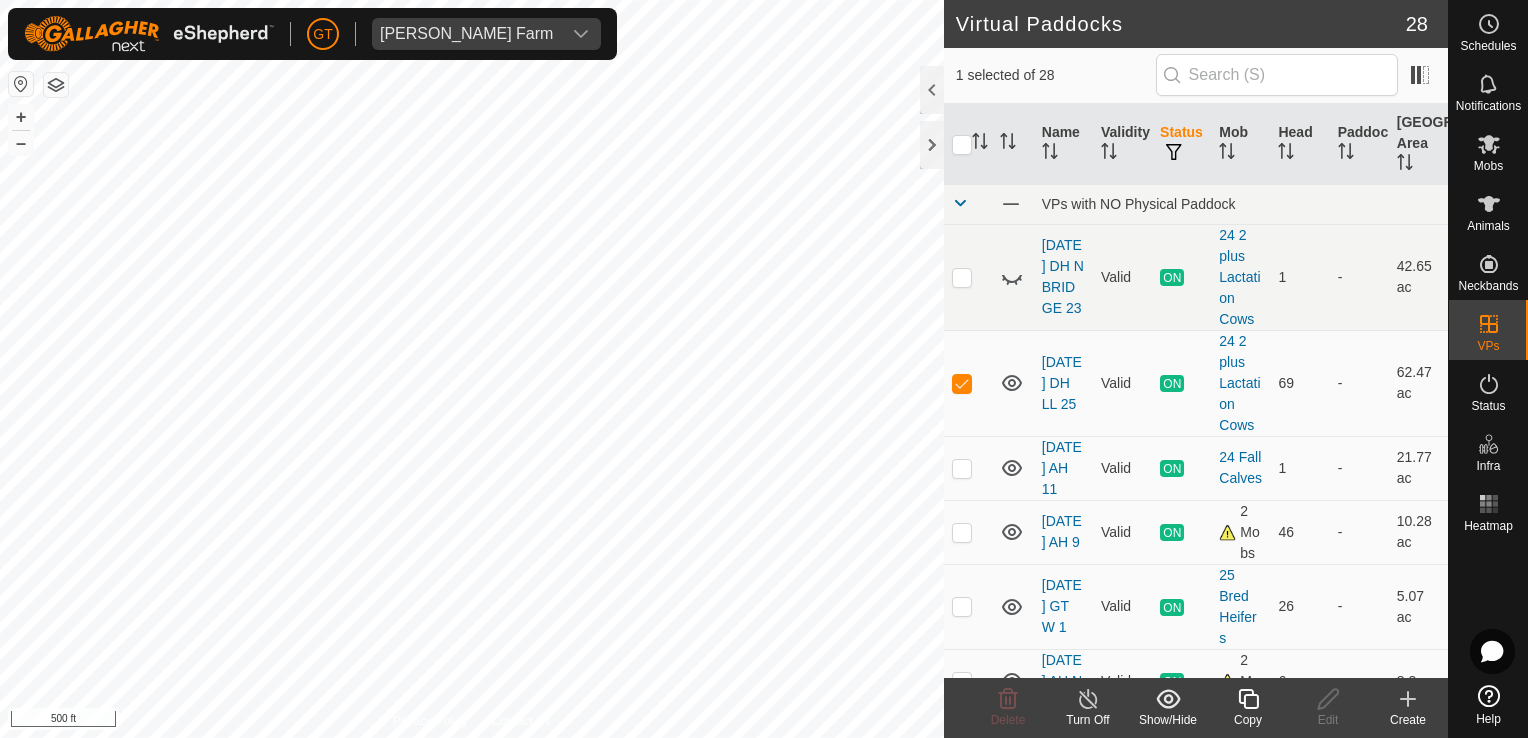 checkbox on "false" 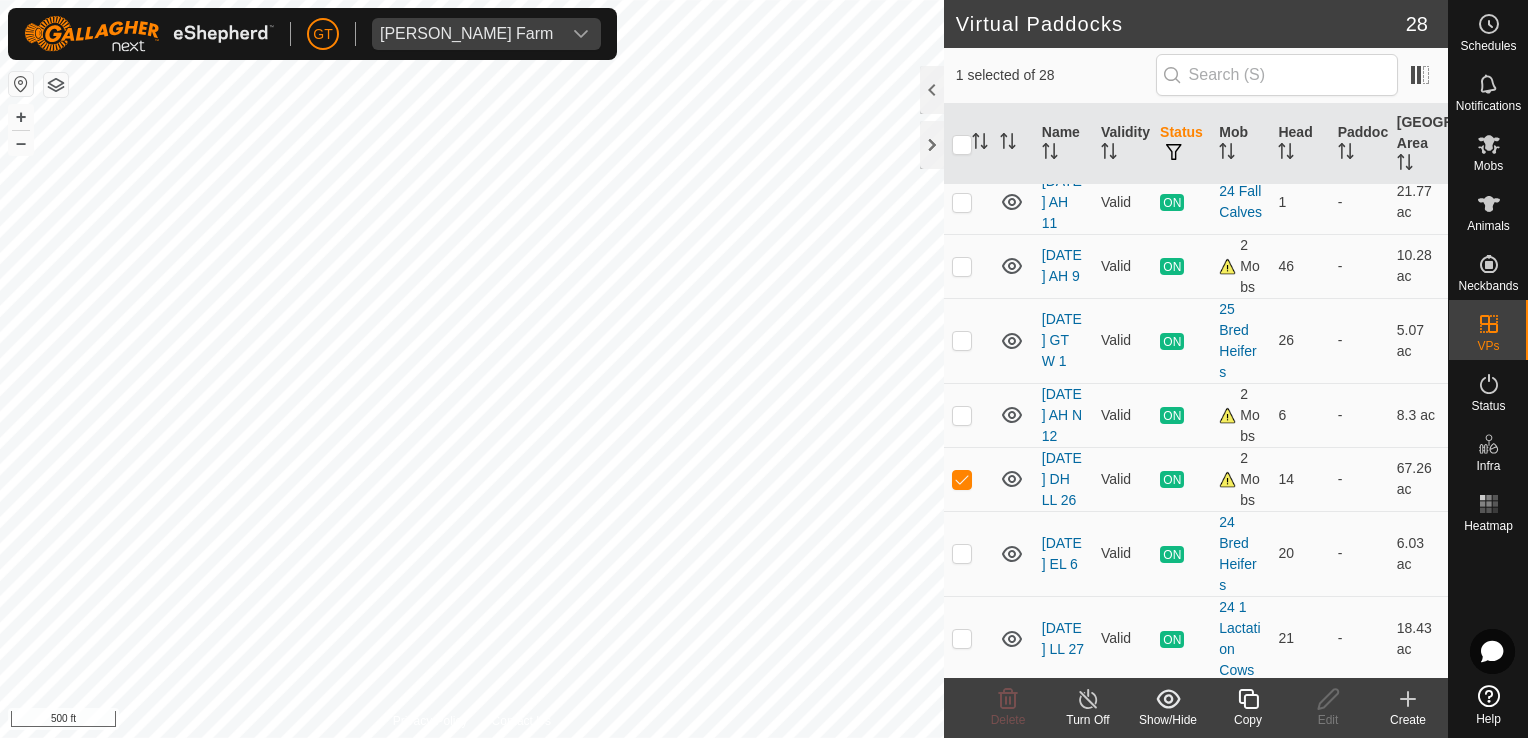 scroll, scrollTop: 199, scrollLeft: 0, axis: vertical 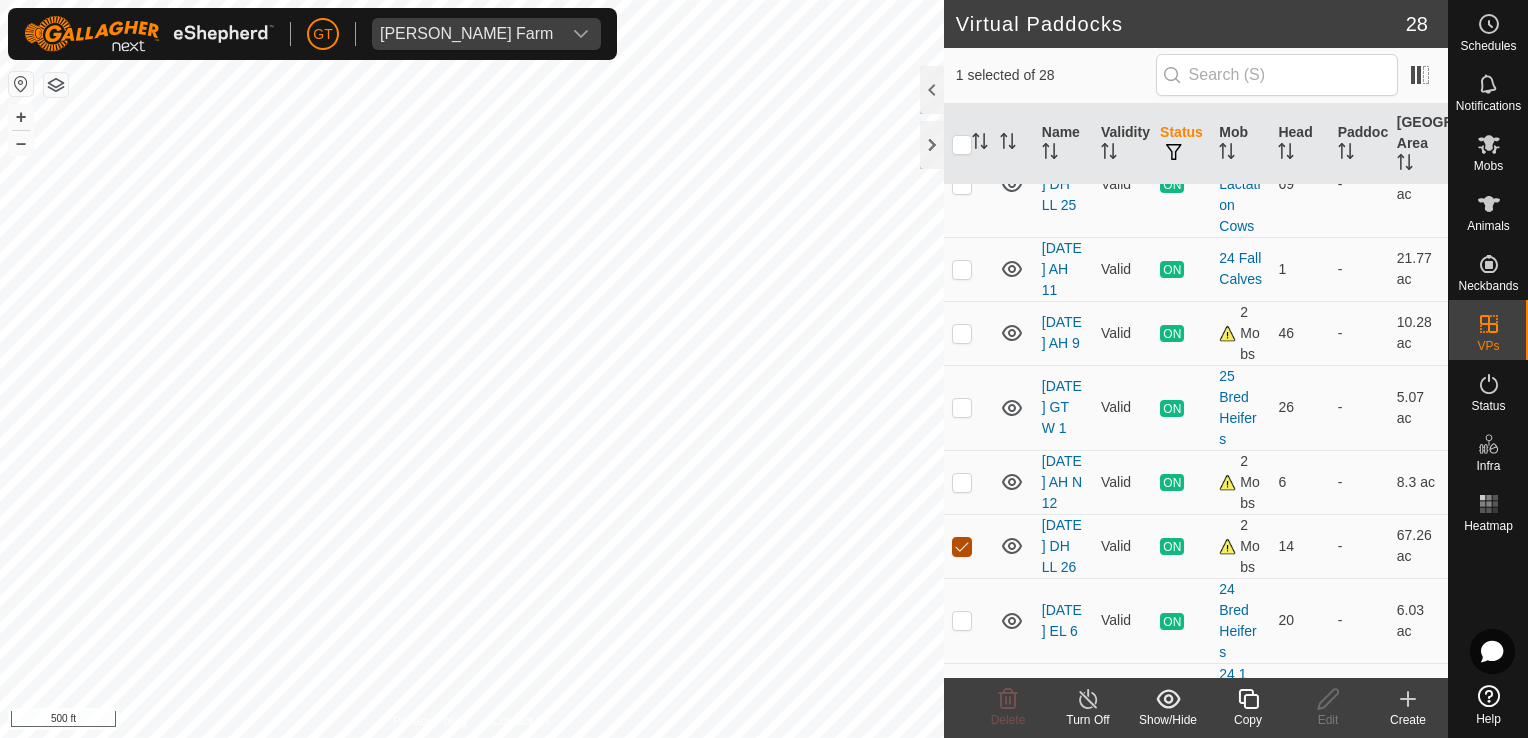 click at bounding box center (962, 547) 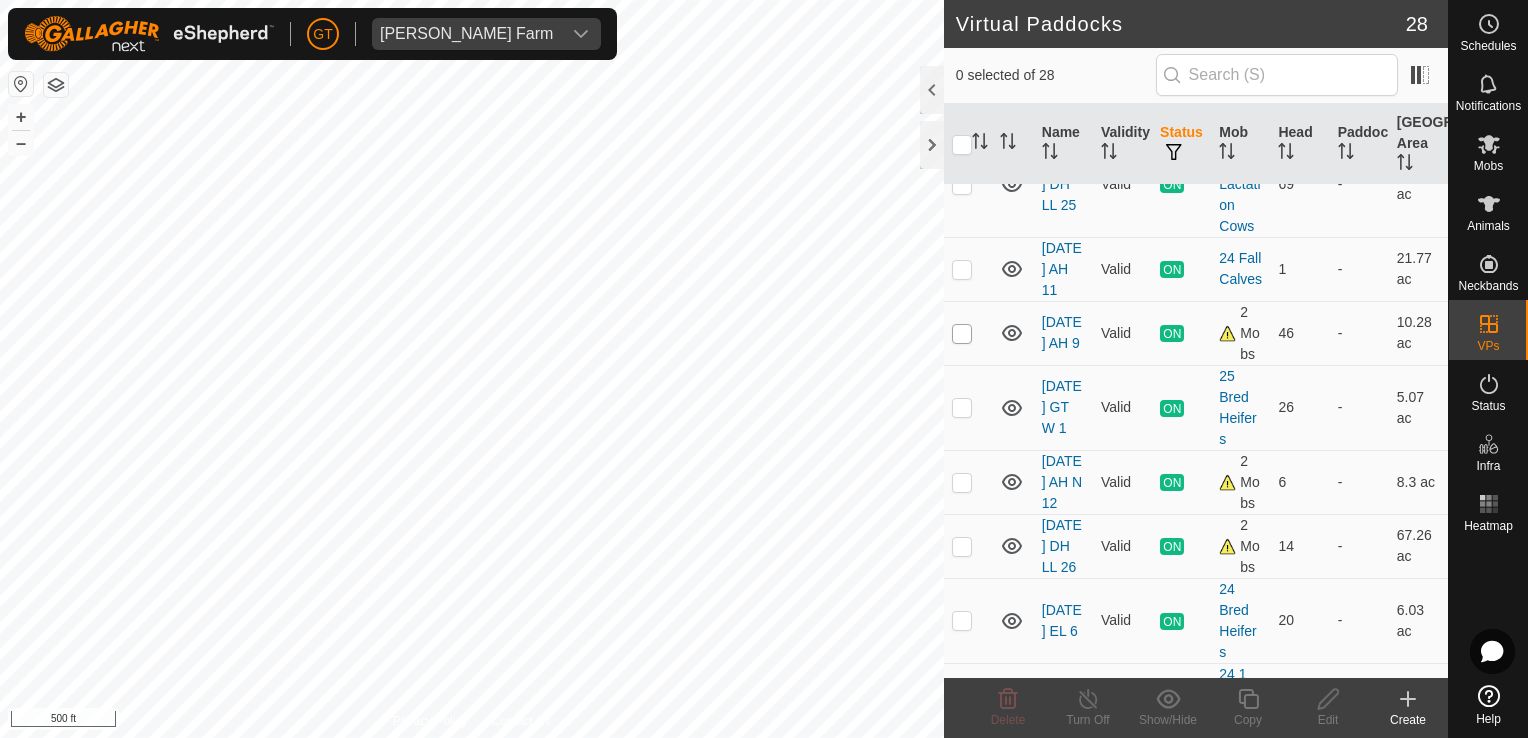 click at bounding box center [962, 334] 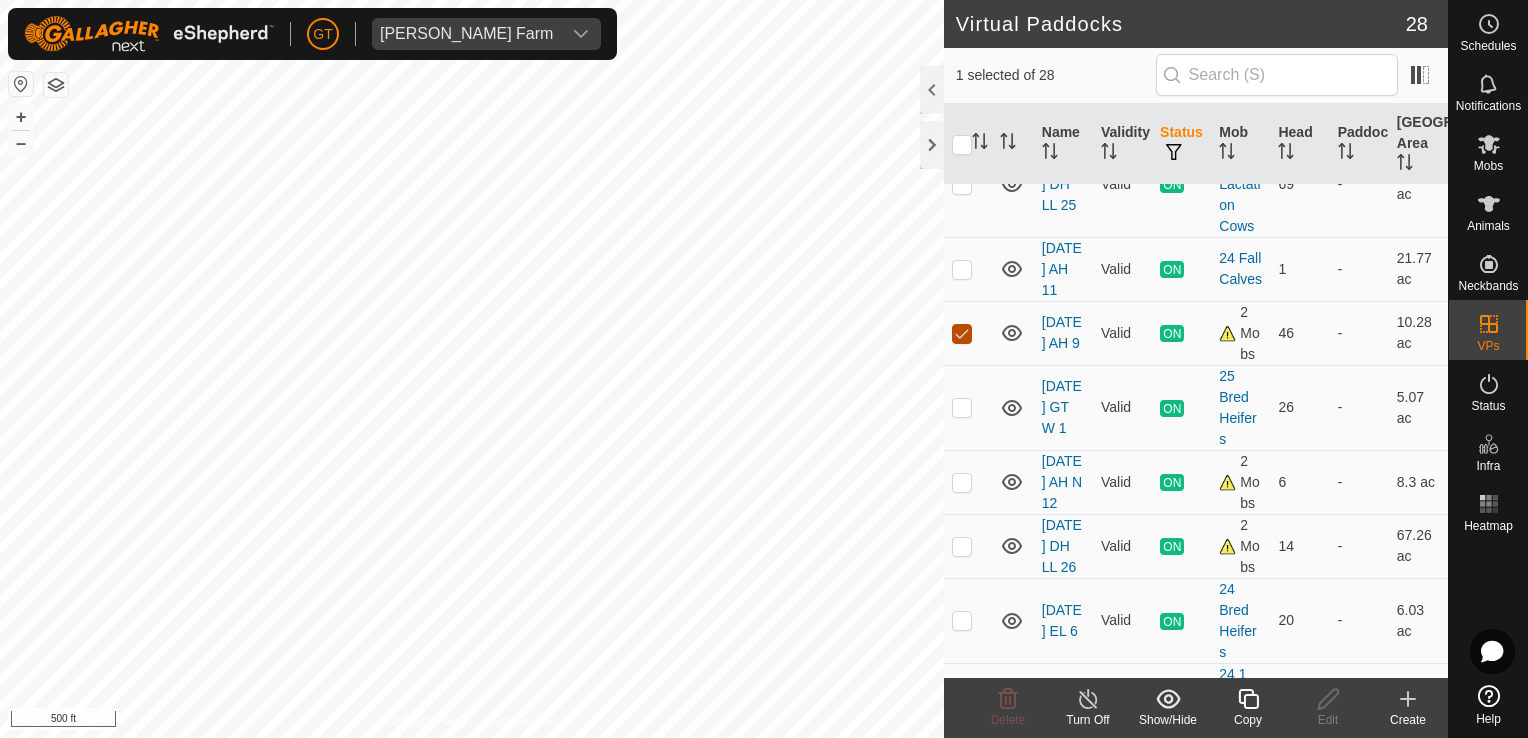 click at bounding box center [962, 334] 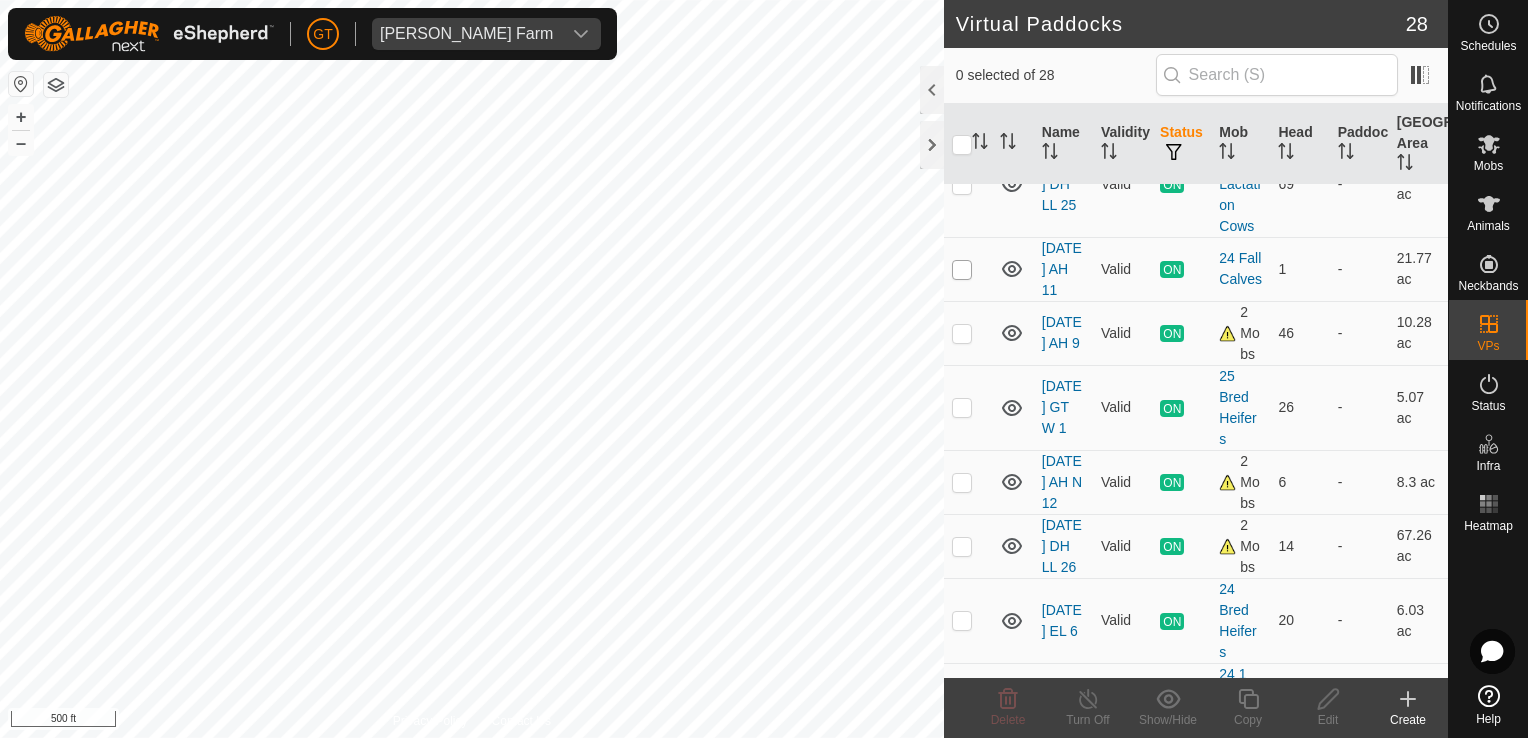 click at bounding box center (962, 270) 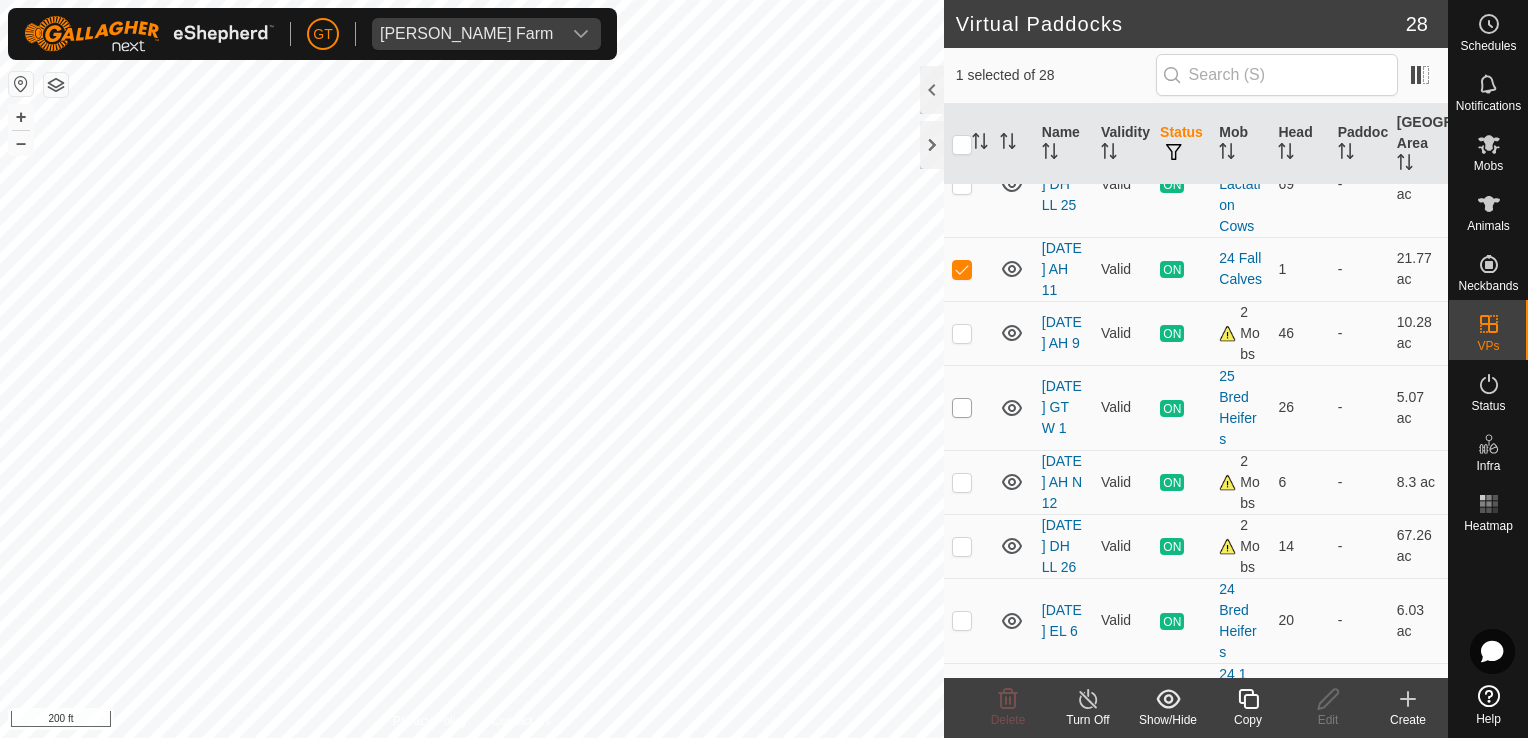 click on "Virtual Paddocks 28 1 selected of 28     Name   Validity   Status   Mob   Head   Paddock   Grazing Area   VPs with NO Physical Paddock  [DATE]  DH N BRIDGE 23  Valid  ON  24 2 plus Lactation Cows   1   -   42.65 ac  [DATE]    DH LL 25  Valid  ON  24 2 plus Lactation Cows   69   -   62.47 ac  [DATE]  AH  11  Valid  ON  24 Fall Calves   1   -   21.77 ac  [DATE]   AH  9  Valid  ON  2 Mobs   46   -   10.28 ac  [DATE]   GT W 1  Valid  ON  25 Bred Heifers   26   -   5.07 ac  [DATE]  AH N 12  Valid  ON  2 Mobs   6   -   8.3 ac  [DATE]  DH LL 26  Valid  ON  2 Mobs   14   -   67.26 ac  [DATE]  EL  6  Valid  ON  24 Bred Heifers   20   -   6.03 ac  [DATE]  LL 27  Valid  ON  24 1 Lactation Cows   21   -   18.43 ac  [DATE]  BS  N 1  Valid  OFF  -   0   -   7.88 ac  [DATE]   LL  SW 9  Valid  OFF  -   0   -   6 ac  [DATE] 075904  Valid  OFF  -   0   -   4.79 ac  [DATE]   BS  N  2  Valid  OFF  -   0   -   12.11 ac  [DATE]  BS N 3  Valid  OFF  -   0   -   8.55 ac  OFF +" 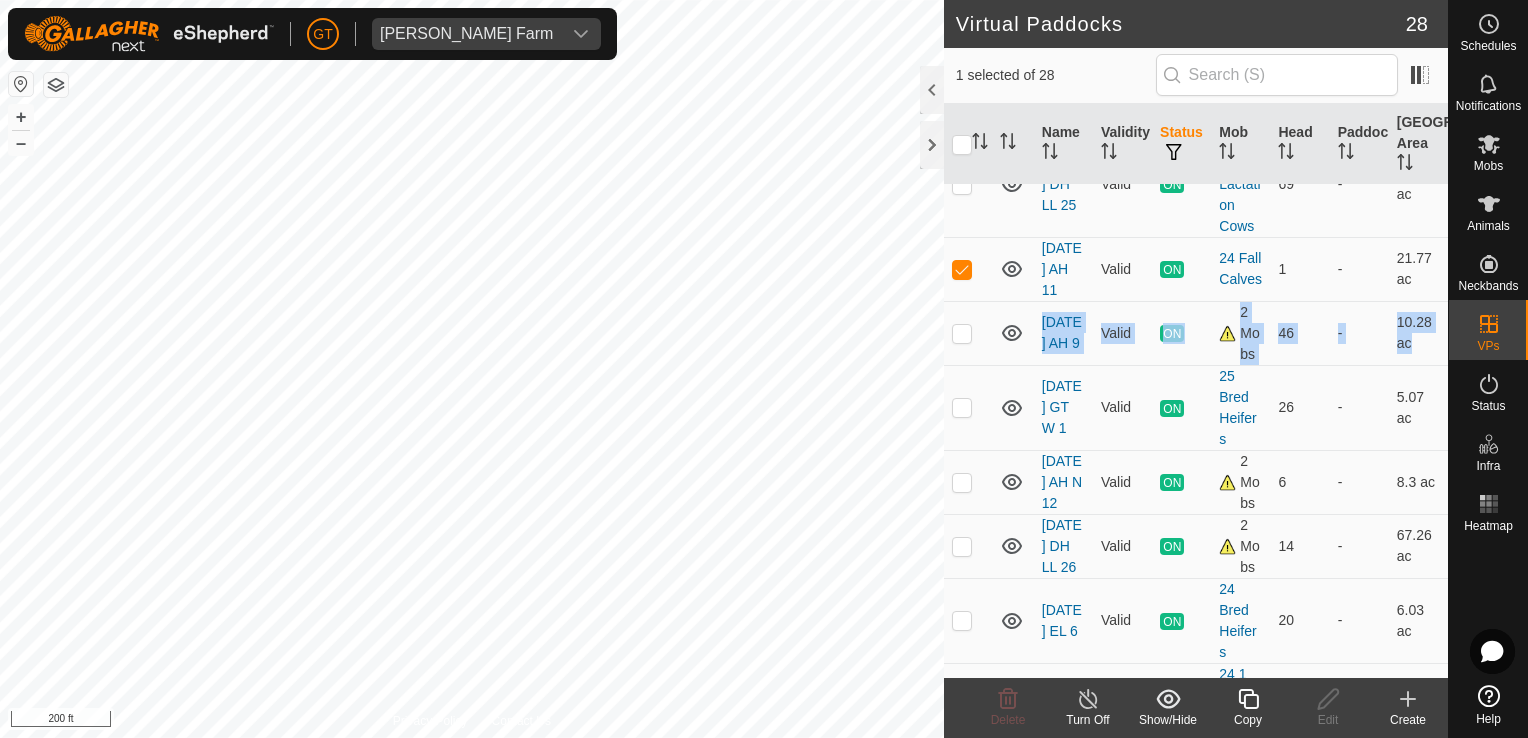 drag, startPoint x: 971, startPoint y: 334, endPoint x: 975, endPoint y: 463, distance: 129.062 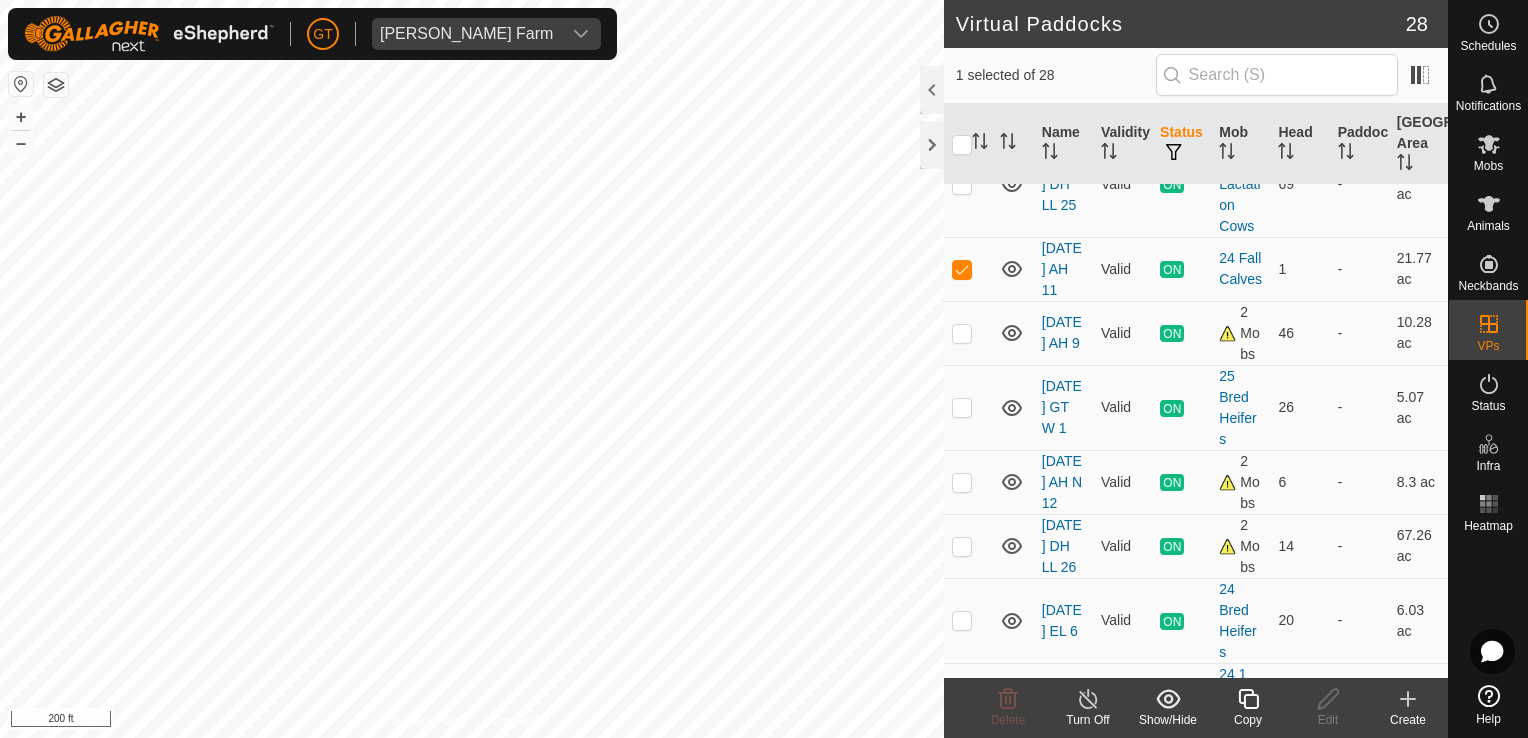 drag, startPoint x: 975, startPoint y: 463, endPoint x: 971, endPoint y: 384, distance: 79.101204 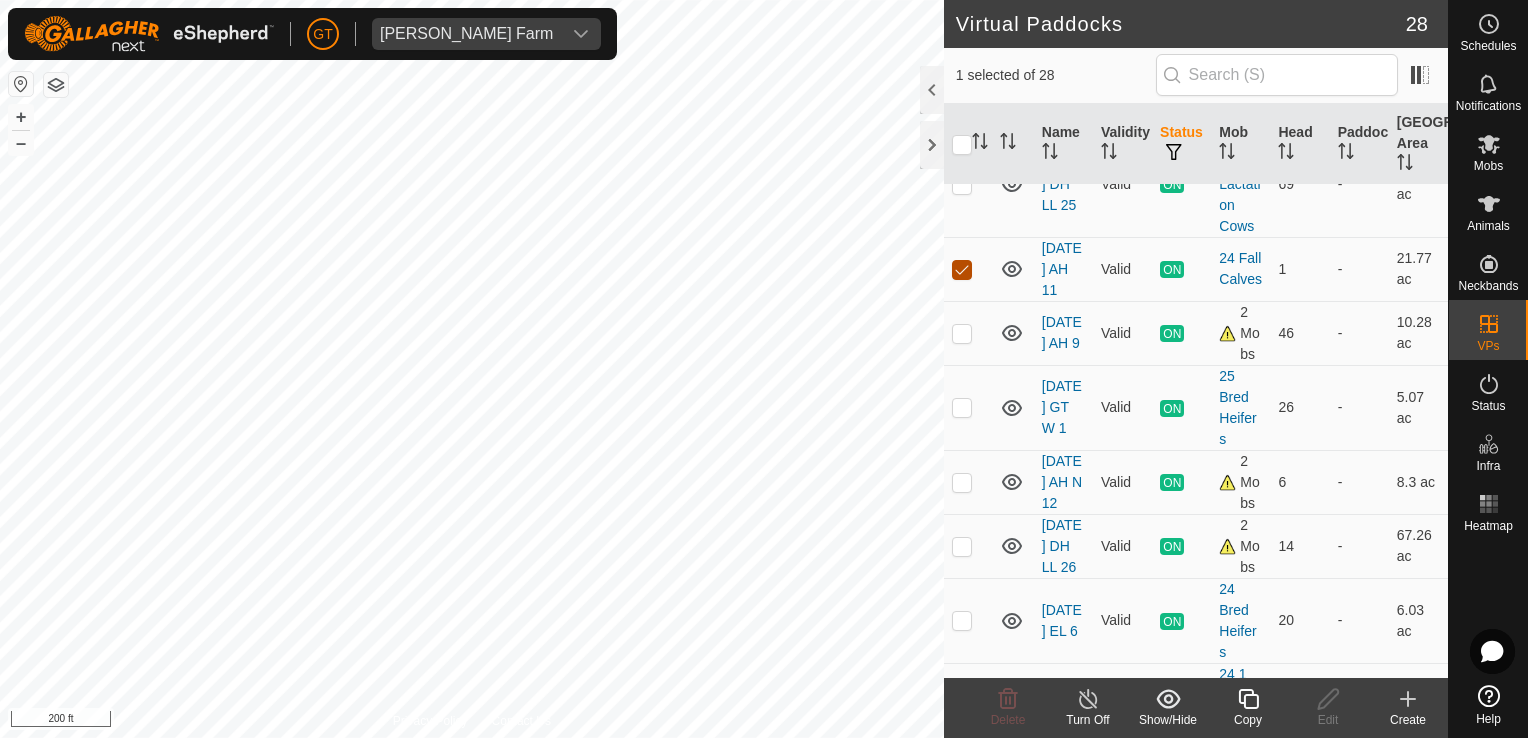 click at bounding box center [962, 270] 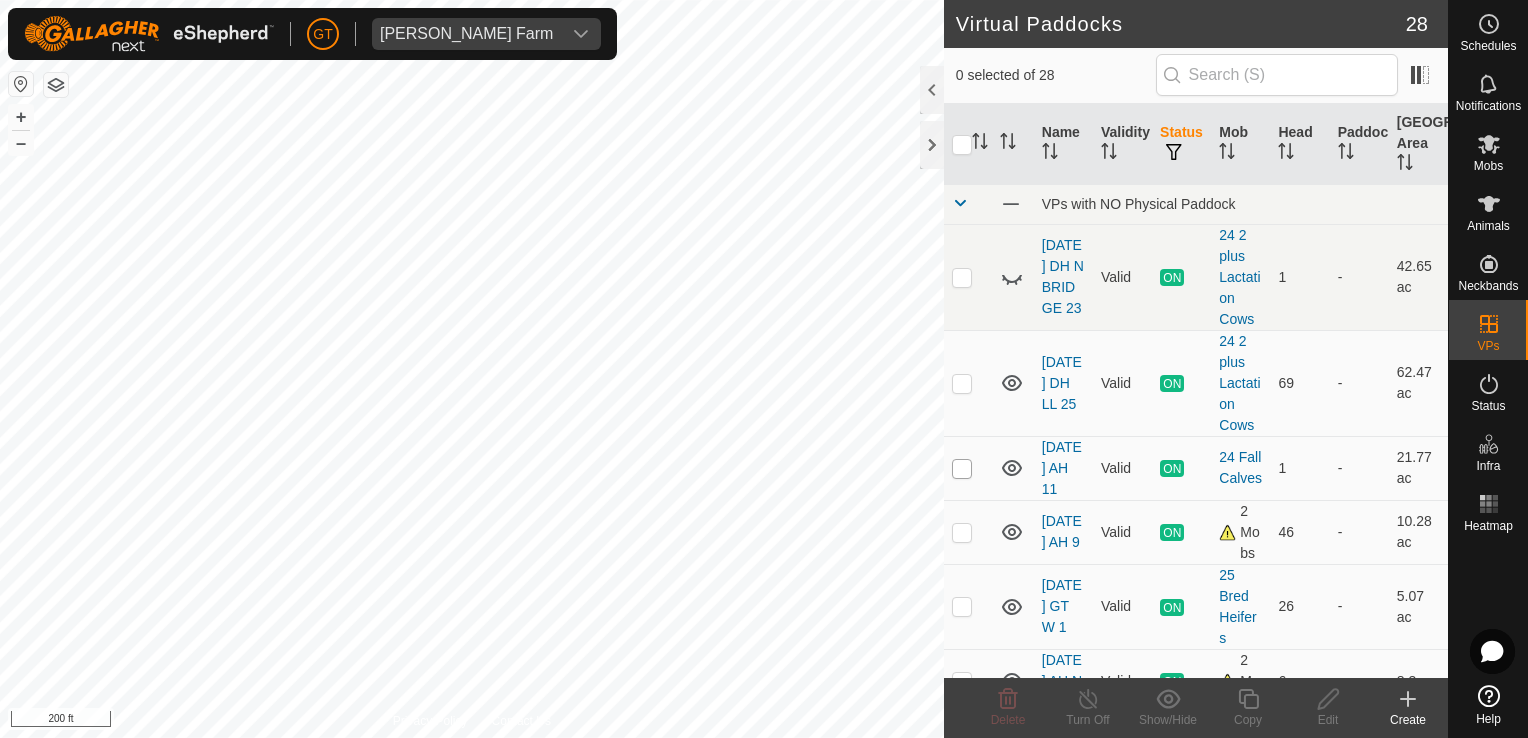 scroll, scrollTop: 0, scrollLeft: 0, axis: both 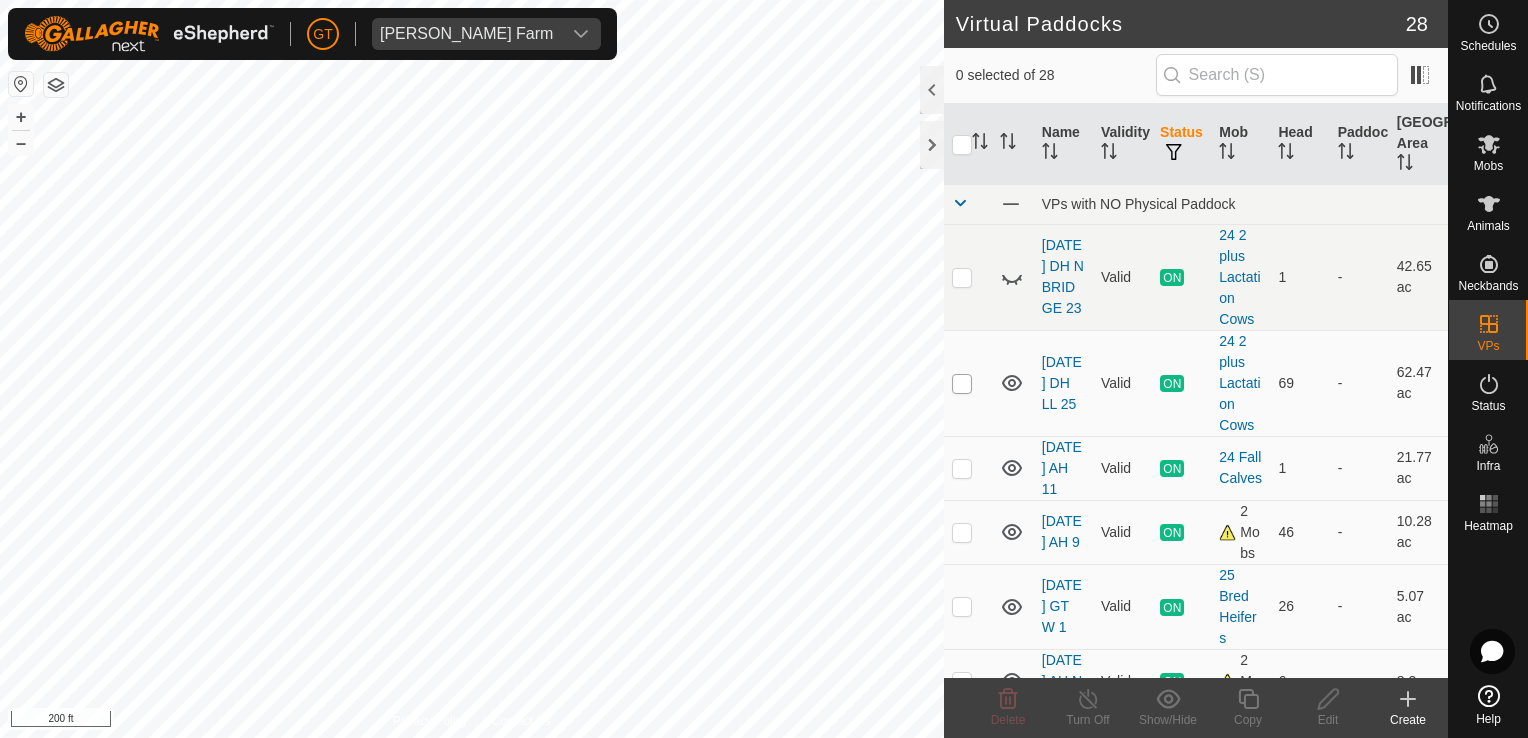 click at bounding box center [962, 384] 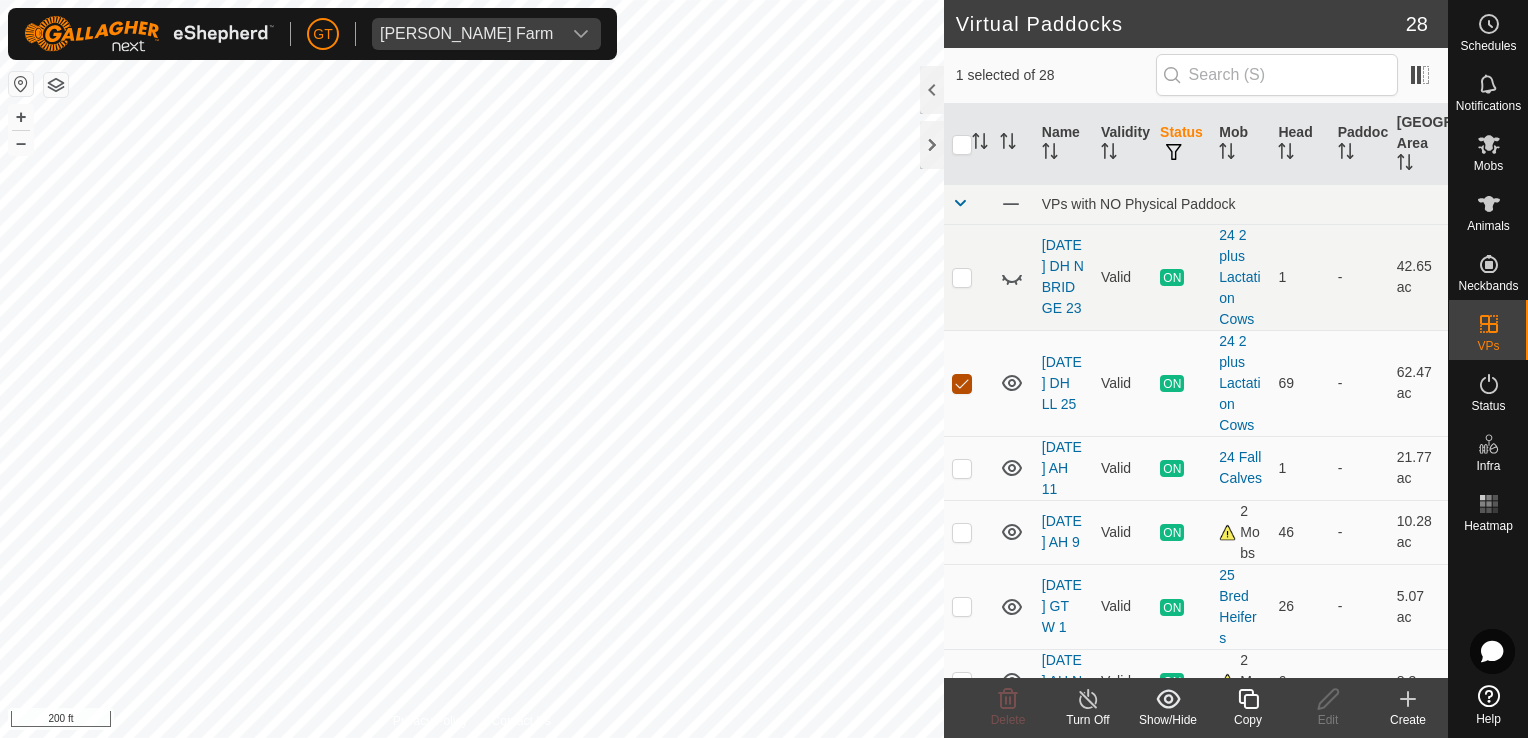 click at bounding box center [962, 384] 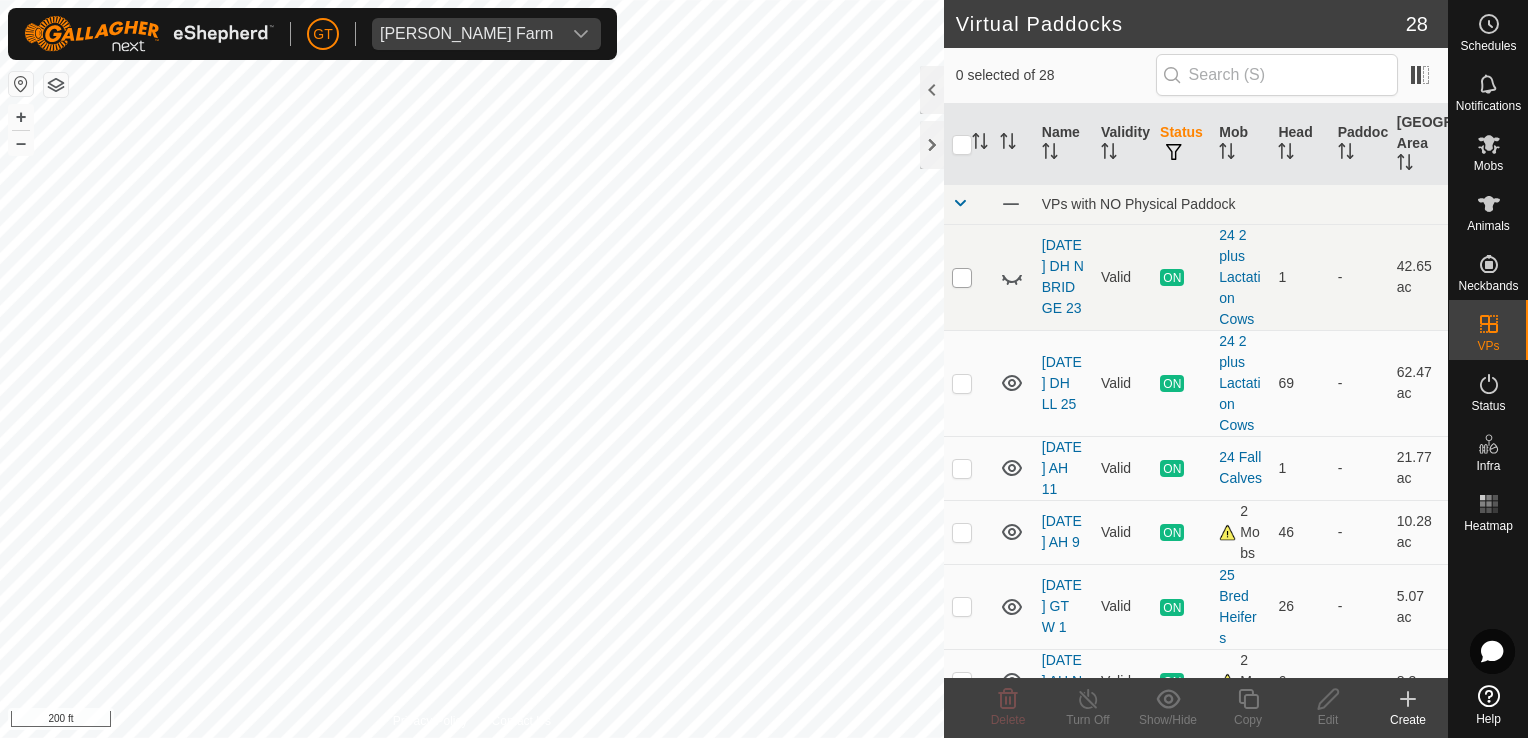 click at bounding box center (962, 278) 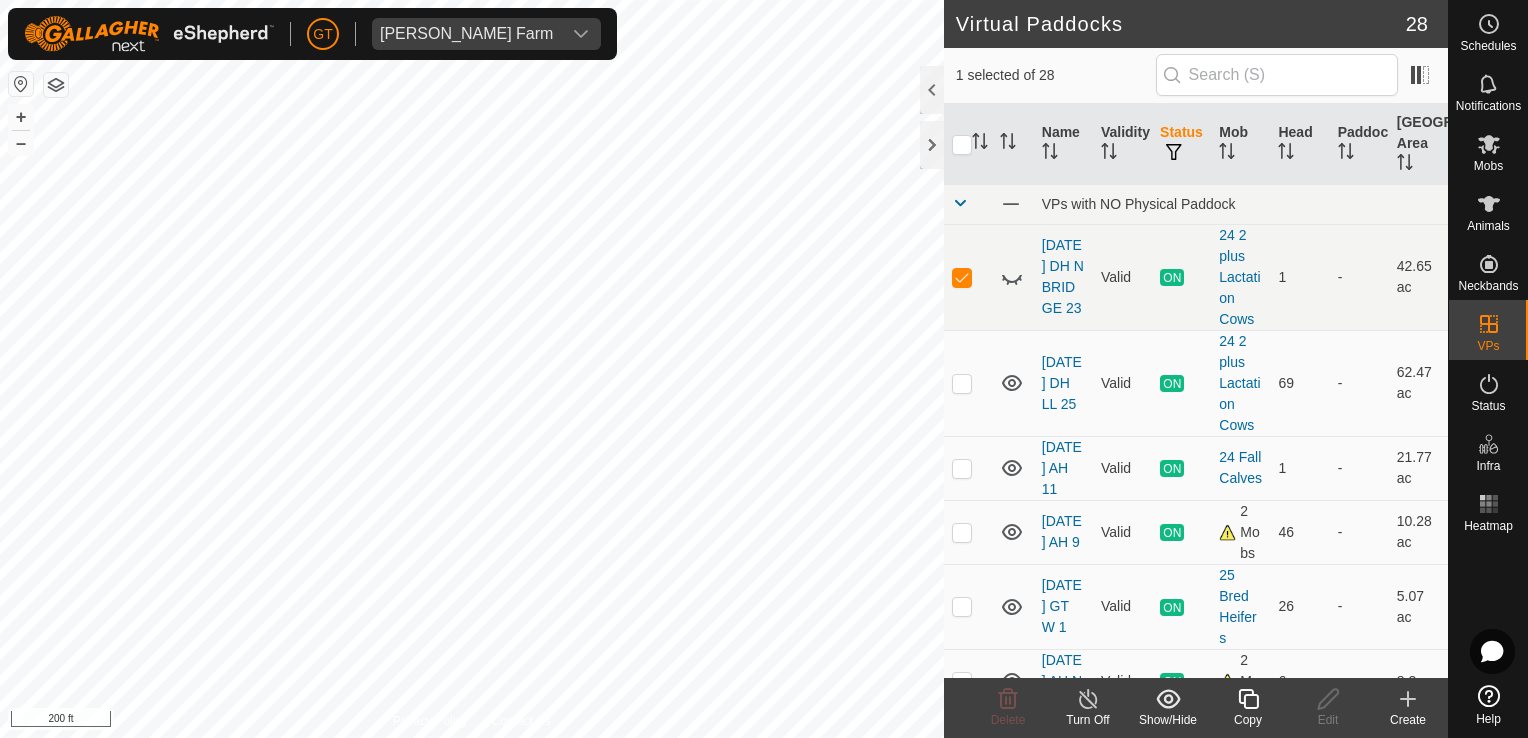click on "Virtual Paddocks 28 1 selected of 28     Name   Validity   Status   Mob   Head   Paddock   Grazing Area   VPs with NO Physical Paddock  [DATE]  DH N BRIDGE 23  Valid  ON  24 2 plus Lactation Cows   1   -   42.65 ac  [DATE]    DH LL 25  Valid  ON  24 2 plus Lactation Cows   69   -   62.47 ac  [DATE]  AH  11  Valid  ON  24 Fall Calves   1   -   21.77 ac  [DATE]   AH  9  Valid  ON  2 Mobs   46   -   10.28 ac  [DATE]   GT W 1  Valid  ON  25 Bred Heifers   26   -   5.07 ac  [DATE]  AH N 12  Valid  ON  2 Mobs   6   -   8.3 ac  [DATE]  DH LL 26  Valid  ON  2 Mobs   14   -   67.26 ac  [DATE]  EL  6  Valid  ON  24 Bred Heifers   20   -   6.03 ac  [DATE]  LL 27  Valid  ON  24 1 Lactation Cows   21   -   18.43 ac  [DATE]  BS  N 1  Valid  OFF  -   0   -   7.88 ac  [DATE]   LL  SW 9  Valid  OFF  -   0   -   6 ac  [DATE] 075904  Valid  OFF  -   0   -   4.79 ac  [DATE]   BS  N  2  Valid  OFF  -   0   -   12.11 ac  [DATE]  BS N 3  Valid  OFF  -   0   -   8.55 ac  OFF +" 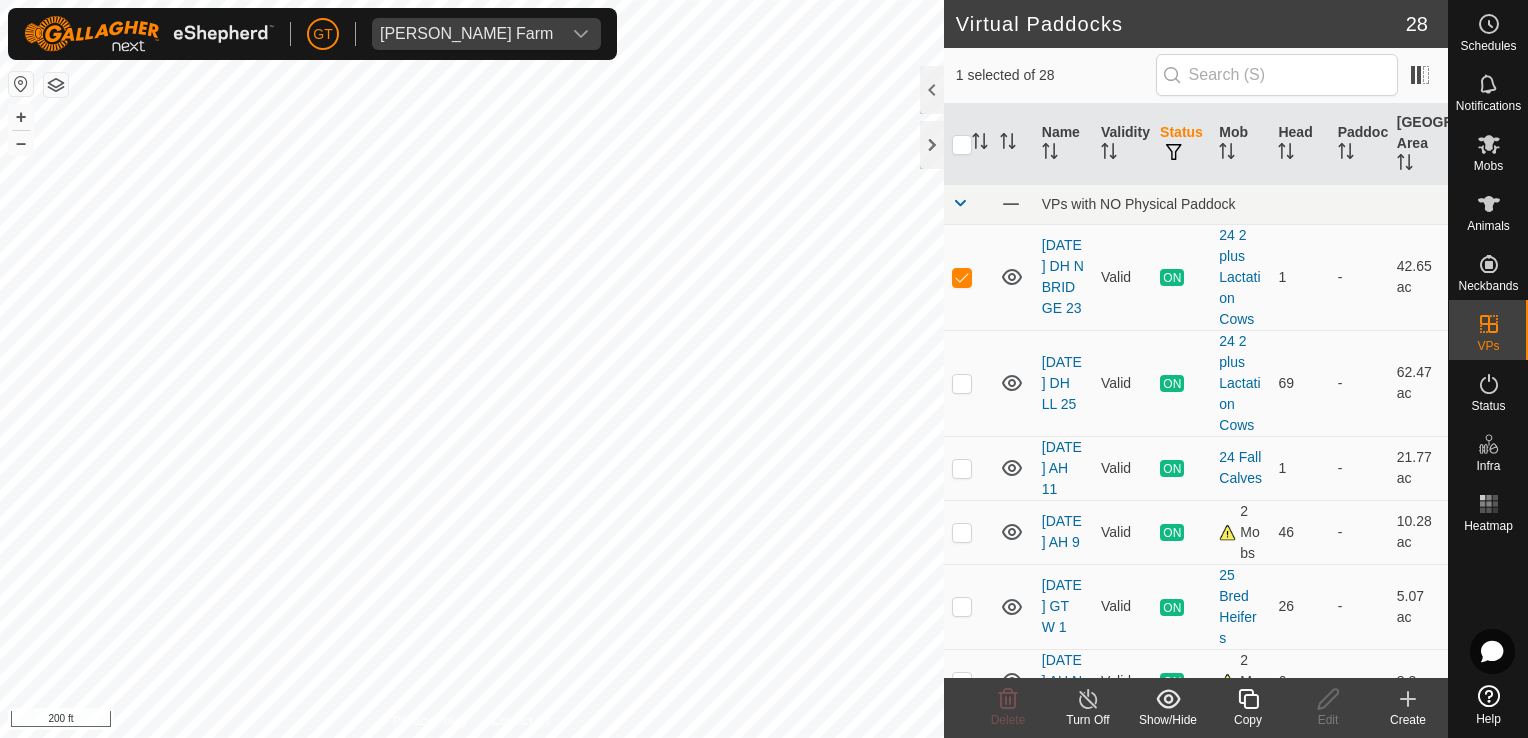 click 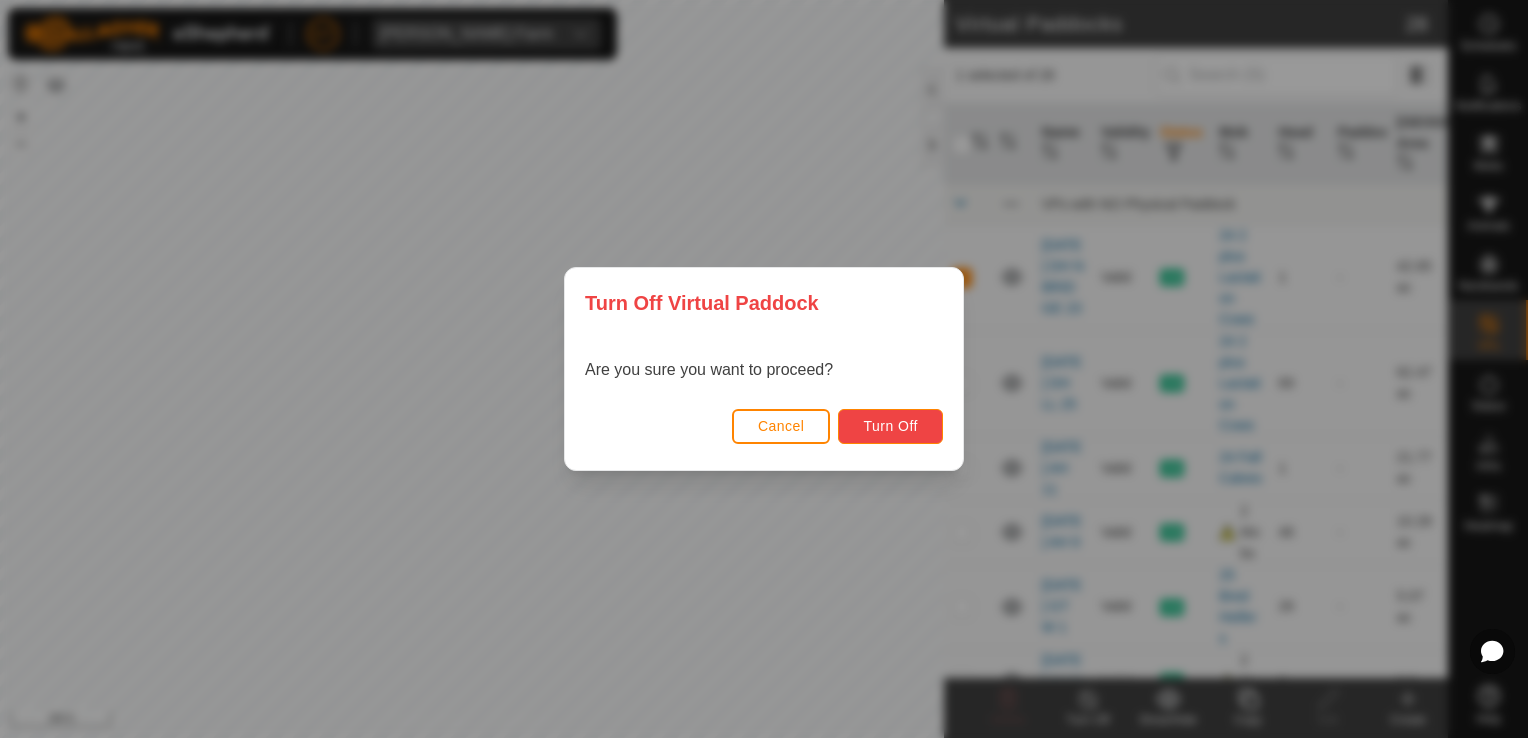 click on "Turn Off" at bounding box center (890, 426) 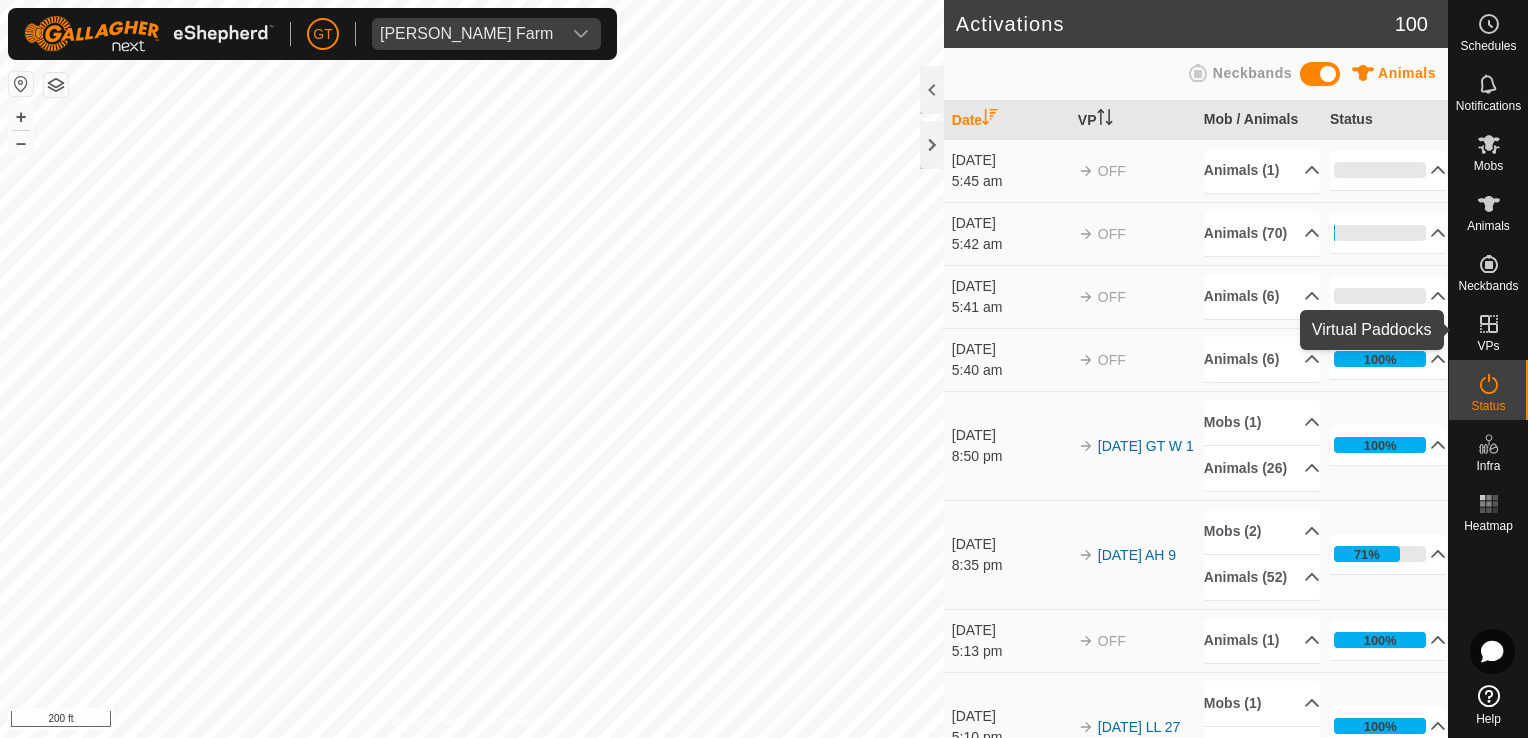 click 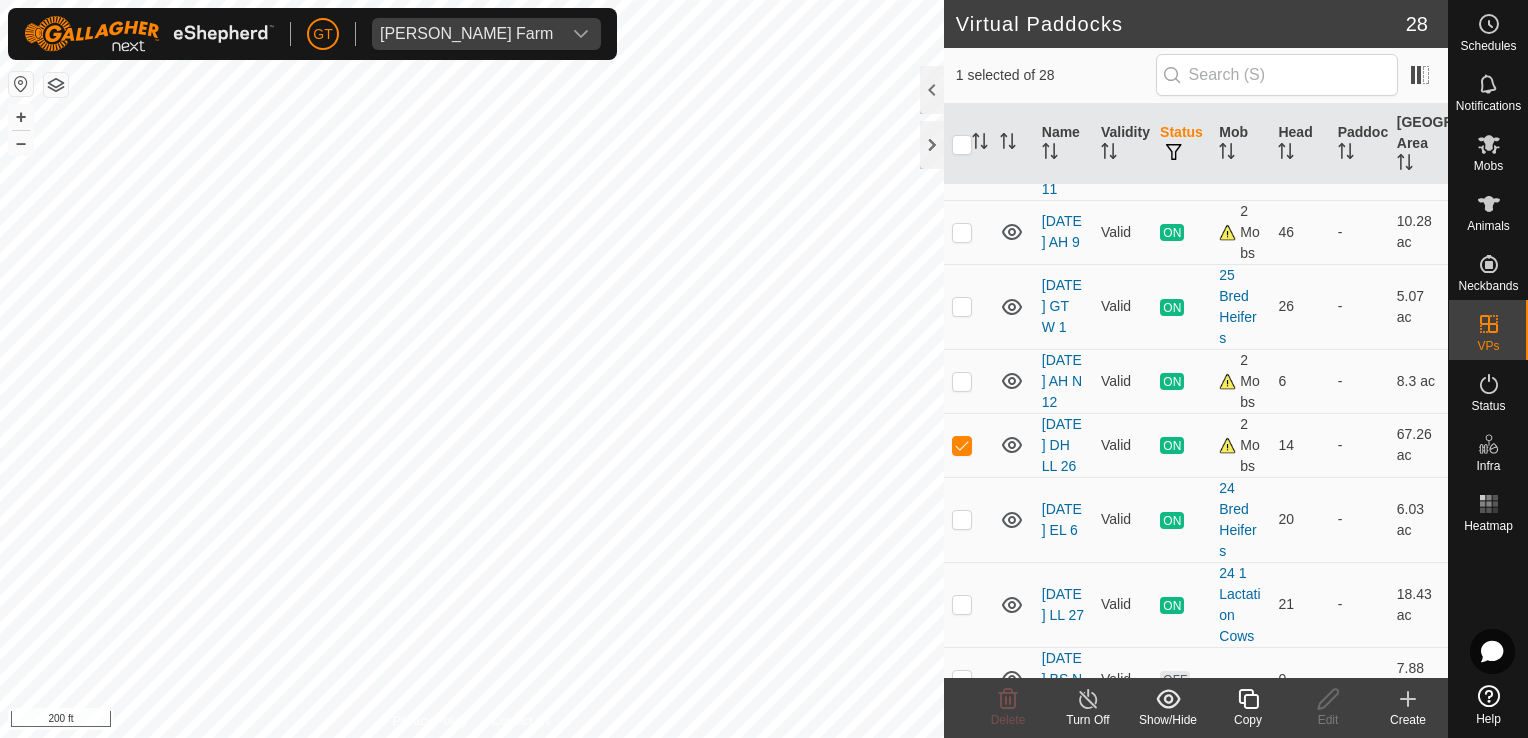 scroll, scrollTop: 400, scrollLeft: 0, axis: vertical 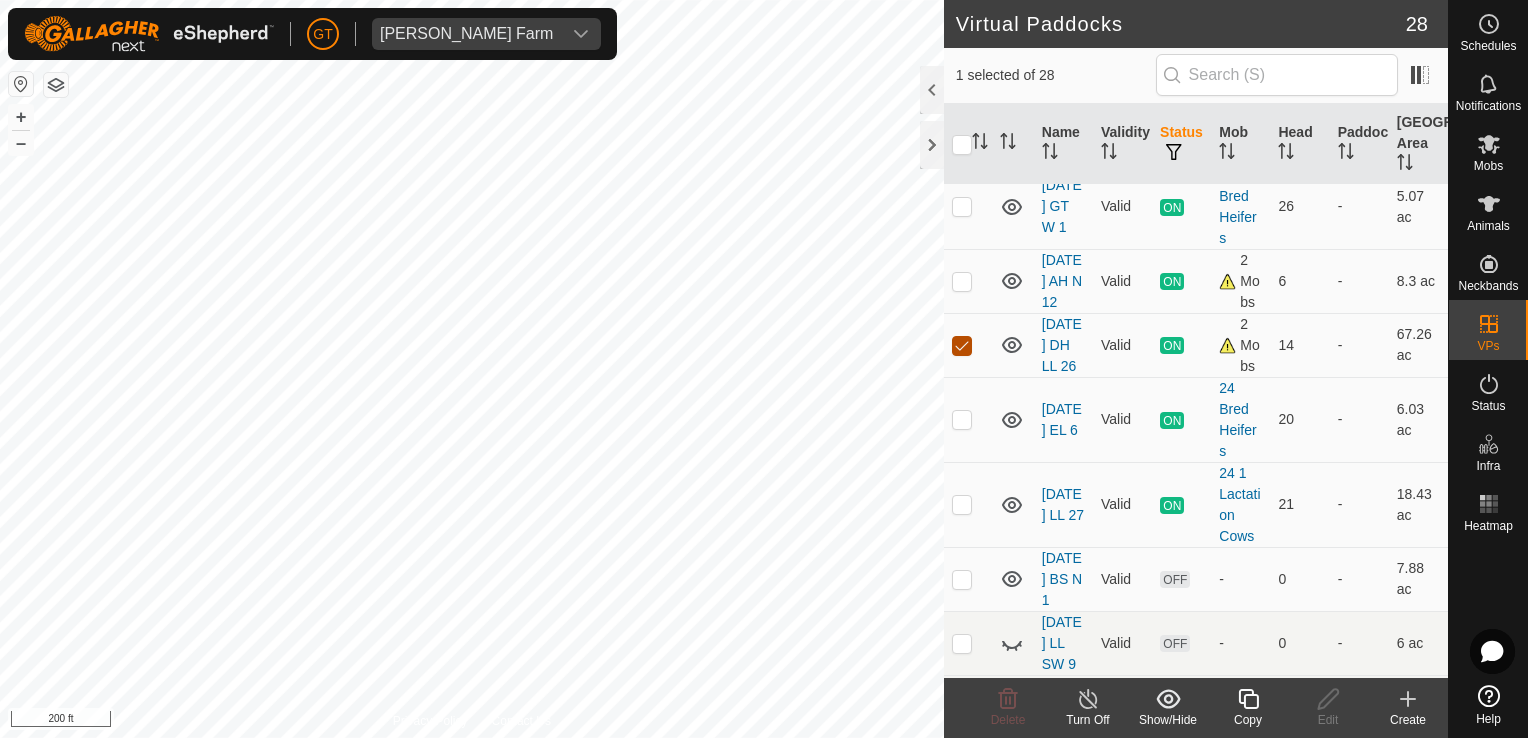 click at bounding box center (962, 346) 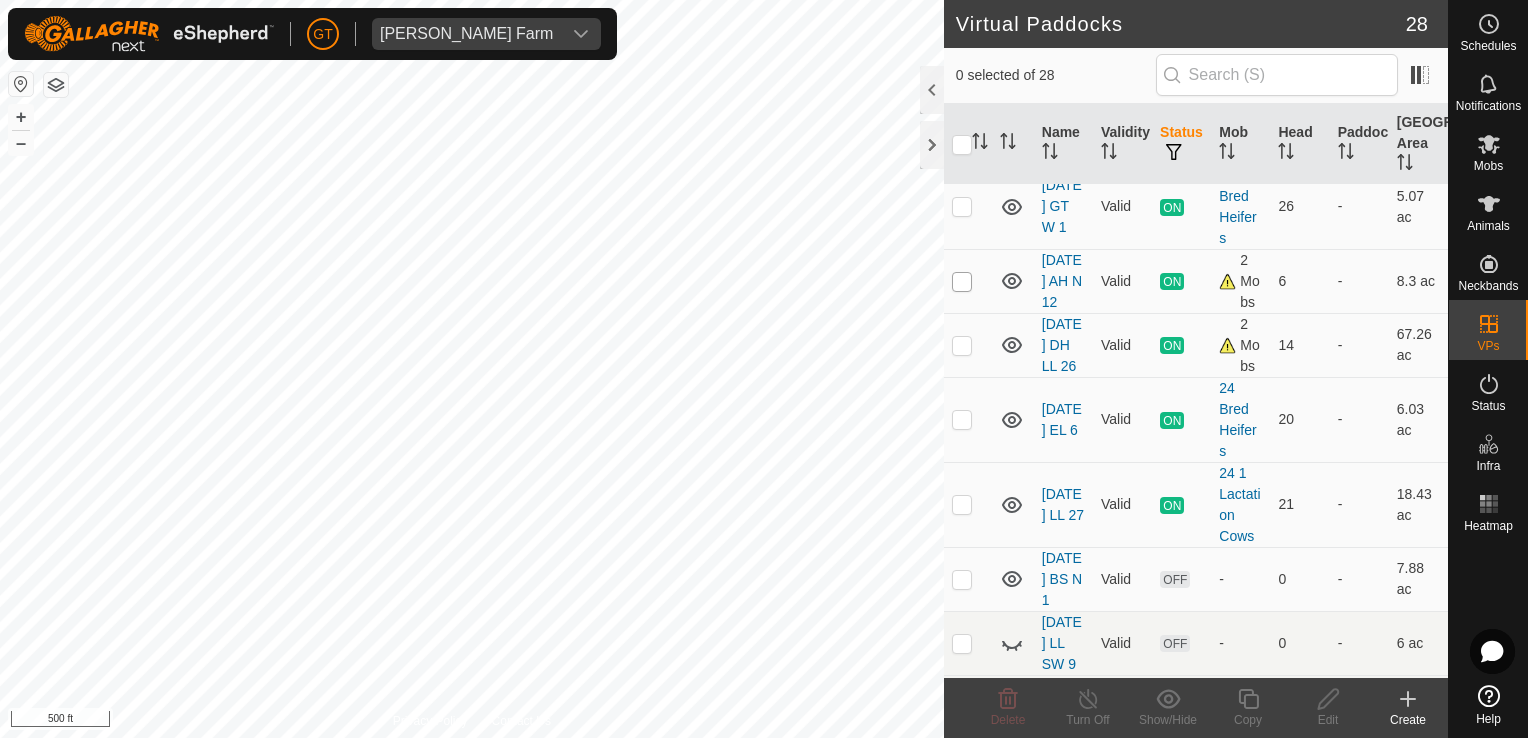 click at bounding box center (962, 282) 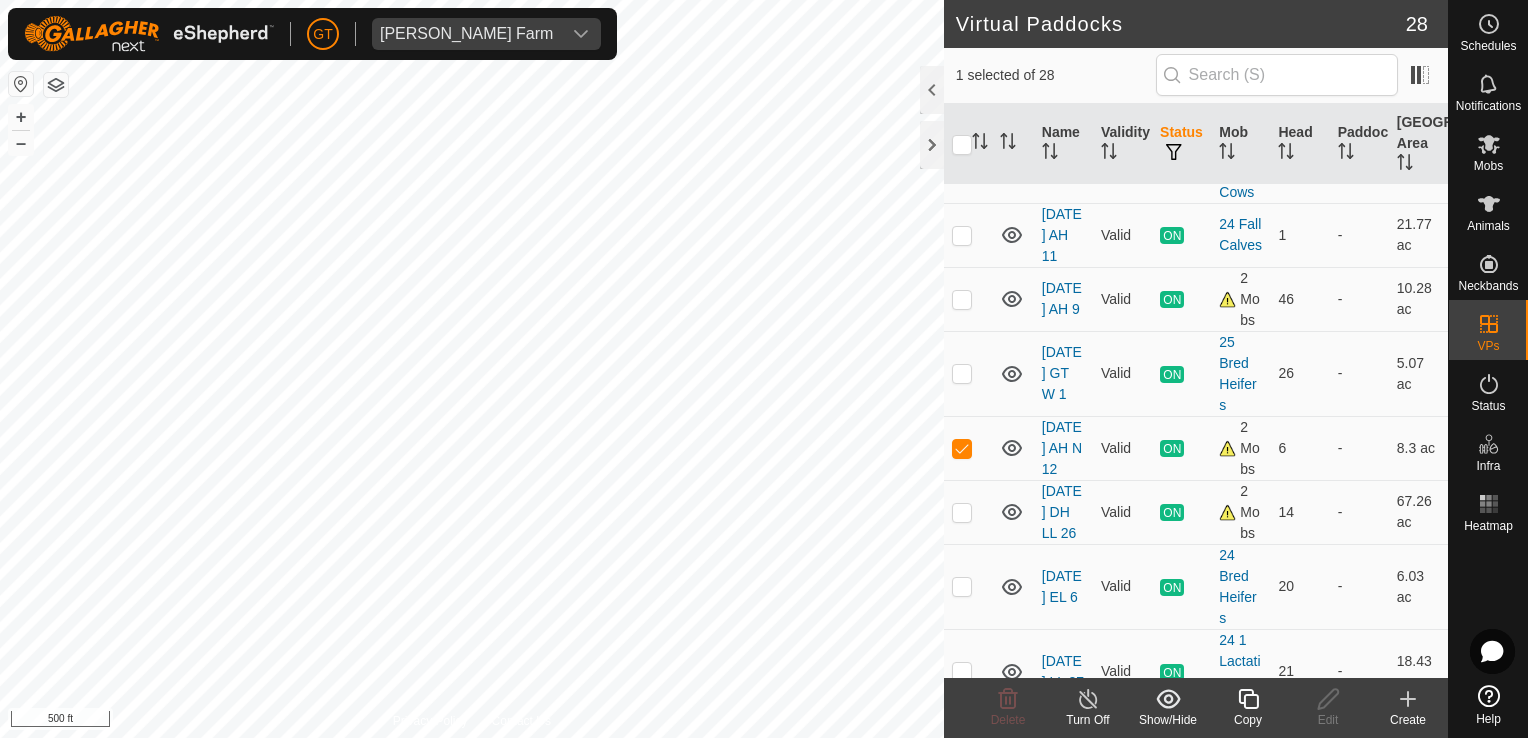 scroll, scrollTop: 200, scrollLeft: 0, axis: vertical 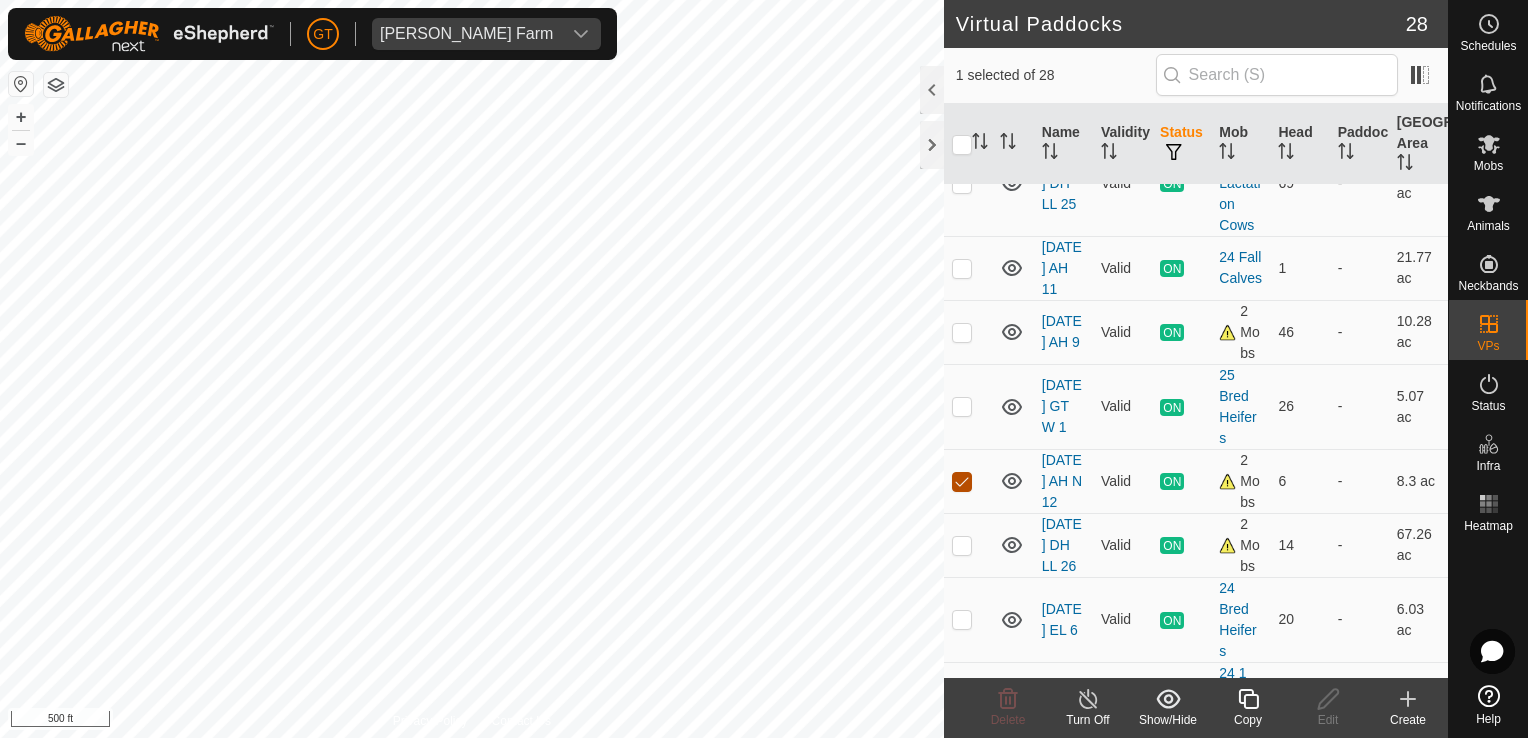 click at bounding box center (962, 482) 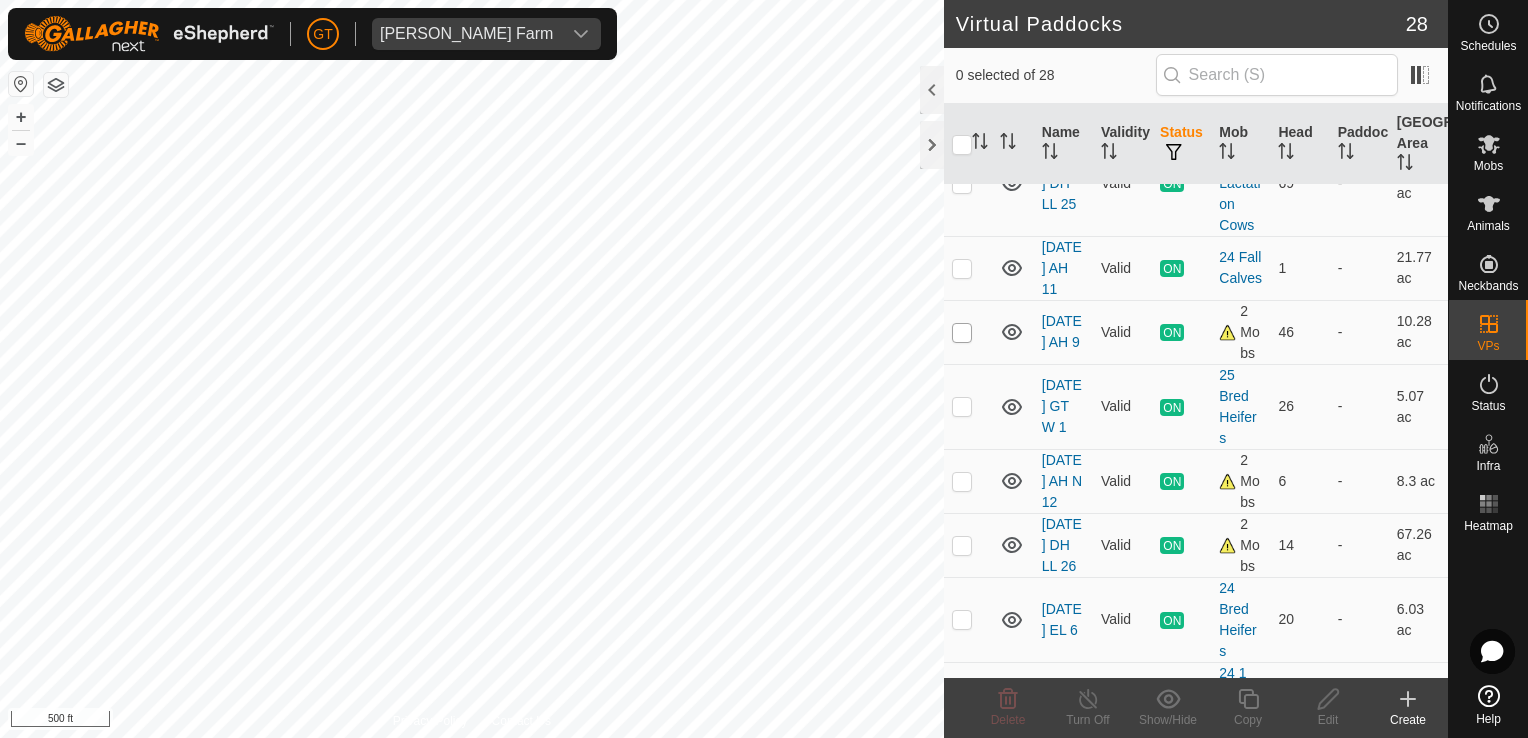 click at bounding box center (962, 333) 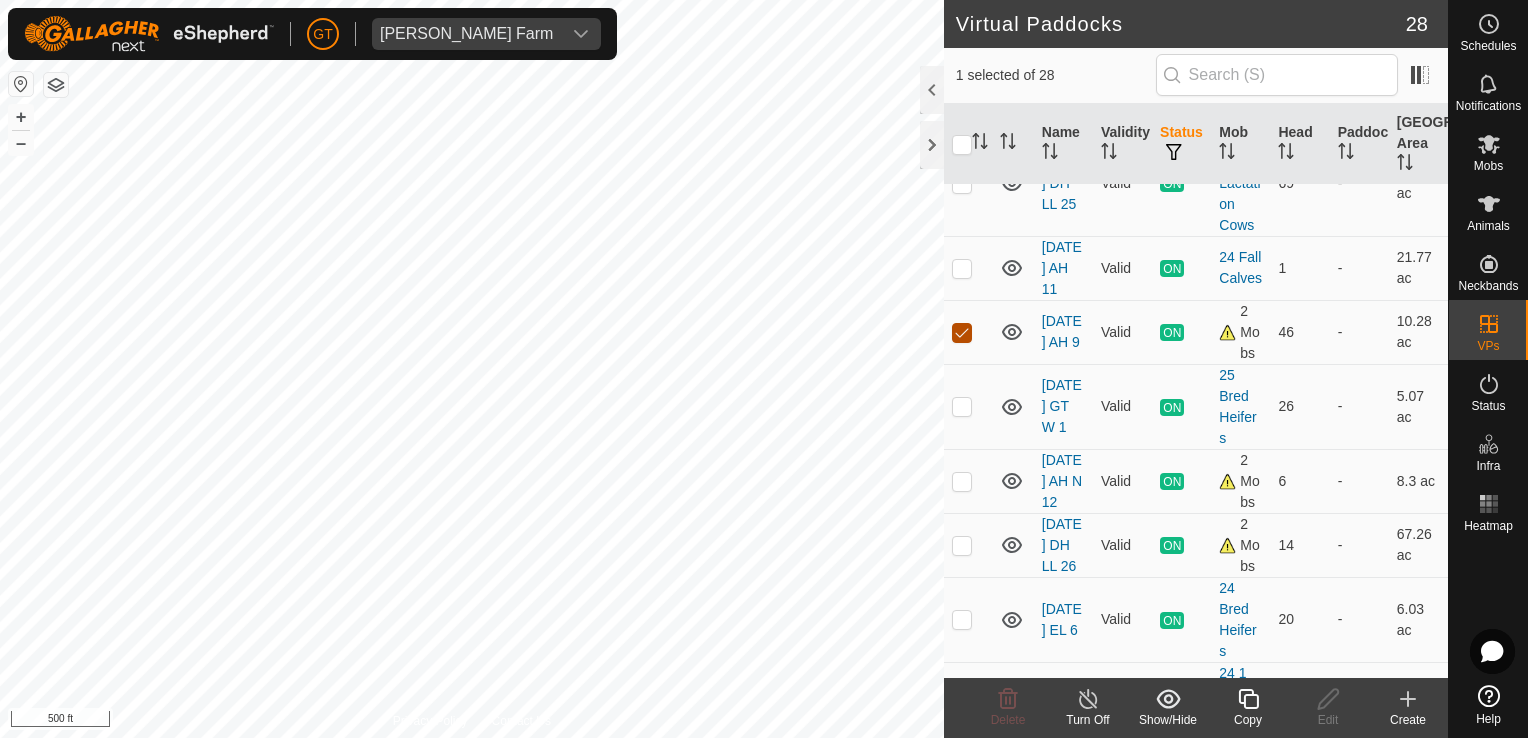 click at bounding box center (962, 333) 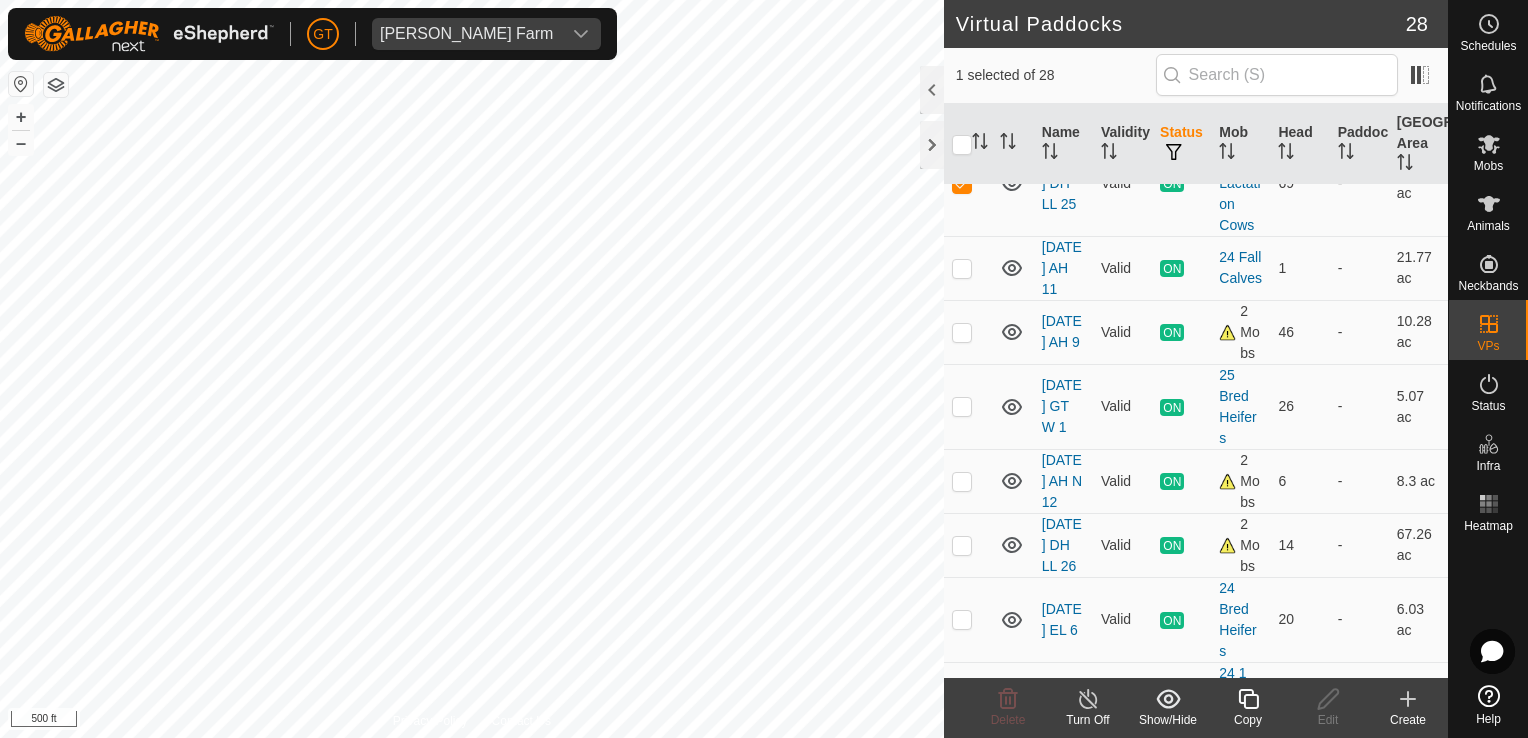checkbox on "false" 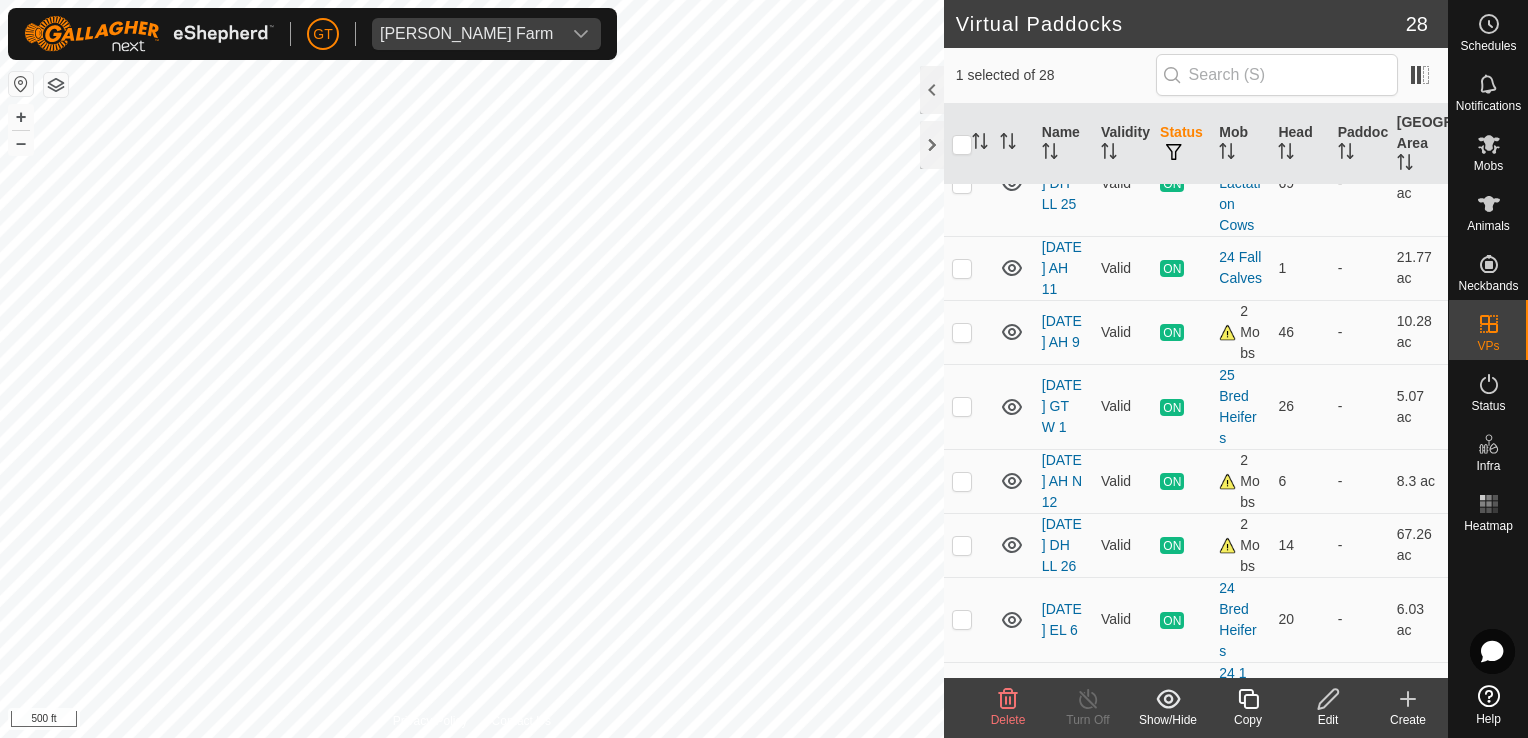 click 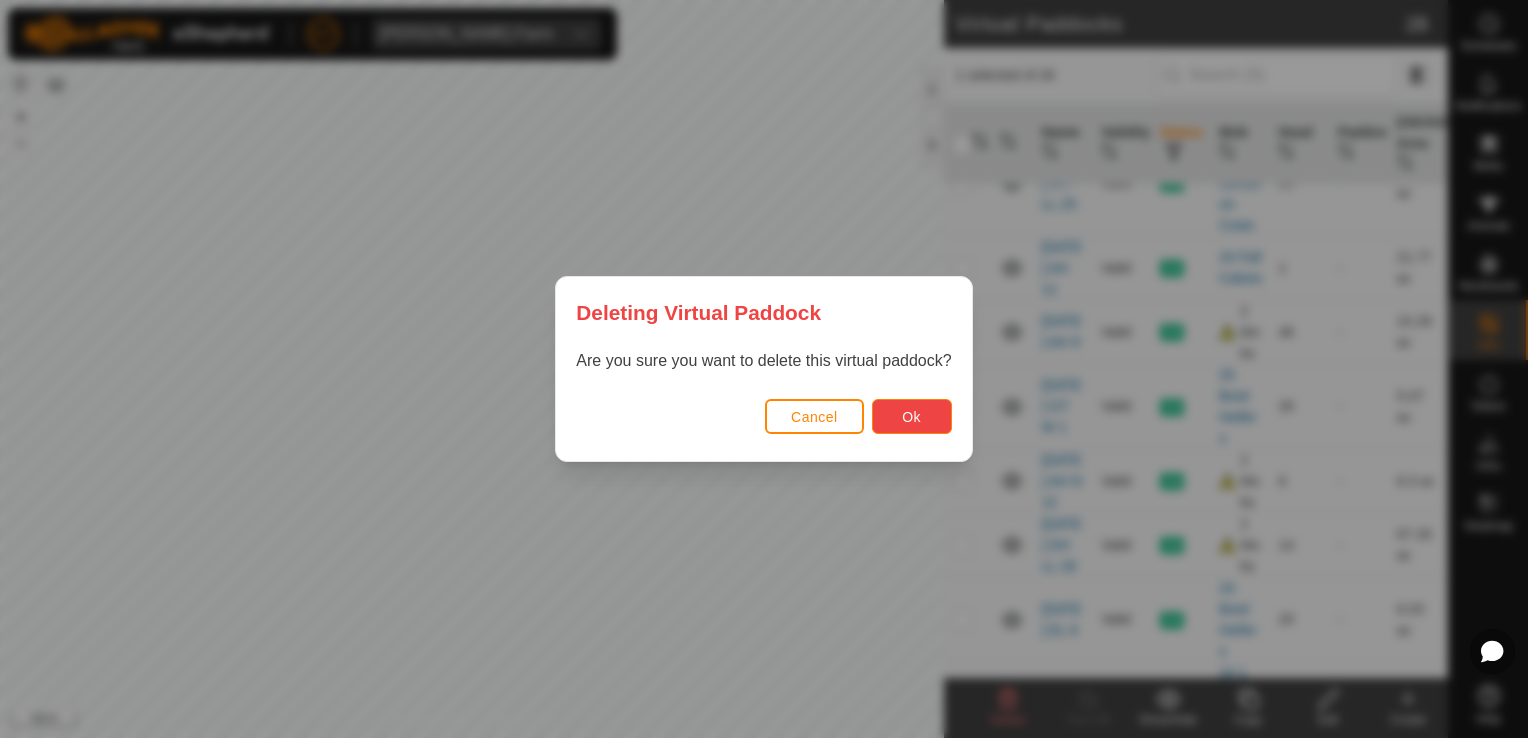 click on "Ok" at bounding box center [911, 417] 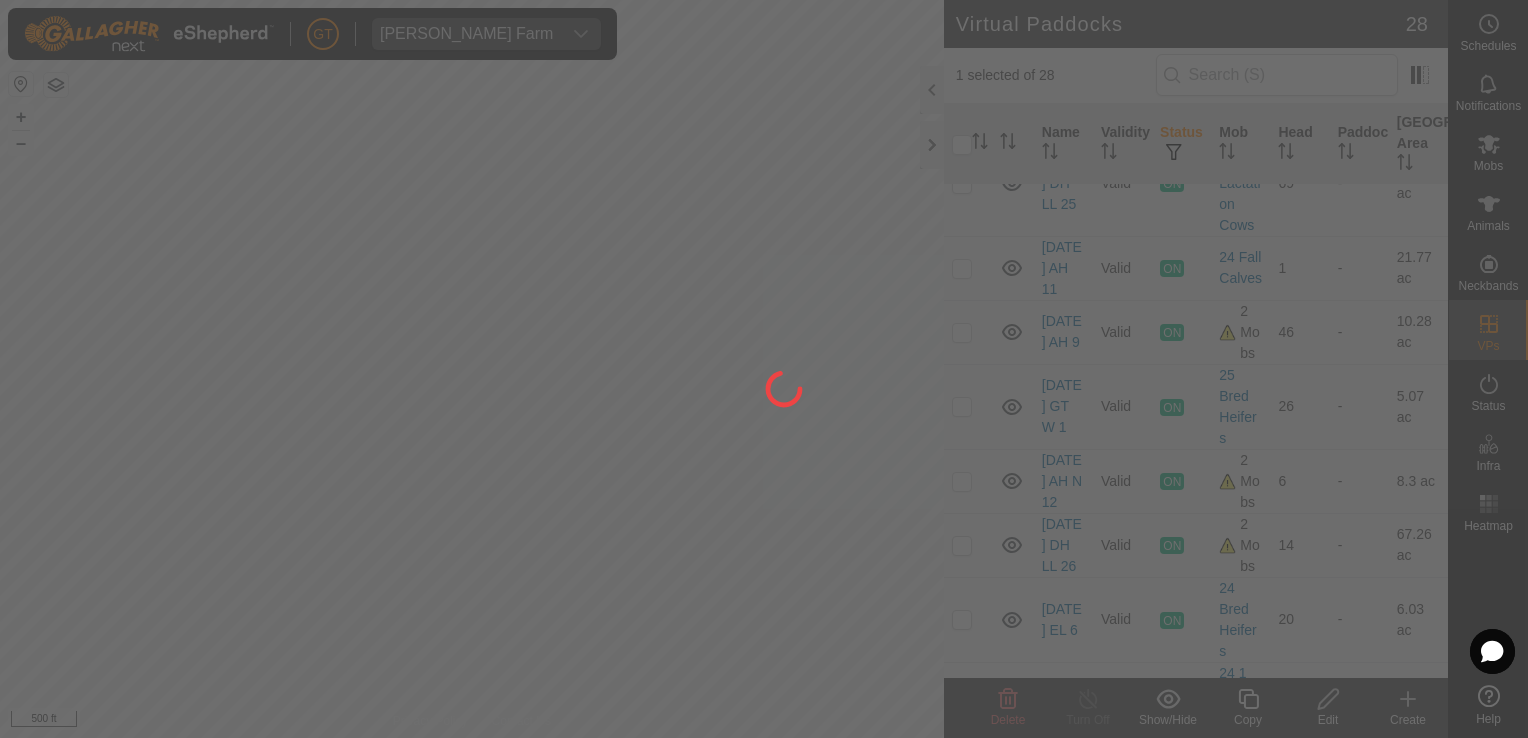 checkbox on "false" 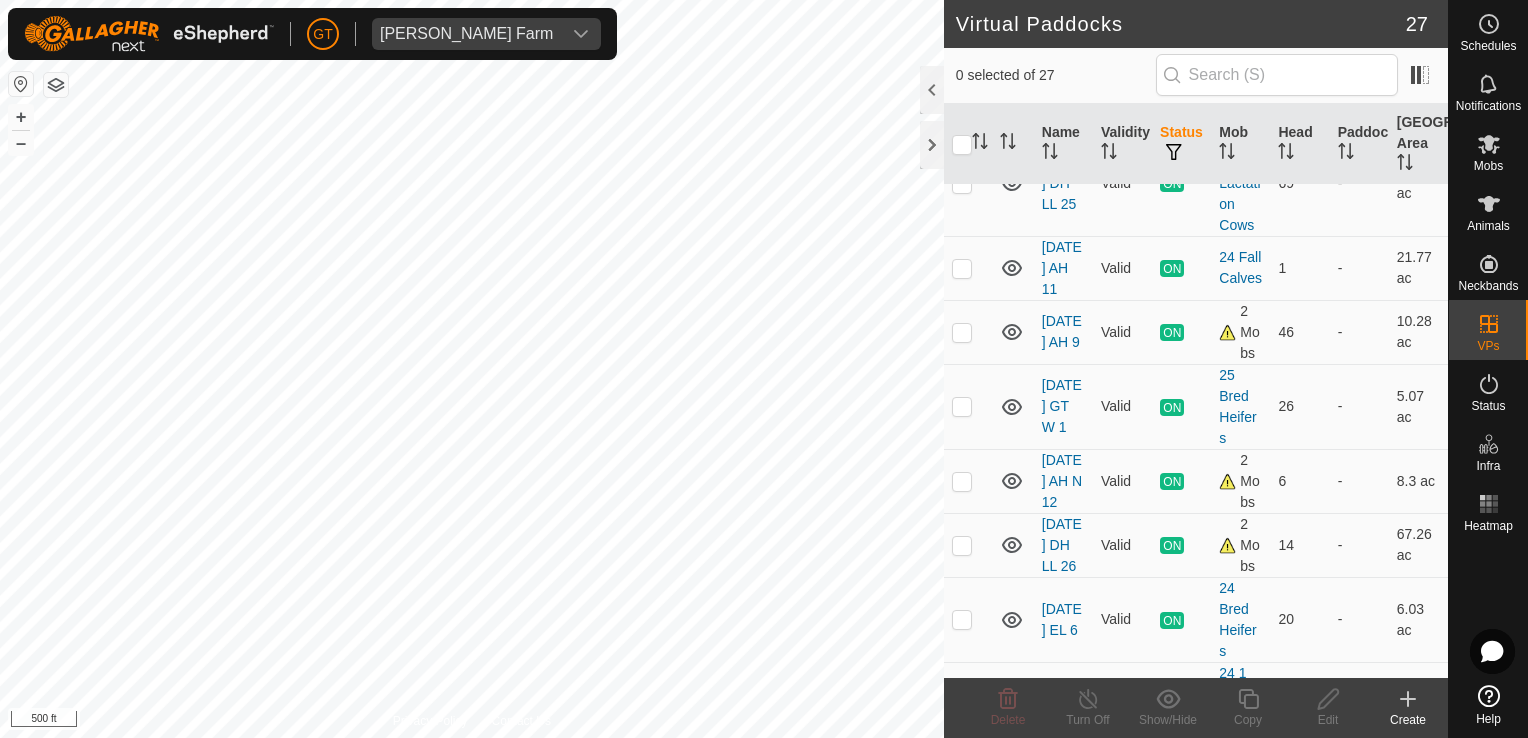 checkbox on "true" 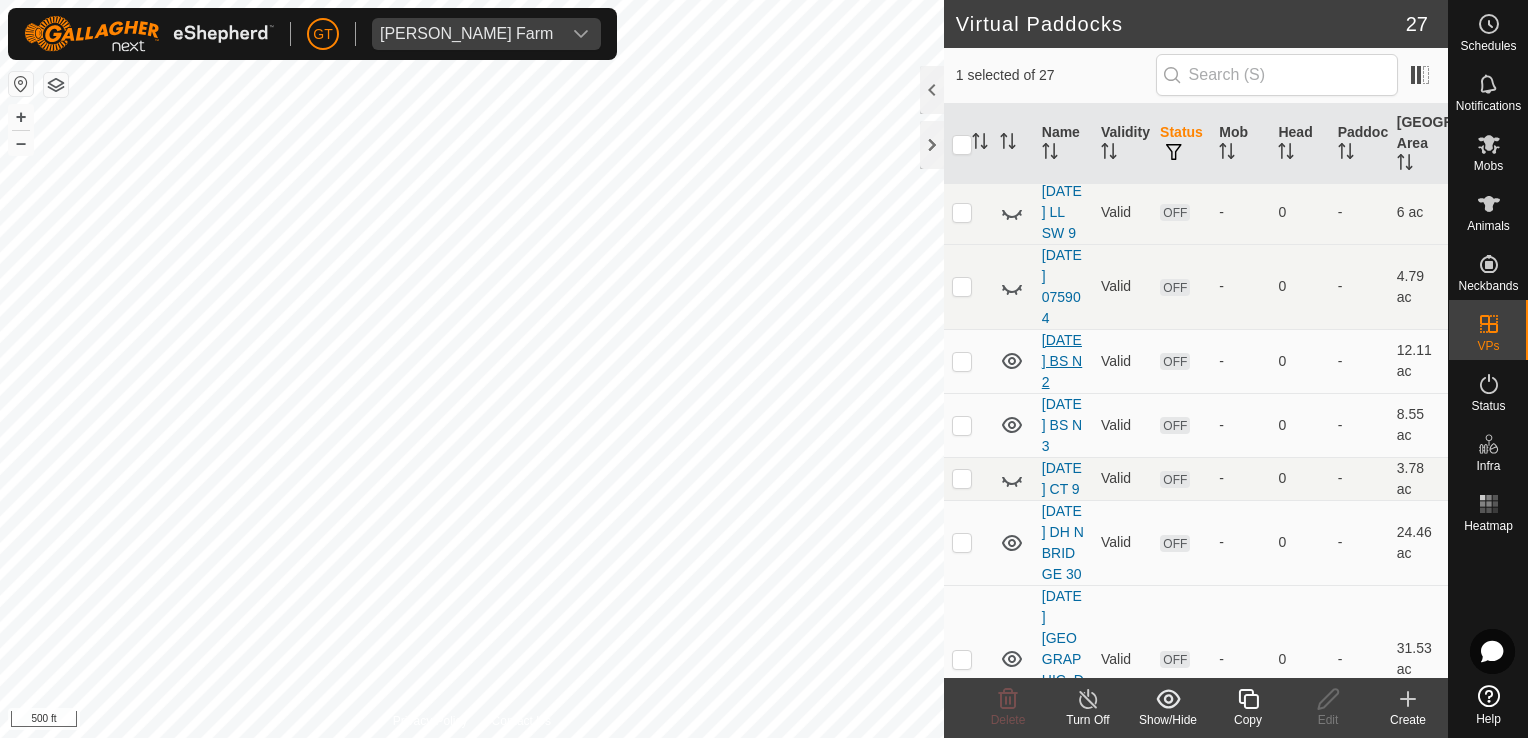 scroll, scrollTop: 900, scrollLeft: 0, axis: vertical 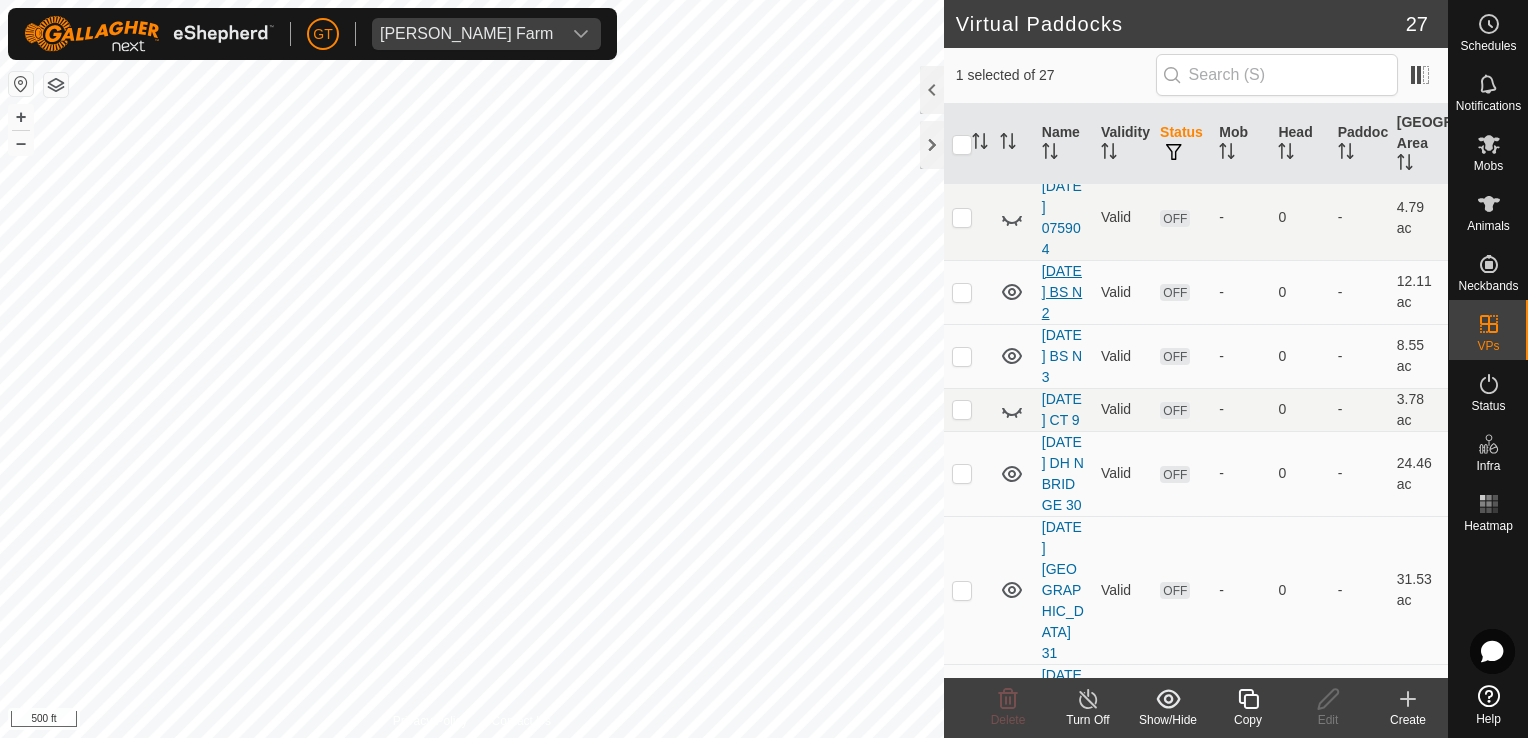 checkbox on "false" 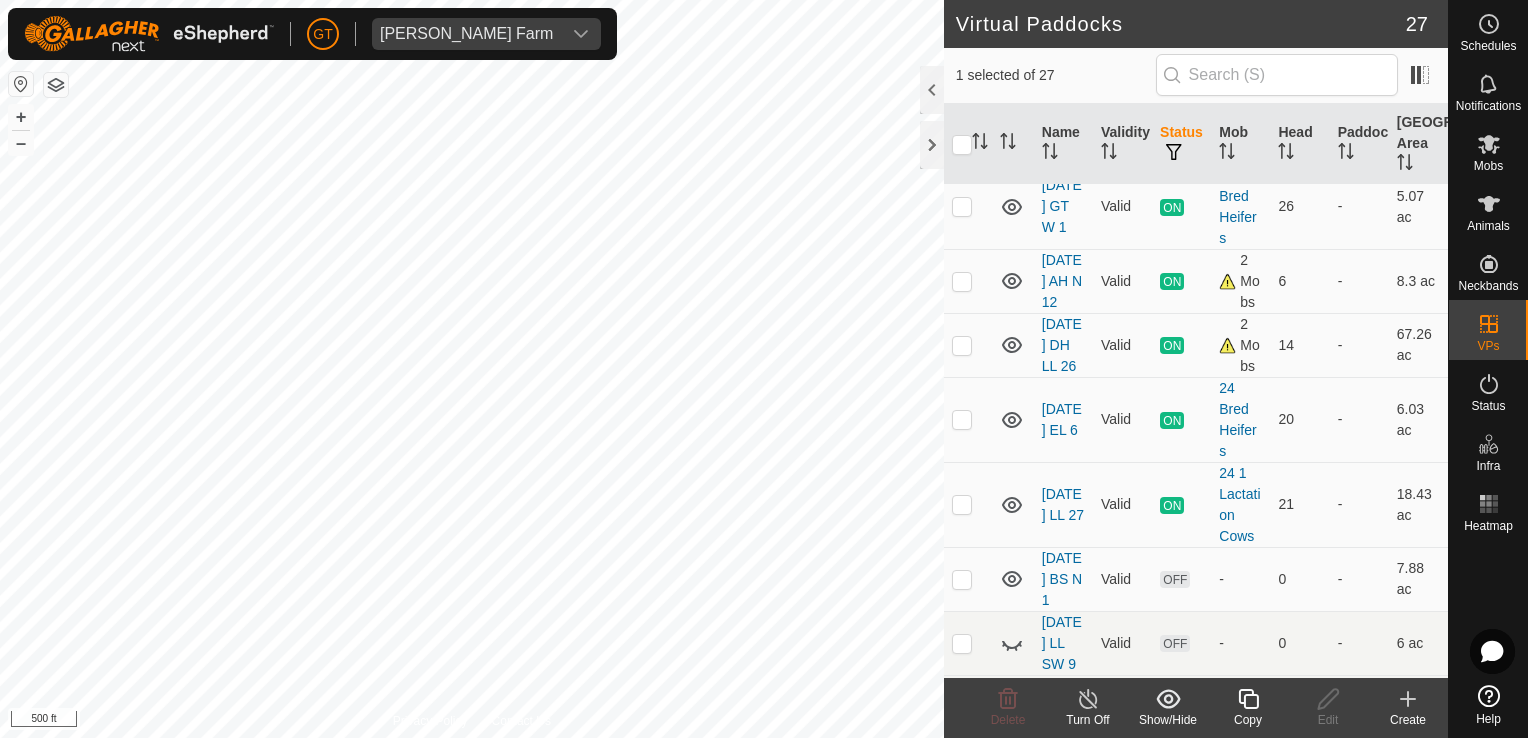 scroll, scrollTop: 0, scrollLeft: 0, axis: both 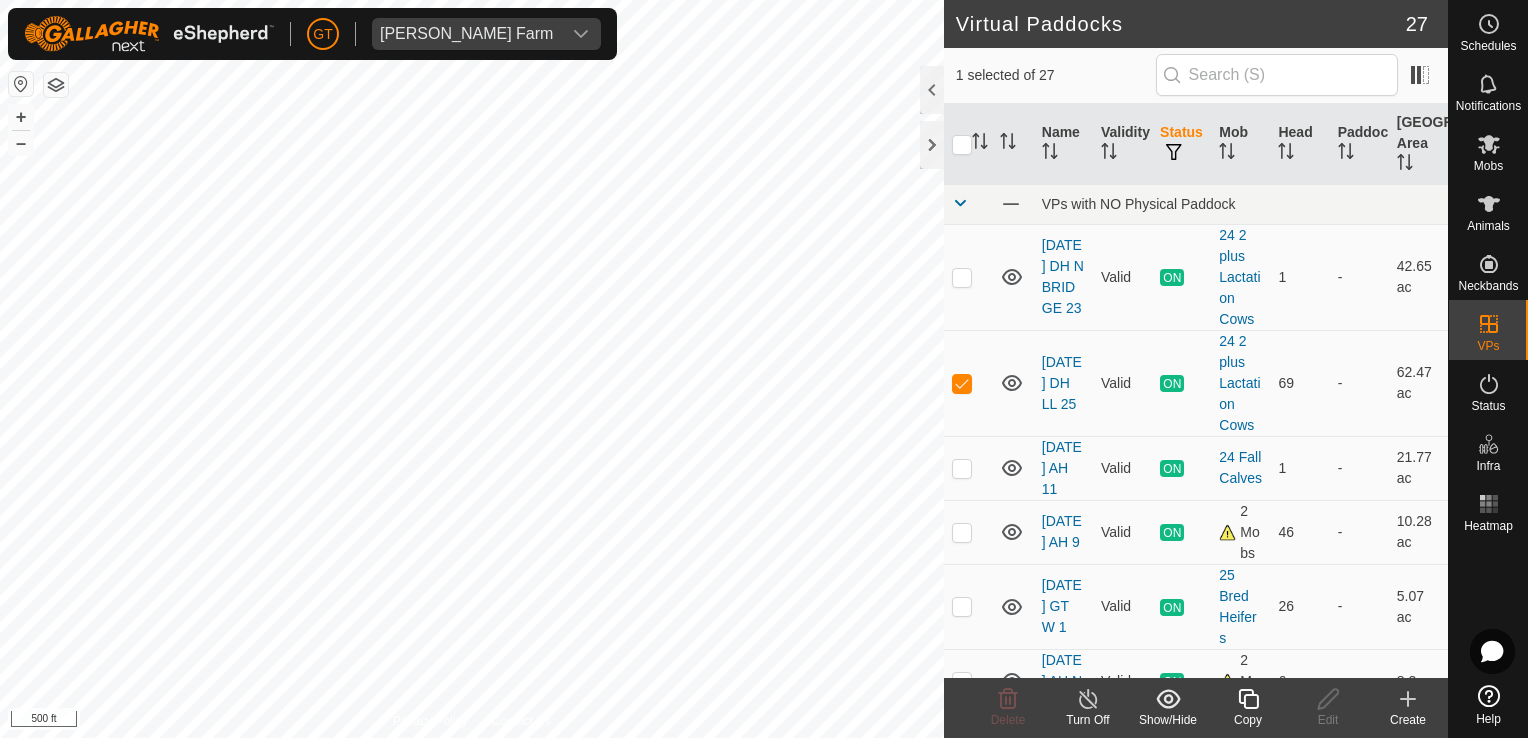 checkbox on "false" 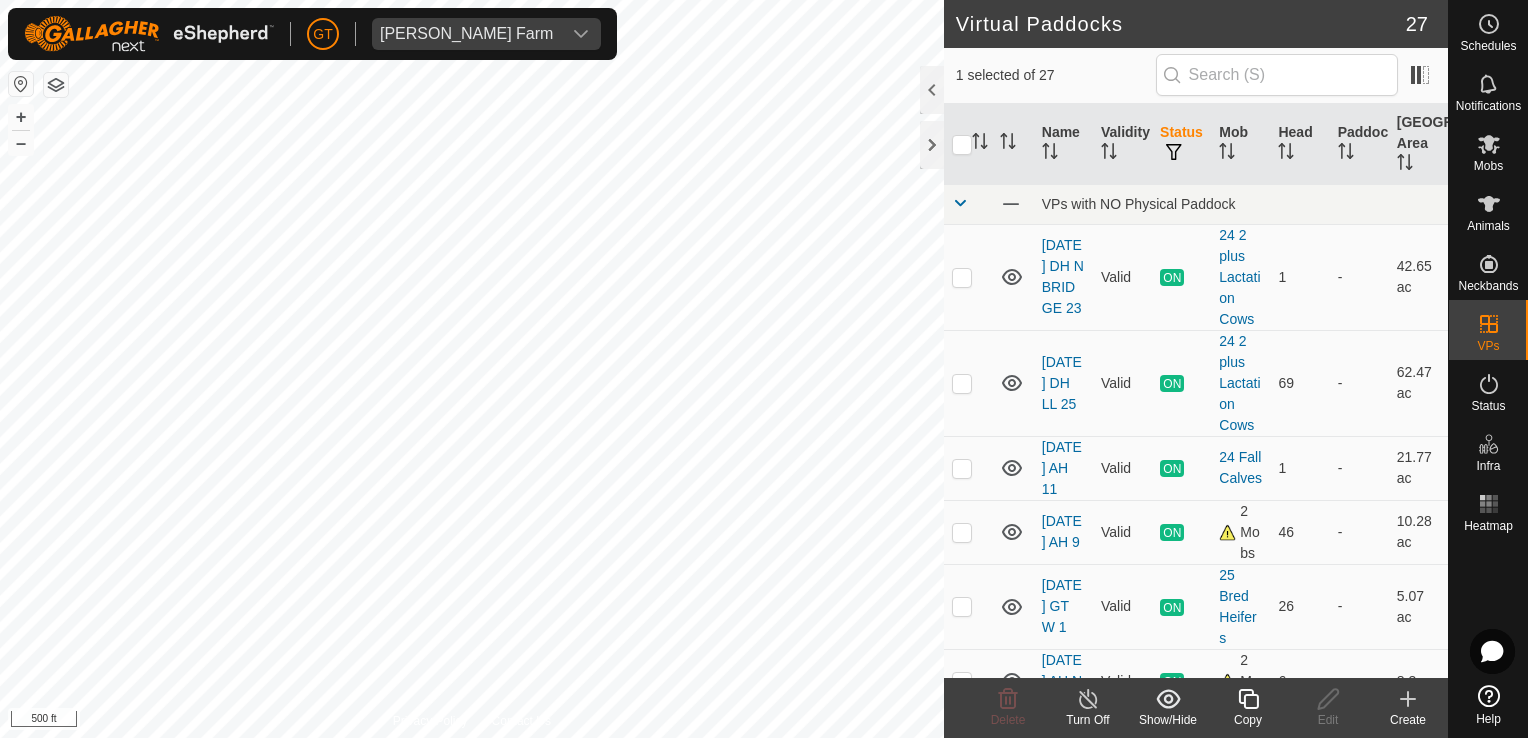 checkbox on "false" 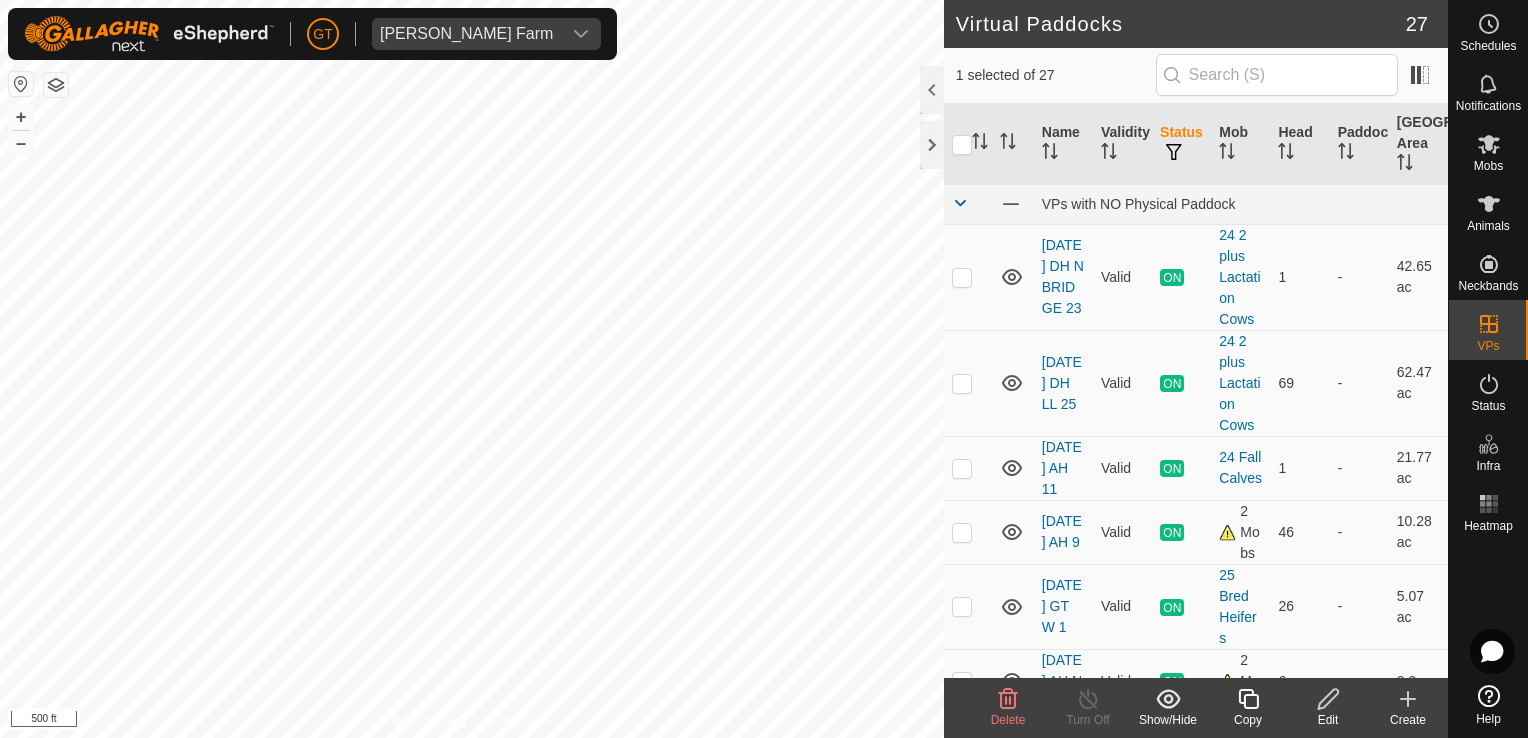 click 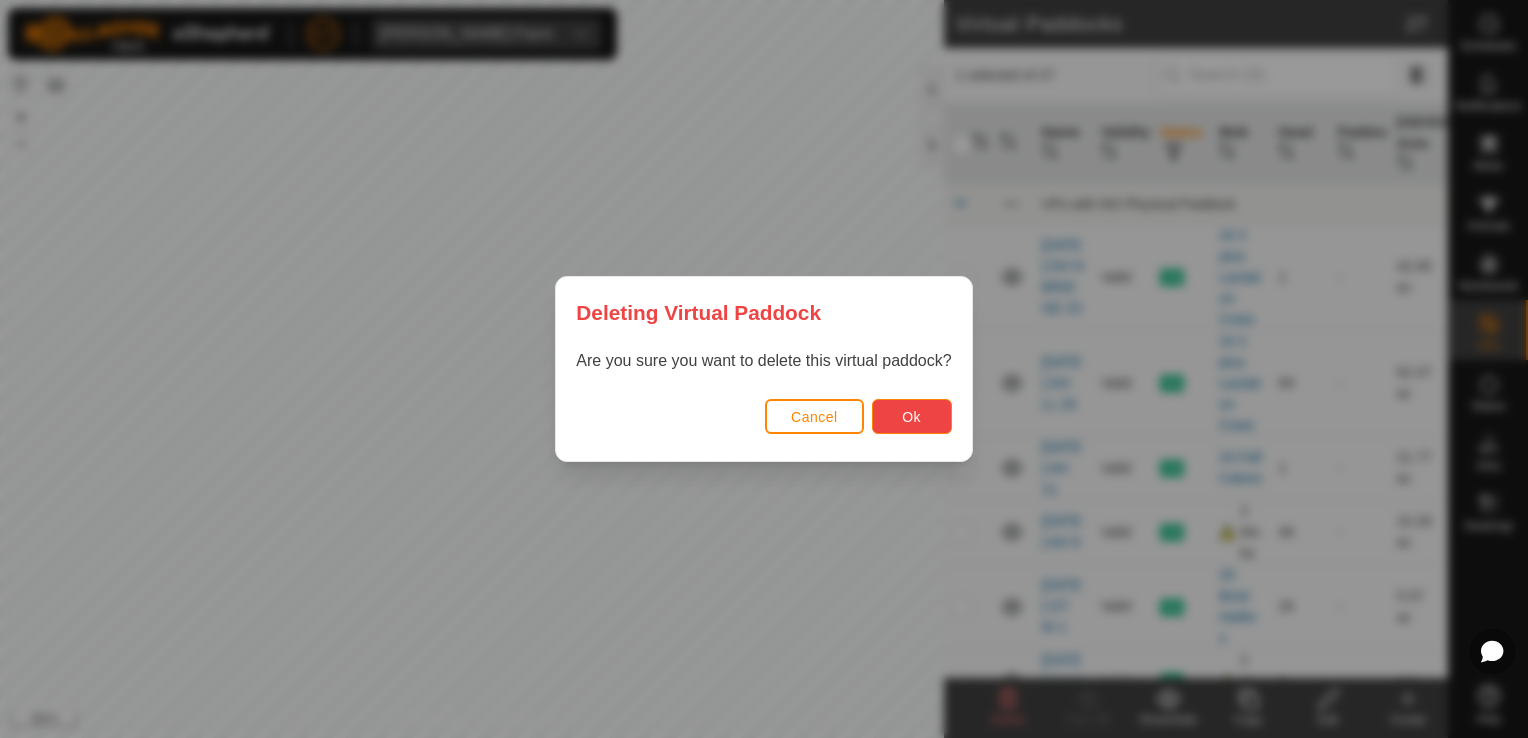 click on "Ok" at bounding box center [911, 417] 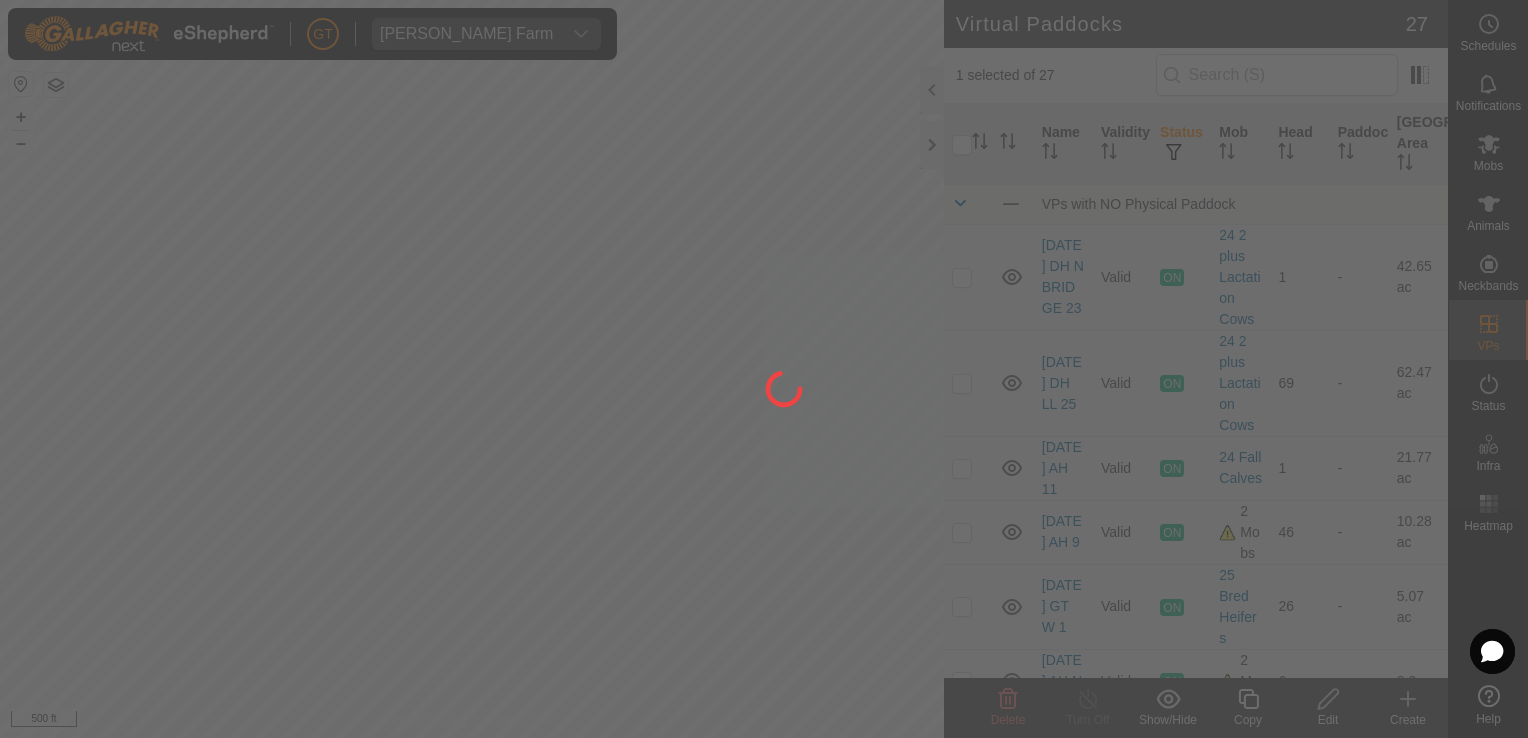 checkbox on "false" 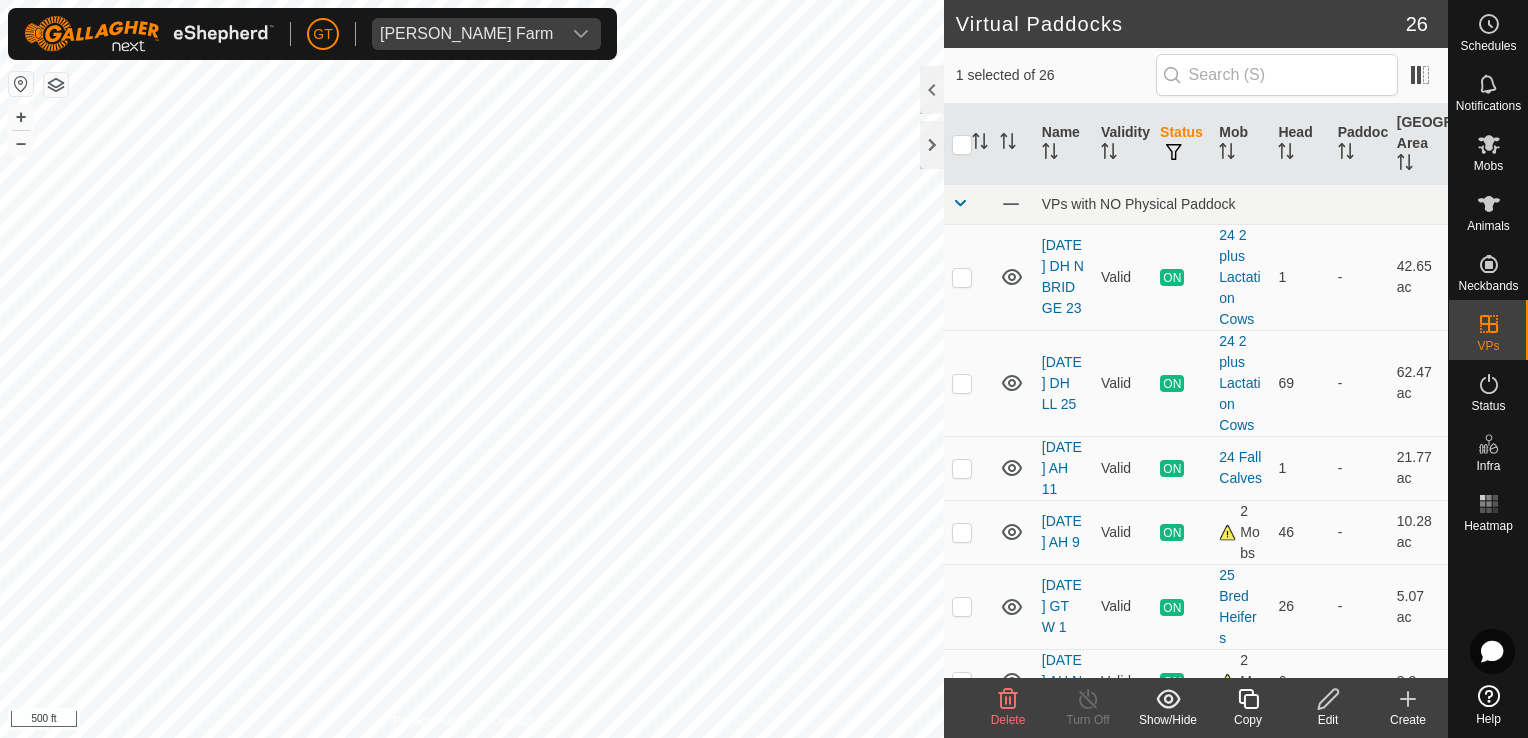 drag, startPoint x: 1008, startPoint y: 695, endPoint x: 1016, endPoint y: 684, distance: 13.601471 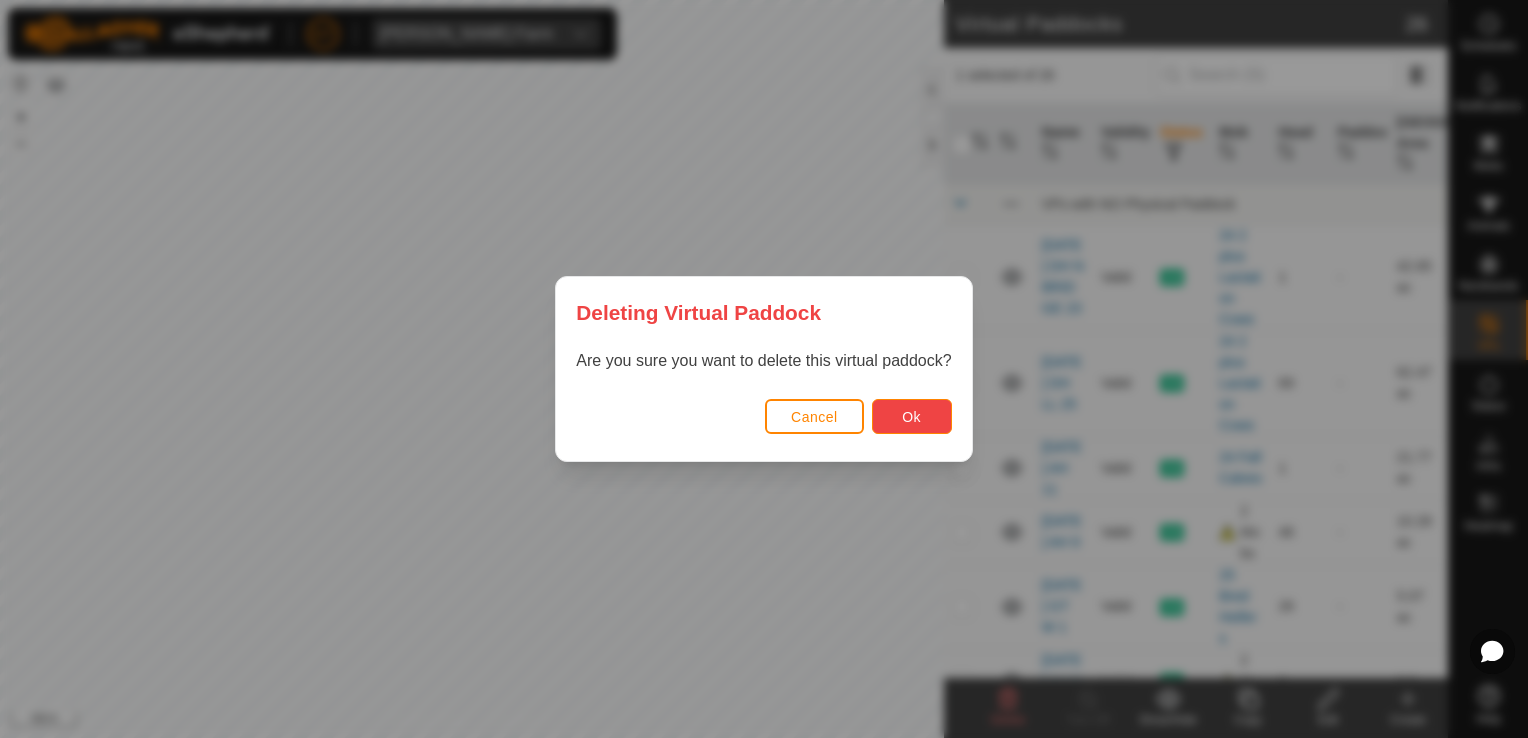 click on "Ok" at bounding box center (912, 416) 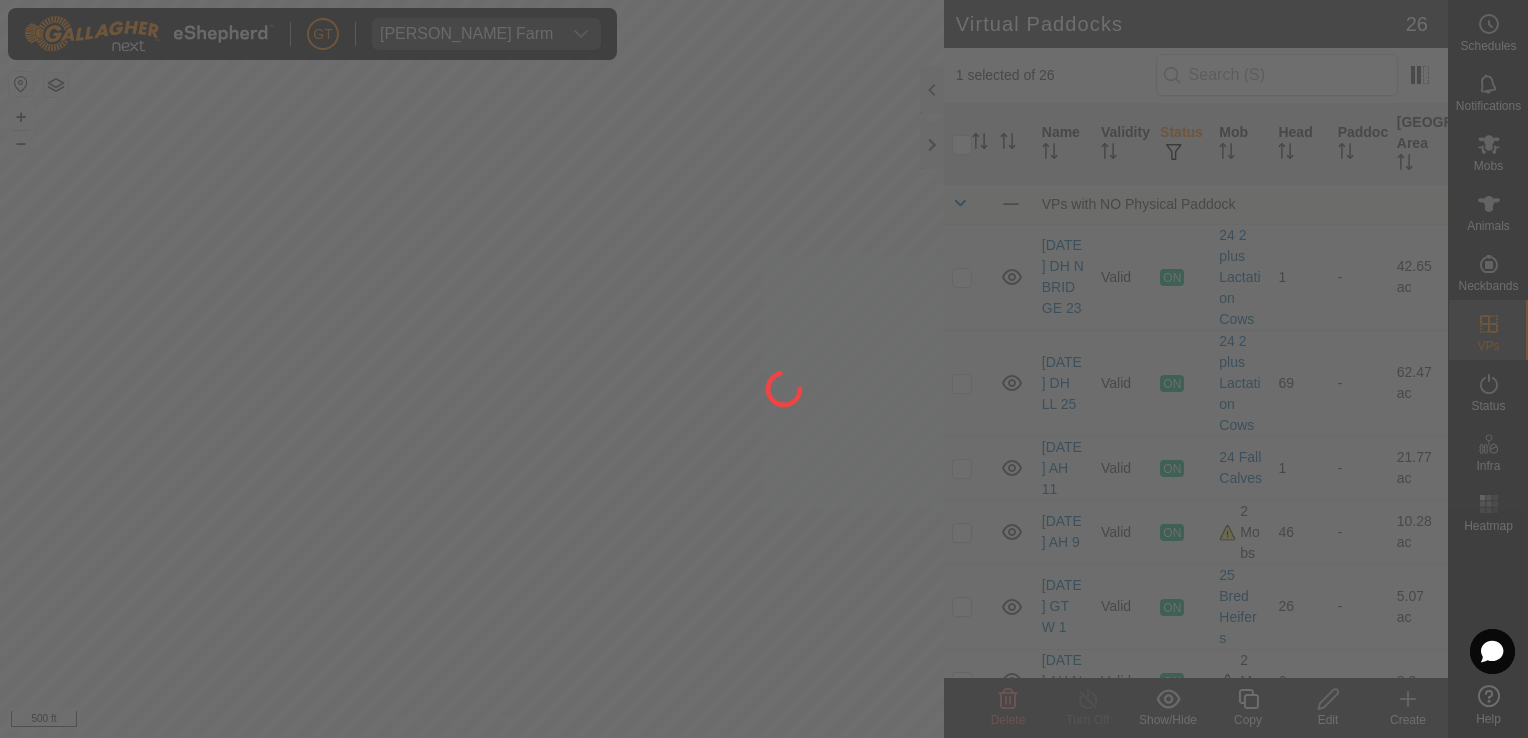 checkbox on "false" 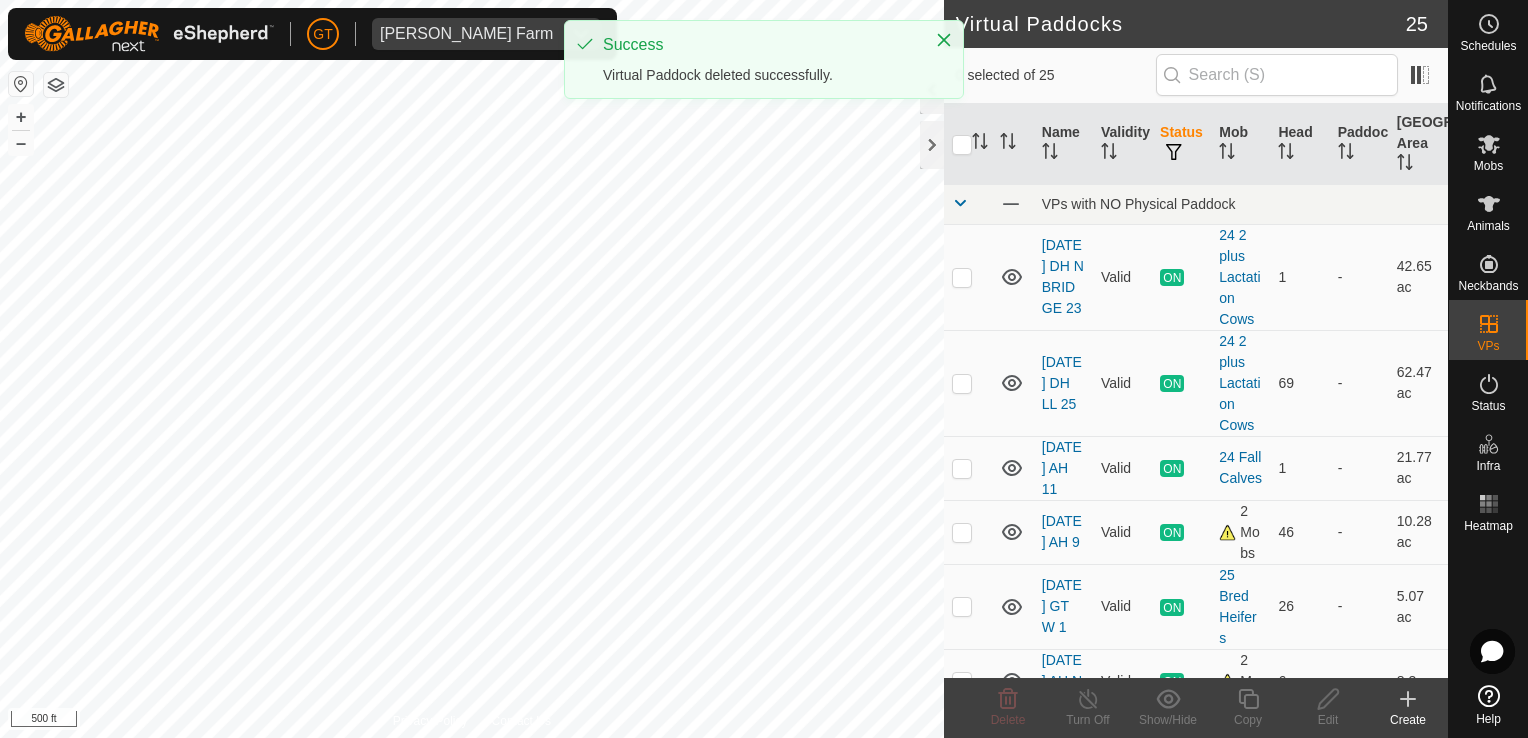 checkbox on "true" 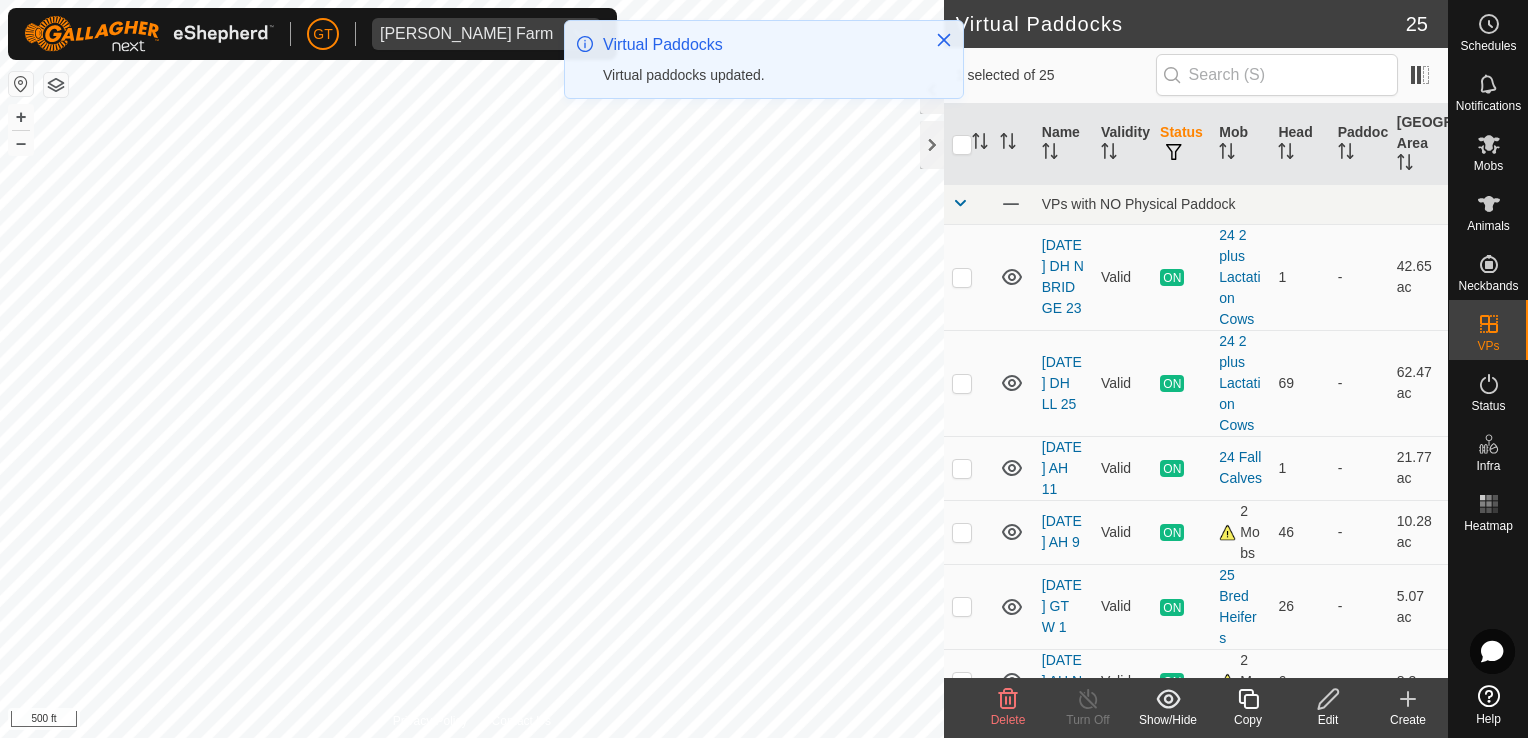 click 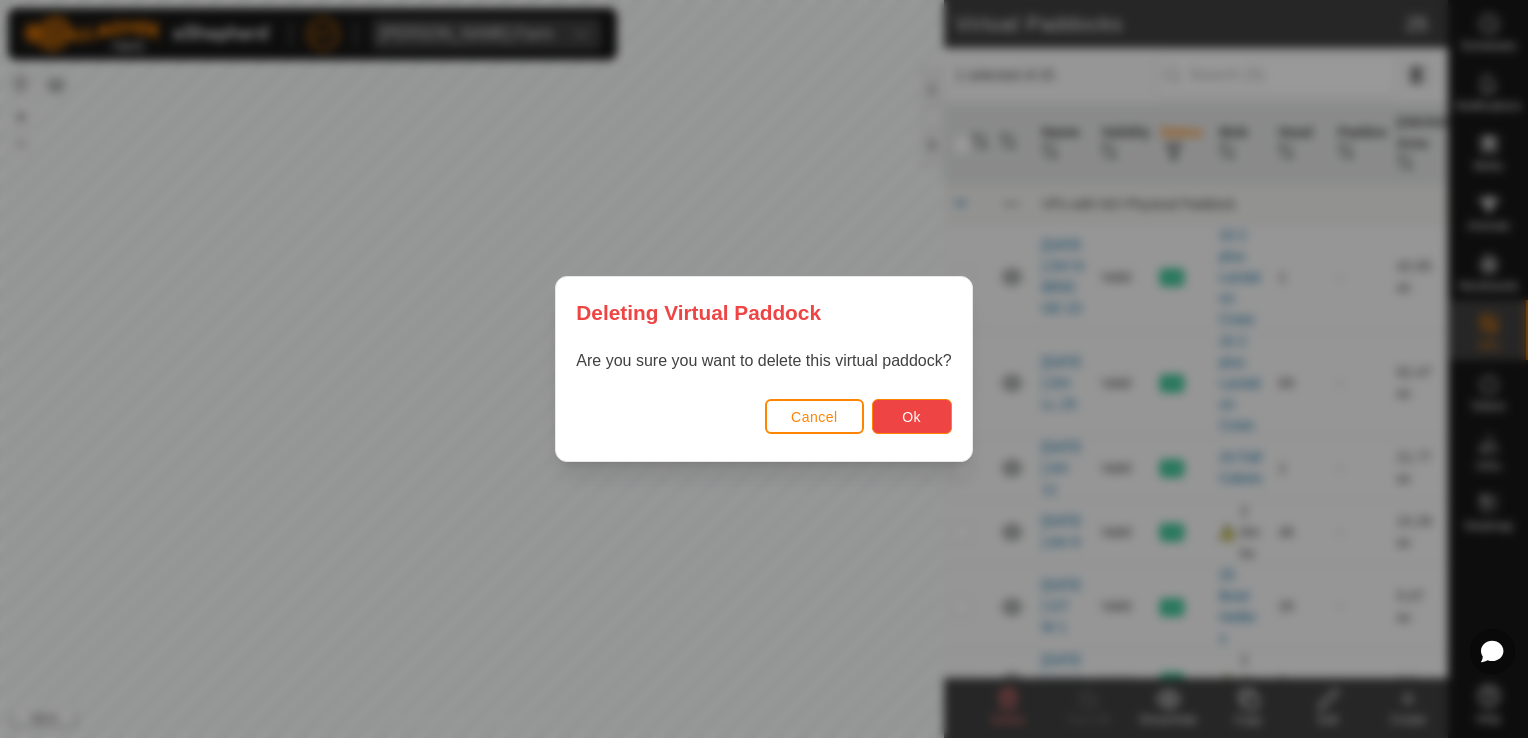 click on "Ok" at bounding box center [911, 417] 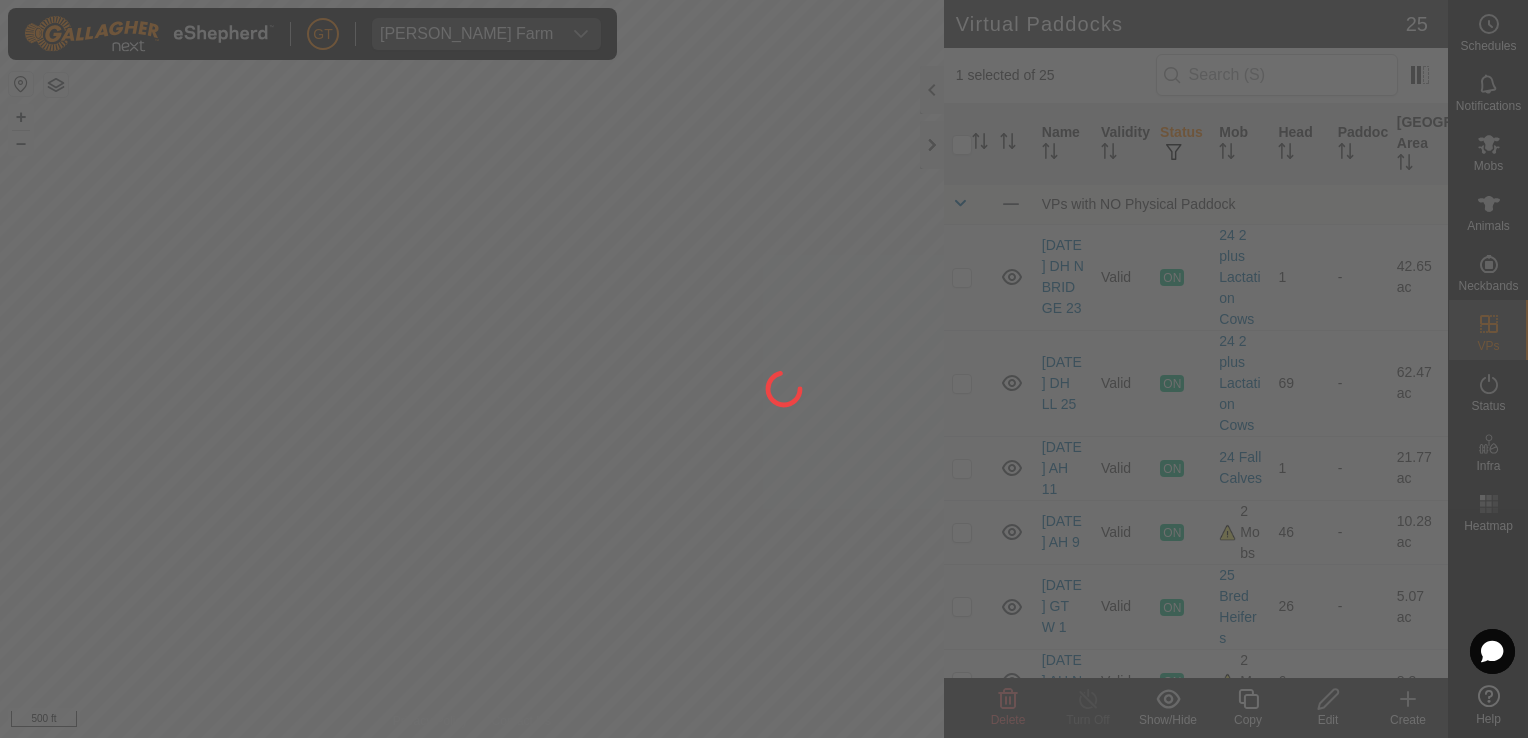 checkbox on "false" 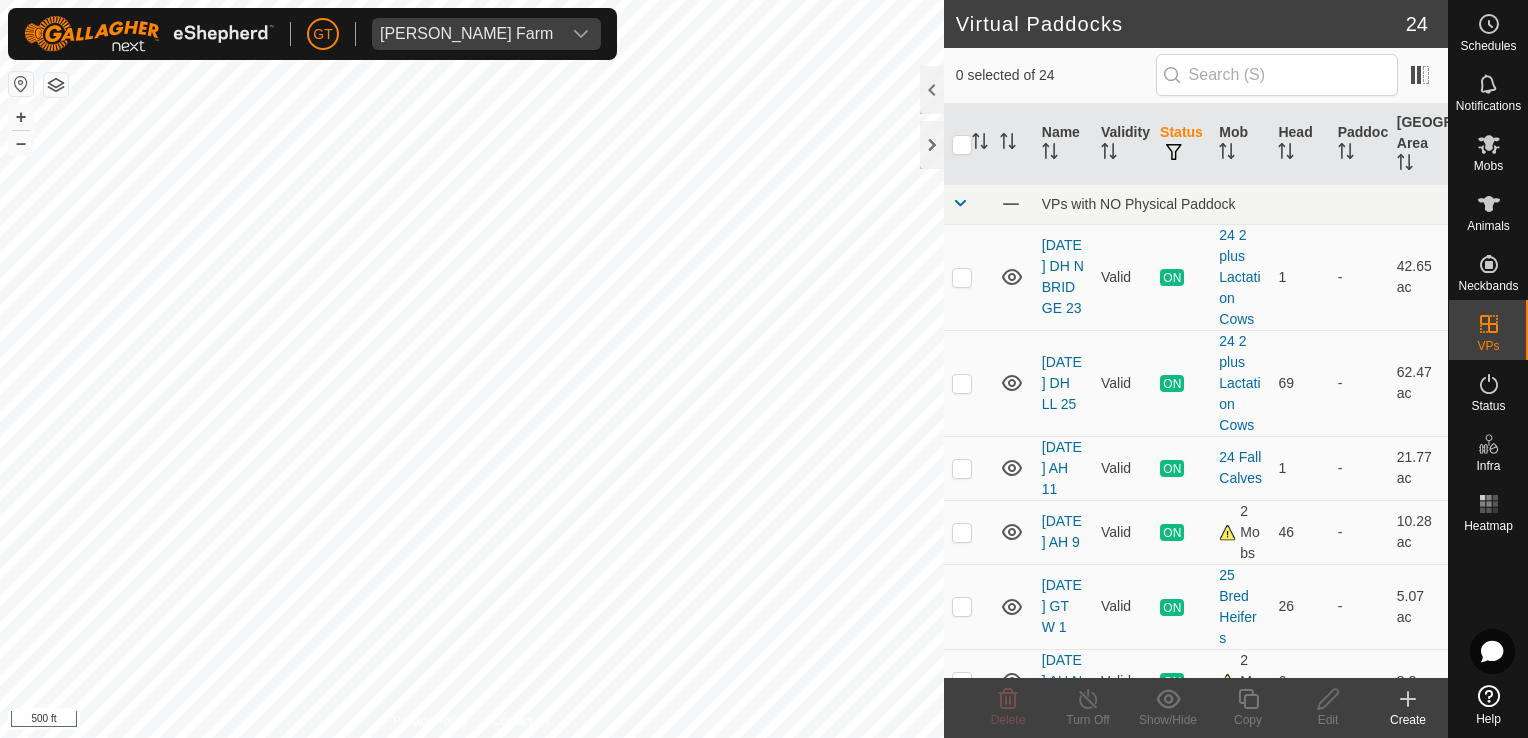 checkbox on "true" 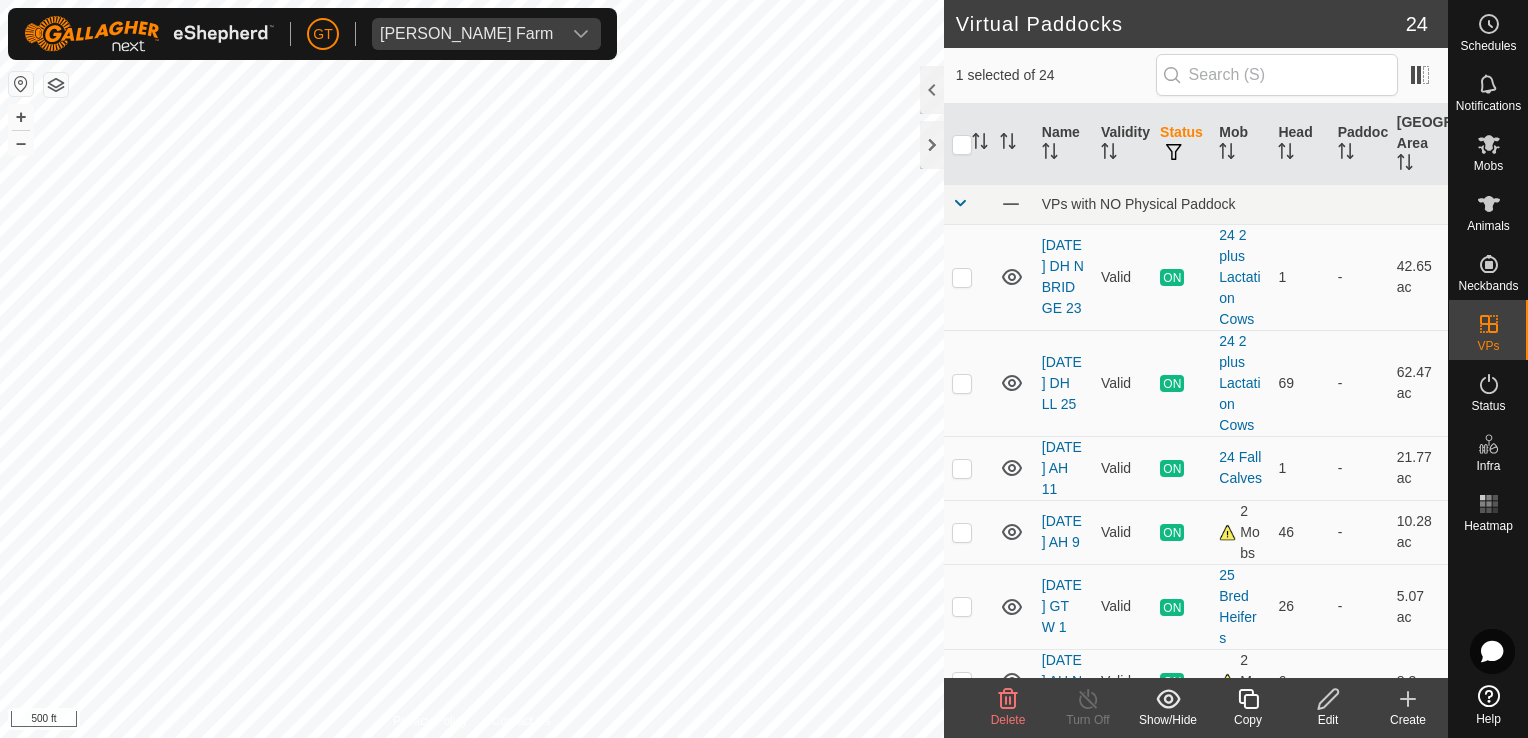 click 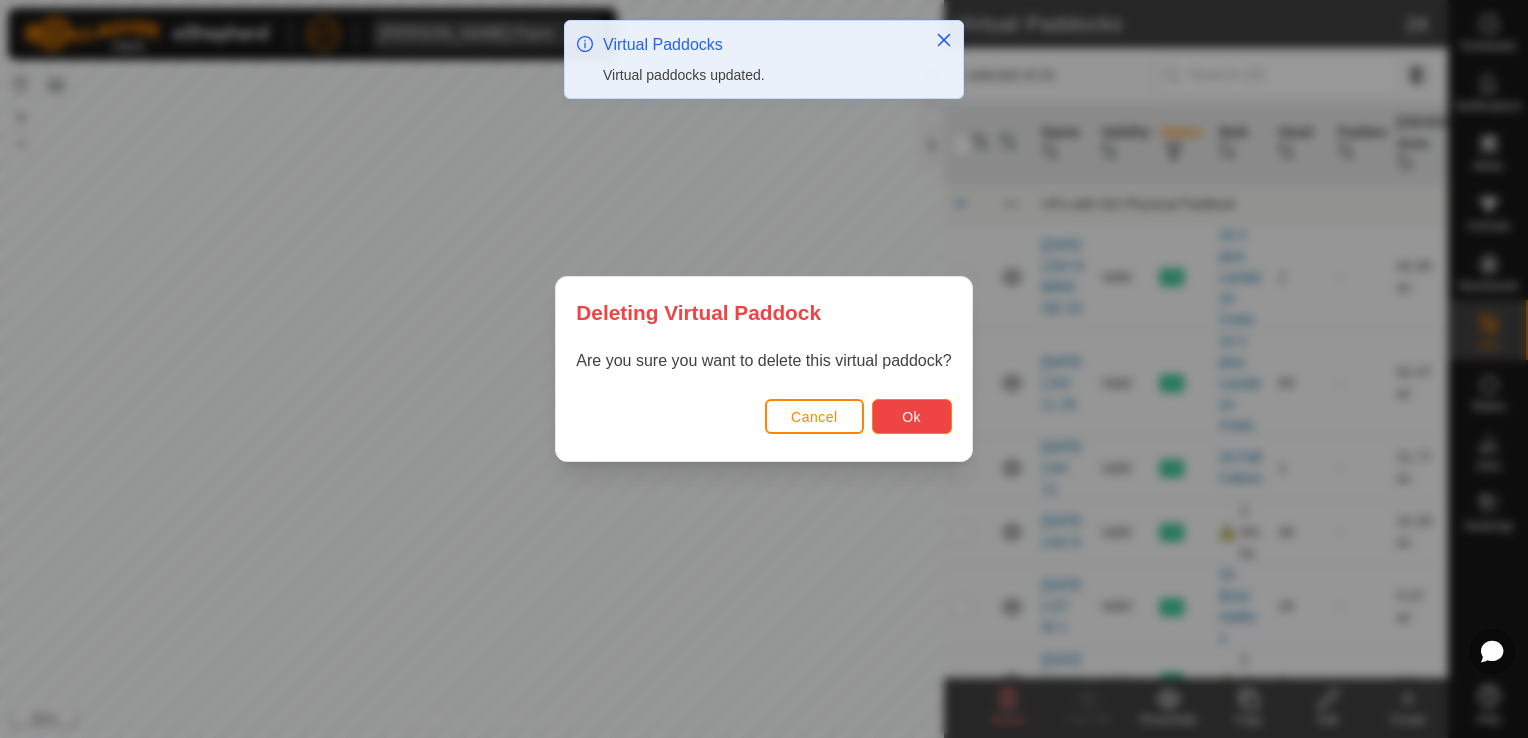 click on "Ok" at bounding box center (911, 417) 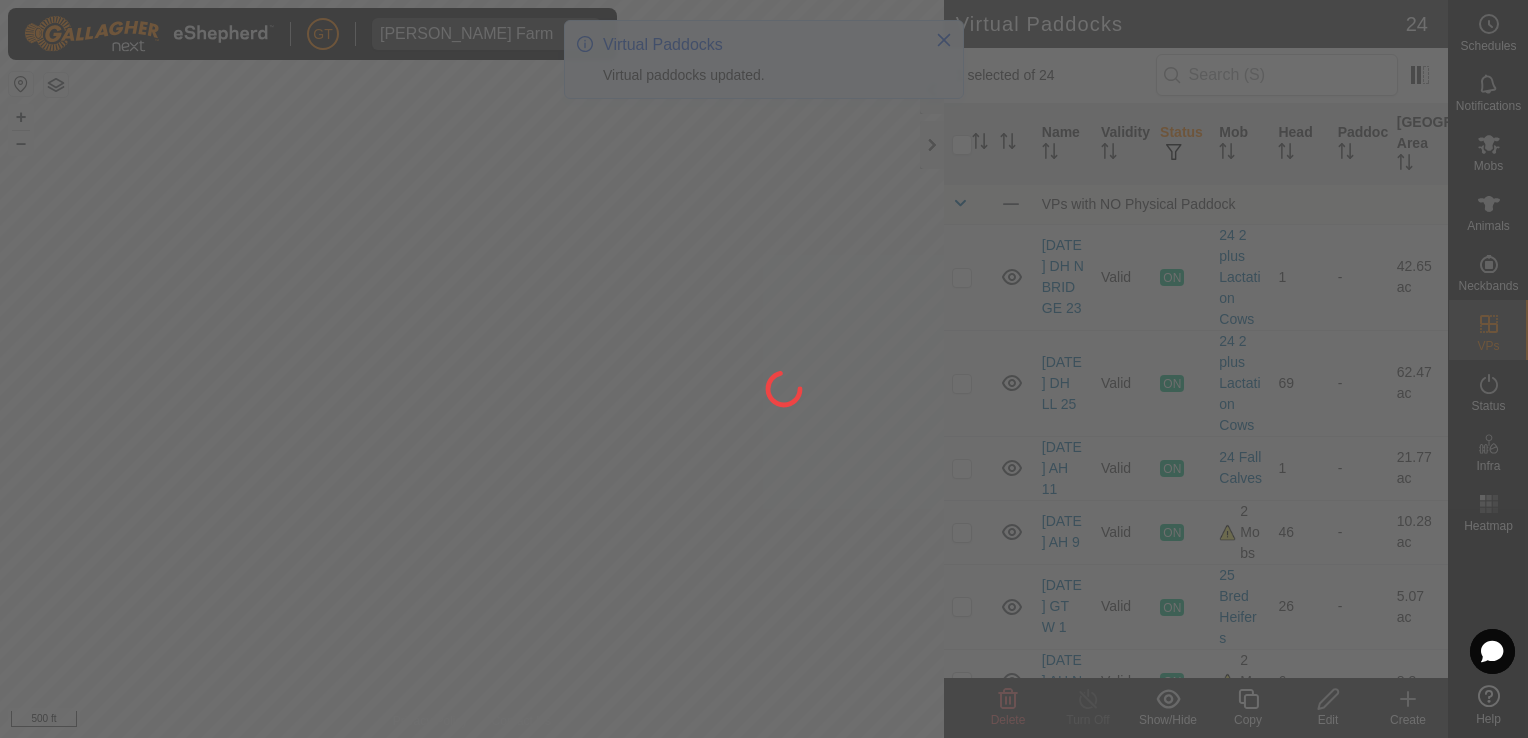 checkbox on "false" 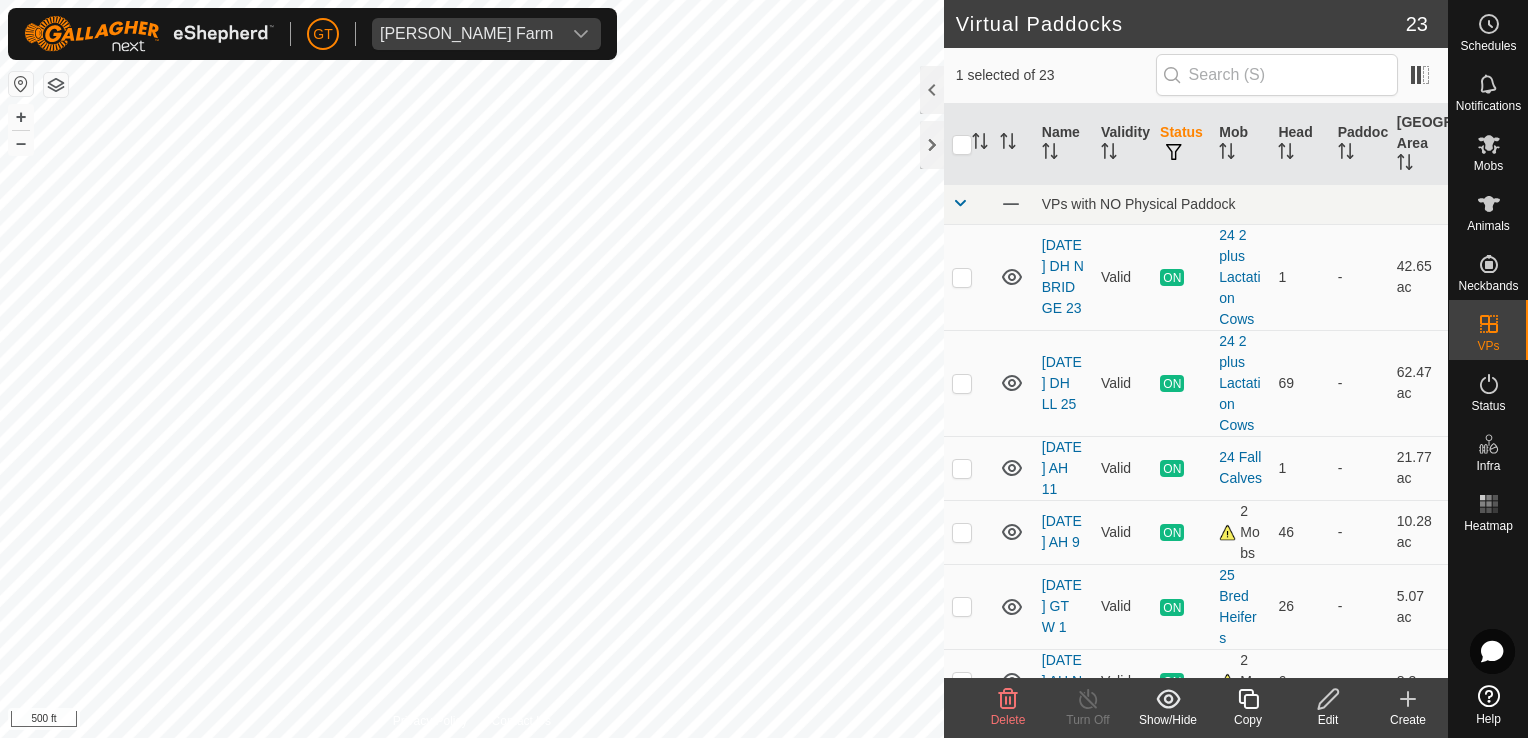 click 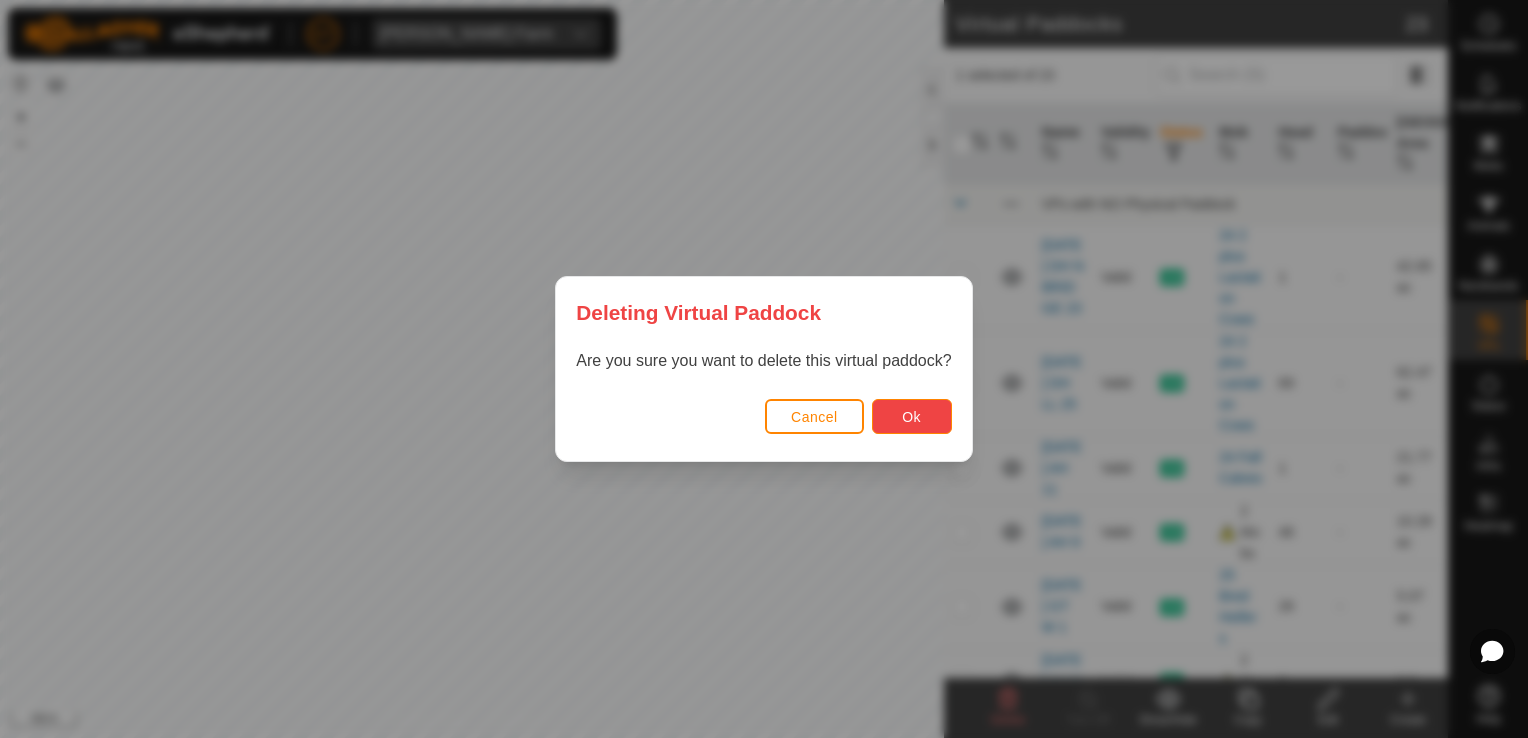 click on "Ok" at bounding box center (911, 417) 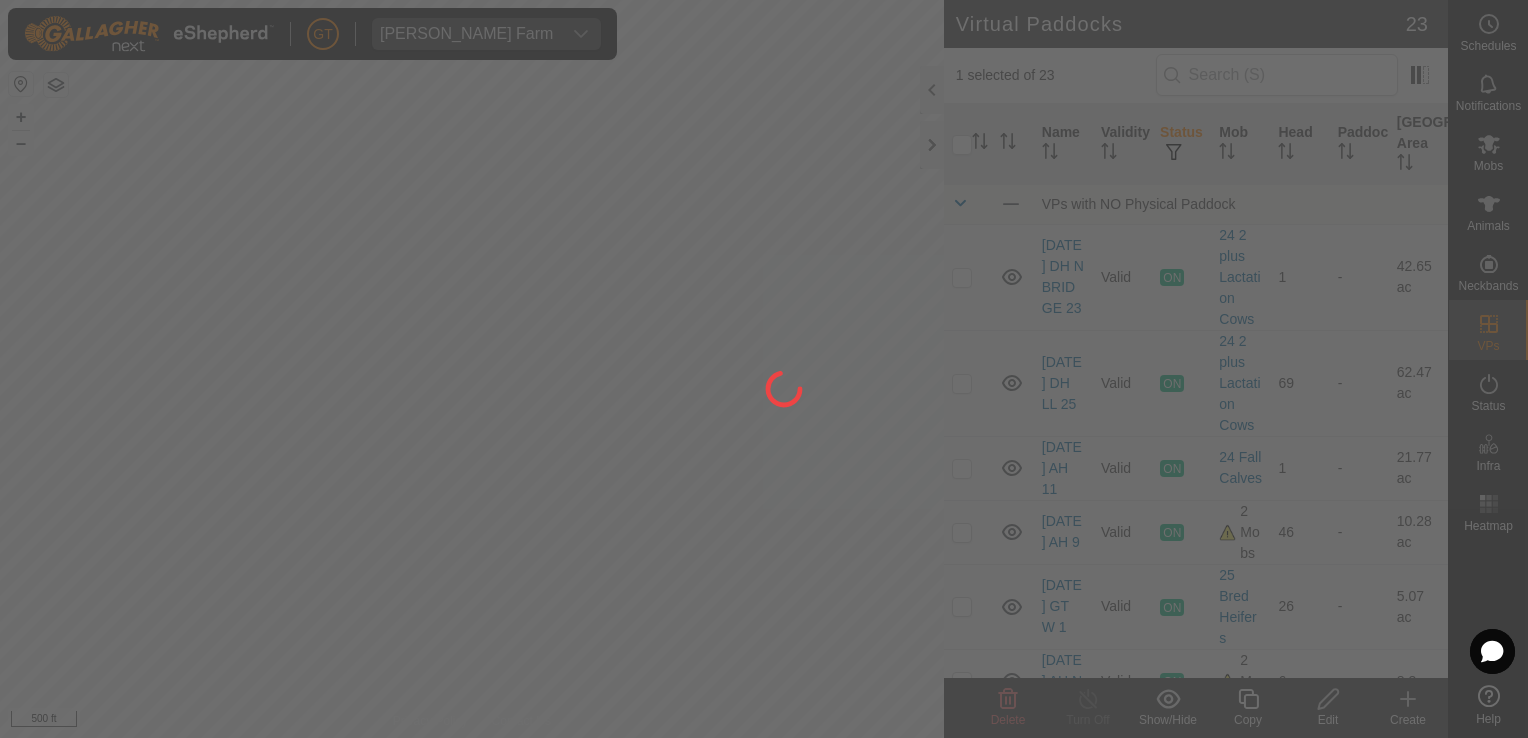 checkbox on "false" 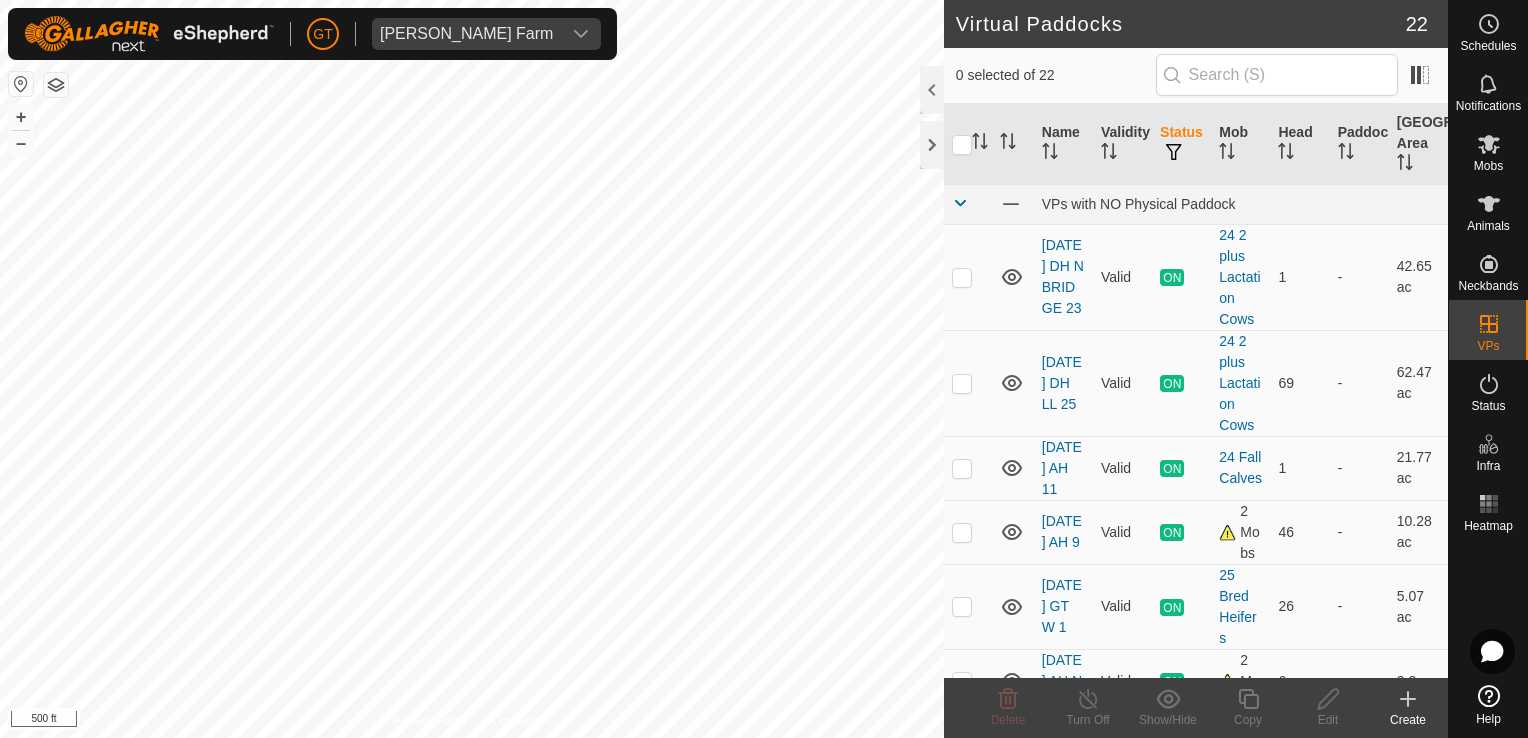 checkbox on "true" 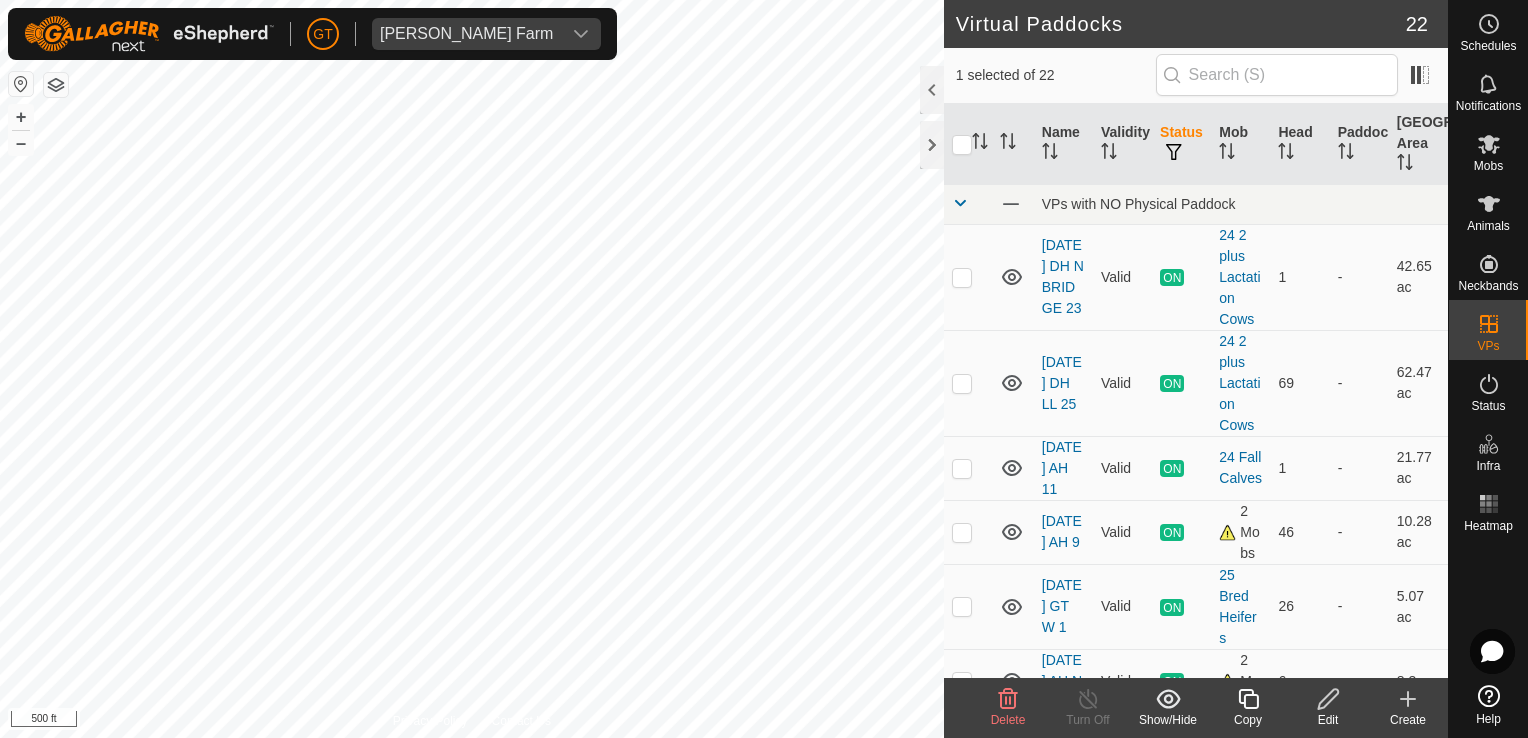 click 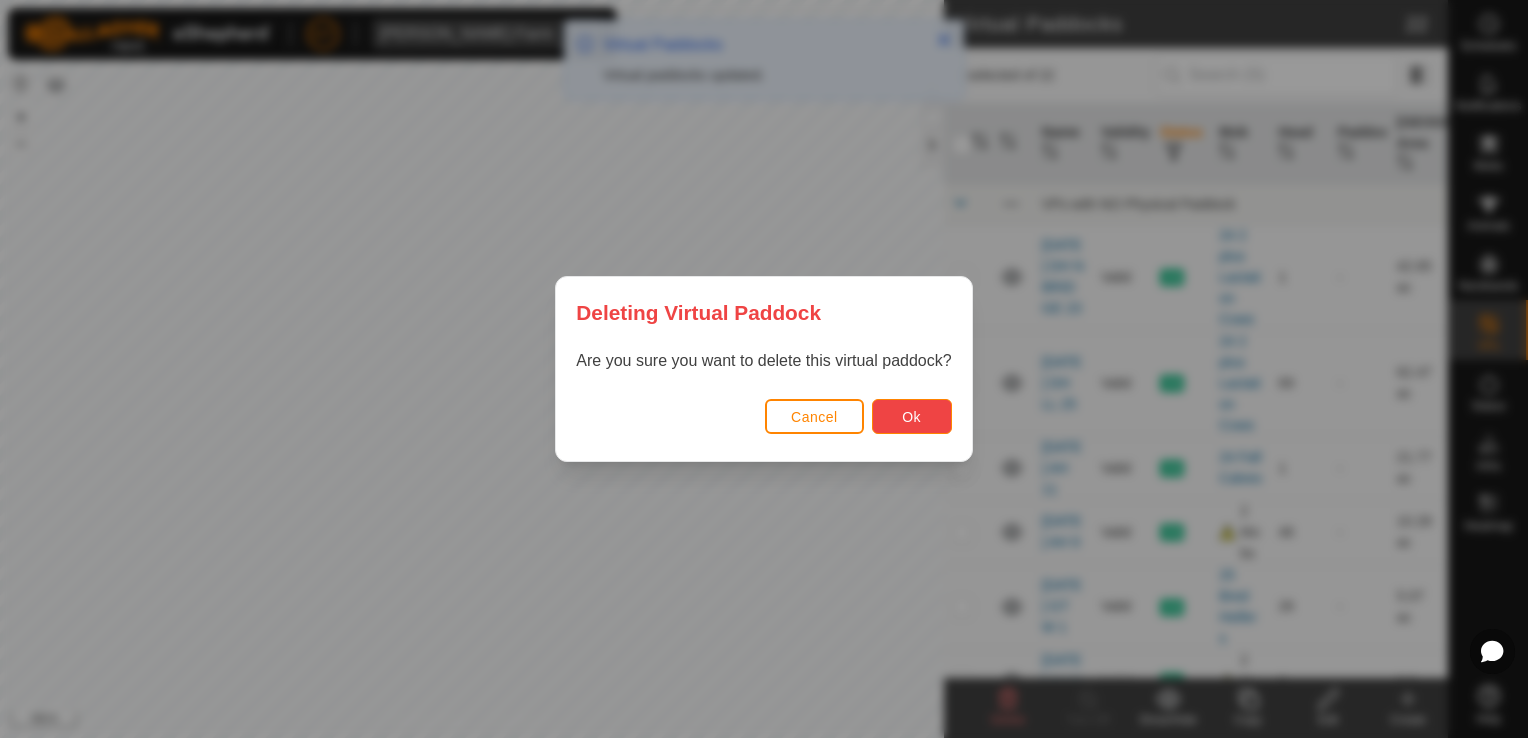 click on "Ok" at bounding box center (911, 417) 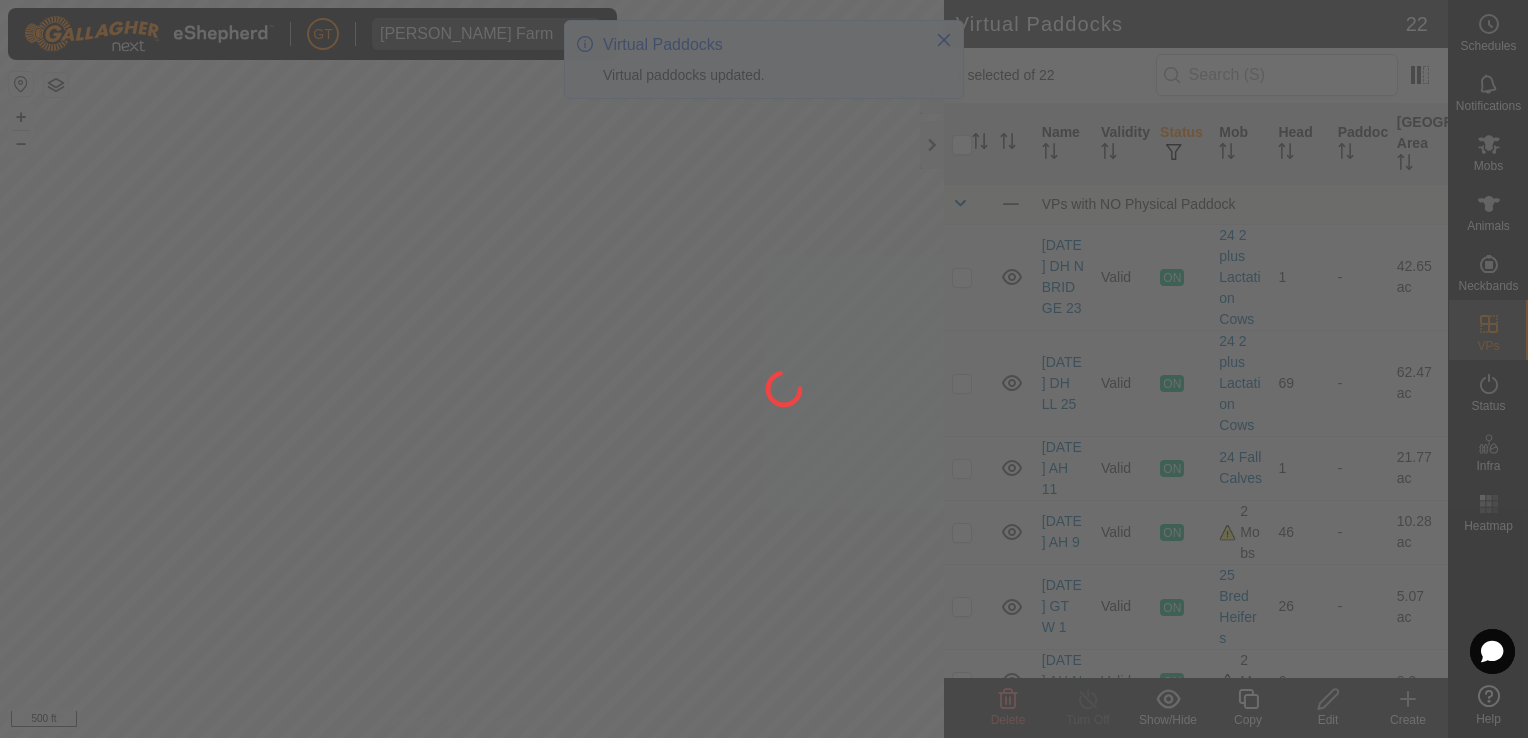 checkbox on "false" 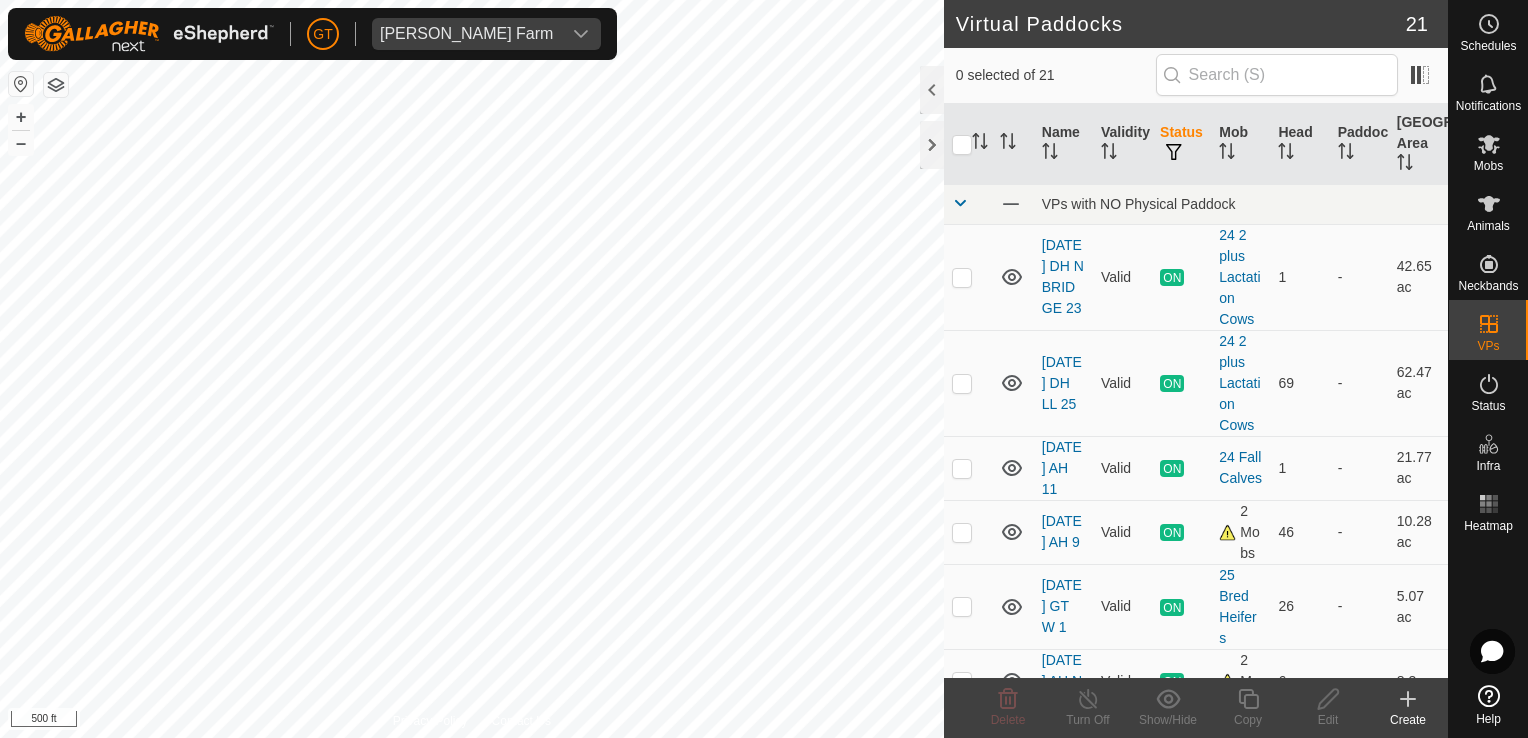 checkbox on "true" 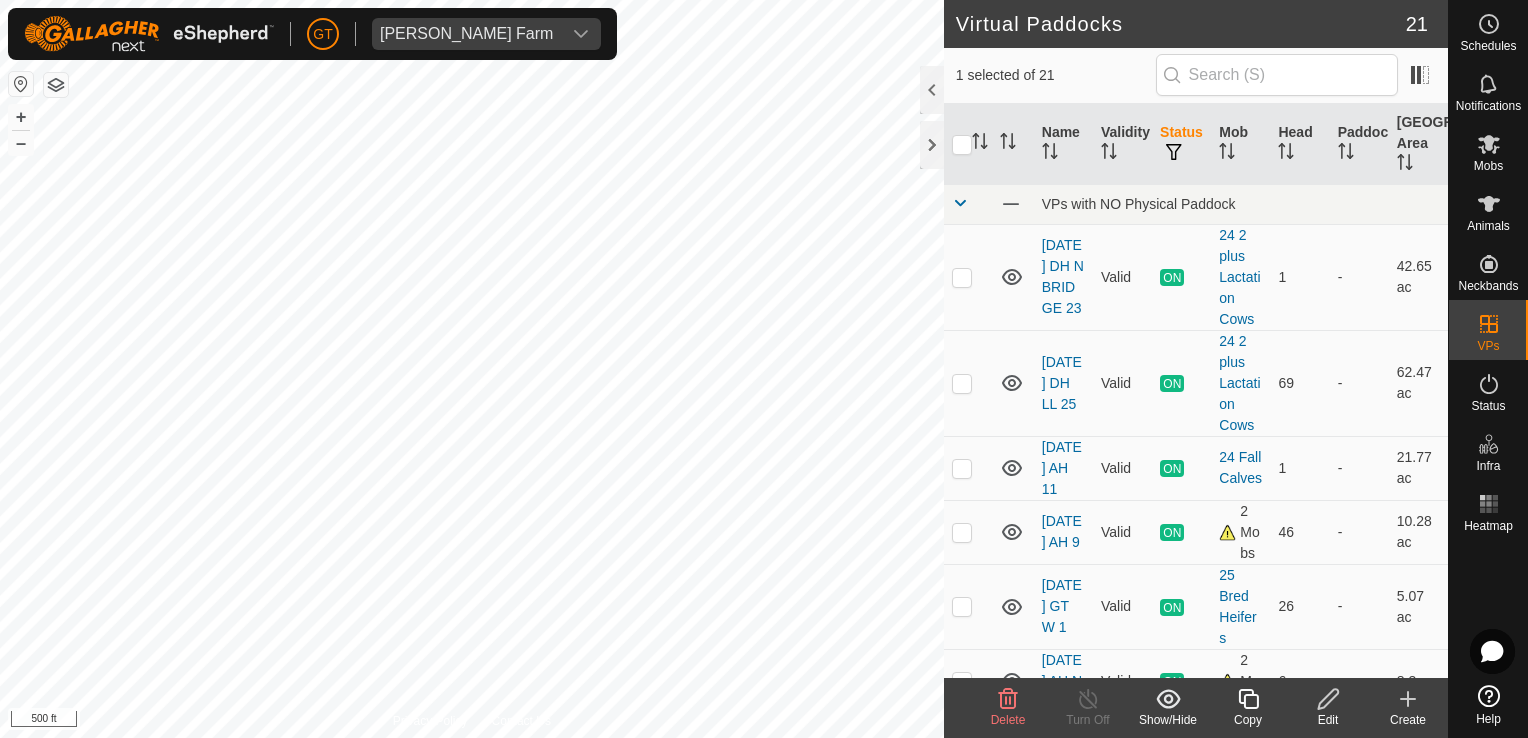 click 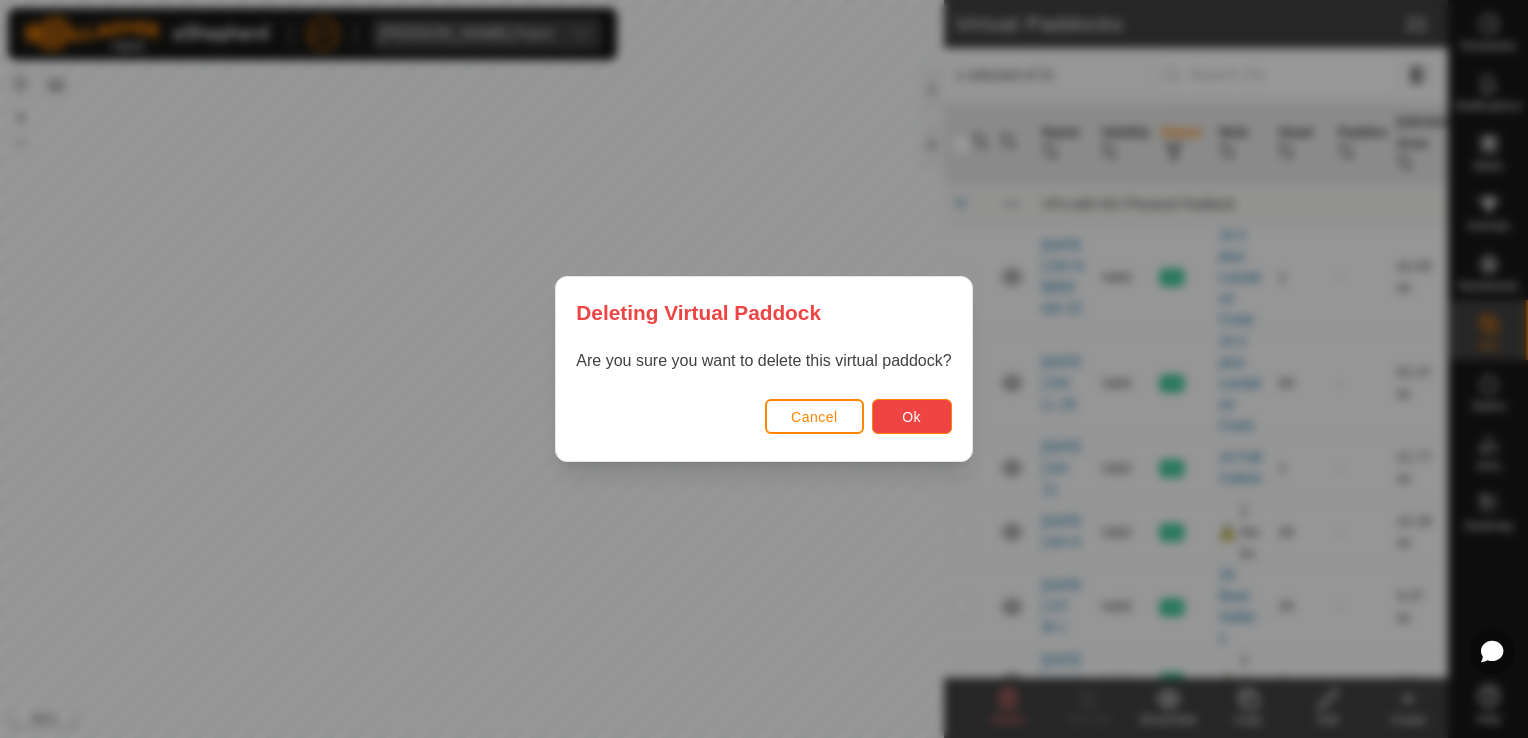 click on "Ok" at bounding box center (911, 417) 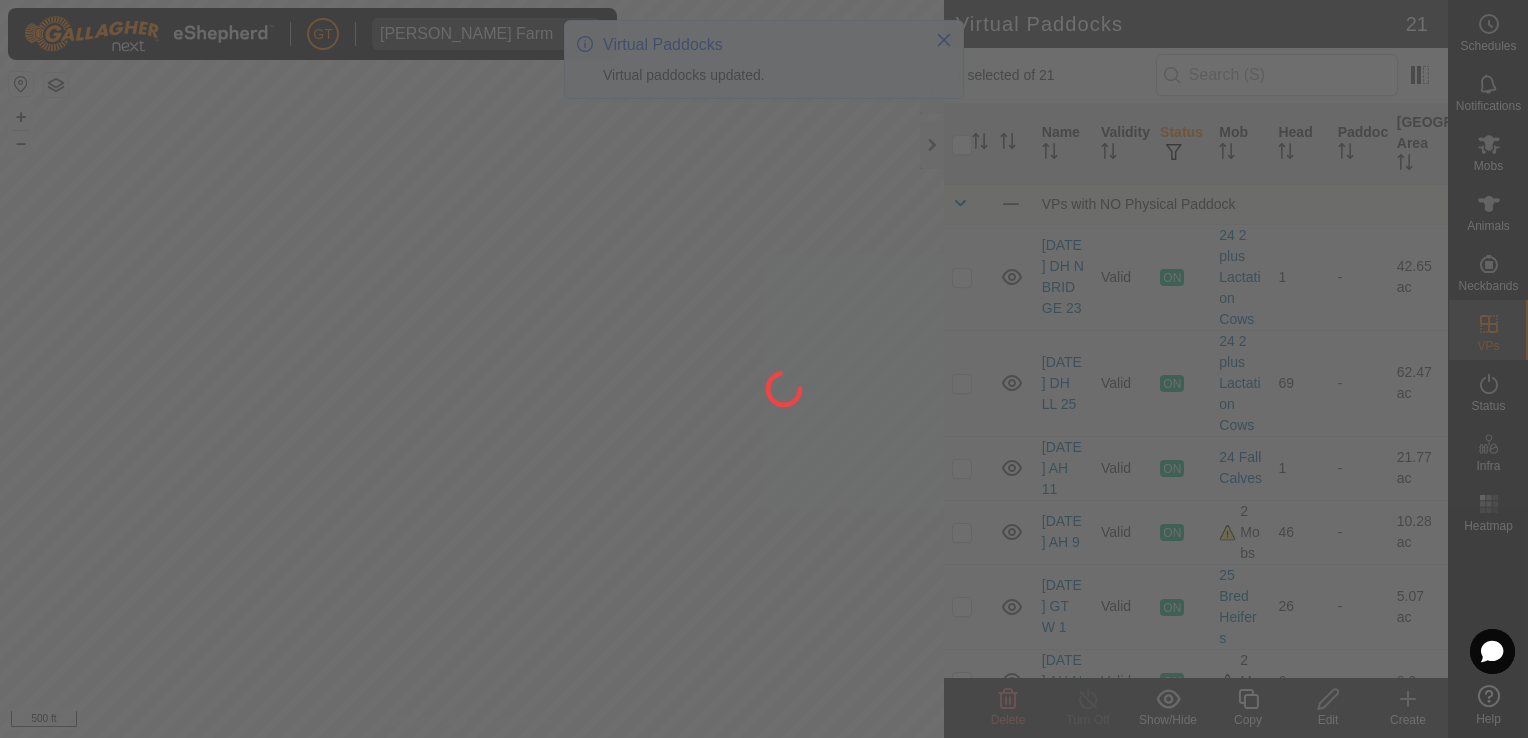 checkbox on "false" 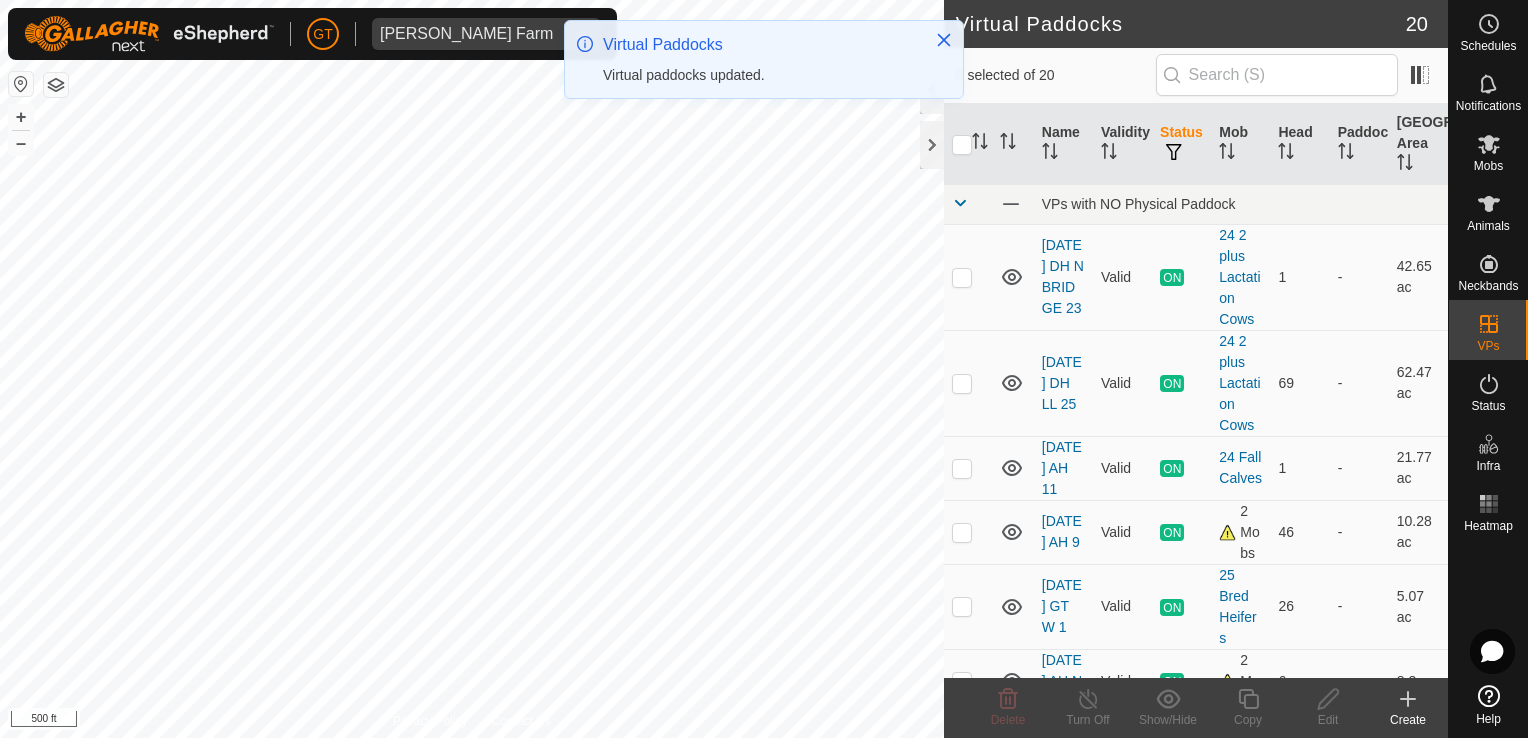 checkbox on "true" 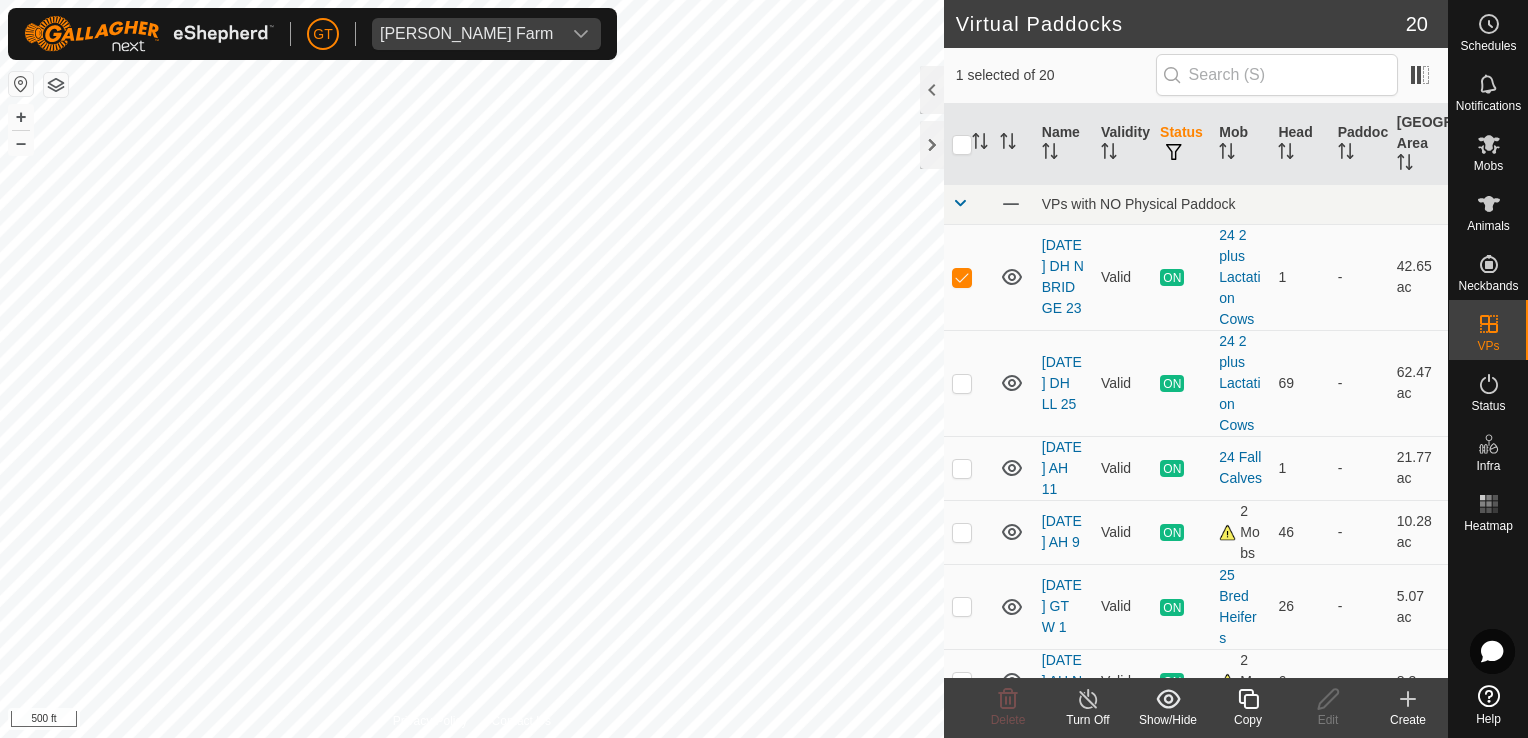 click 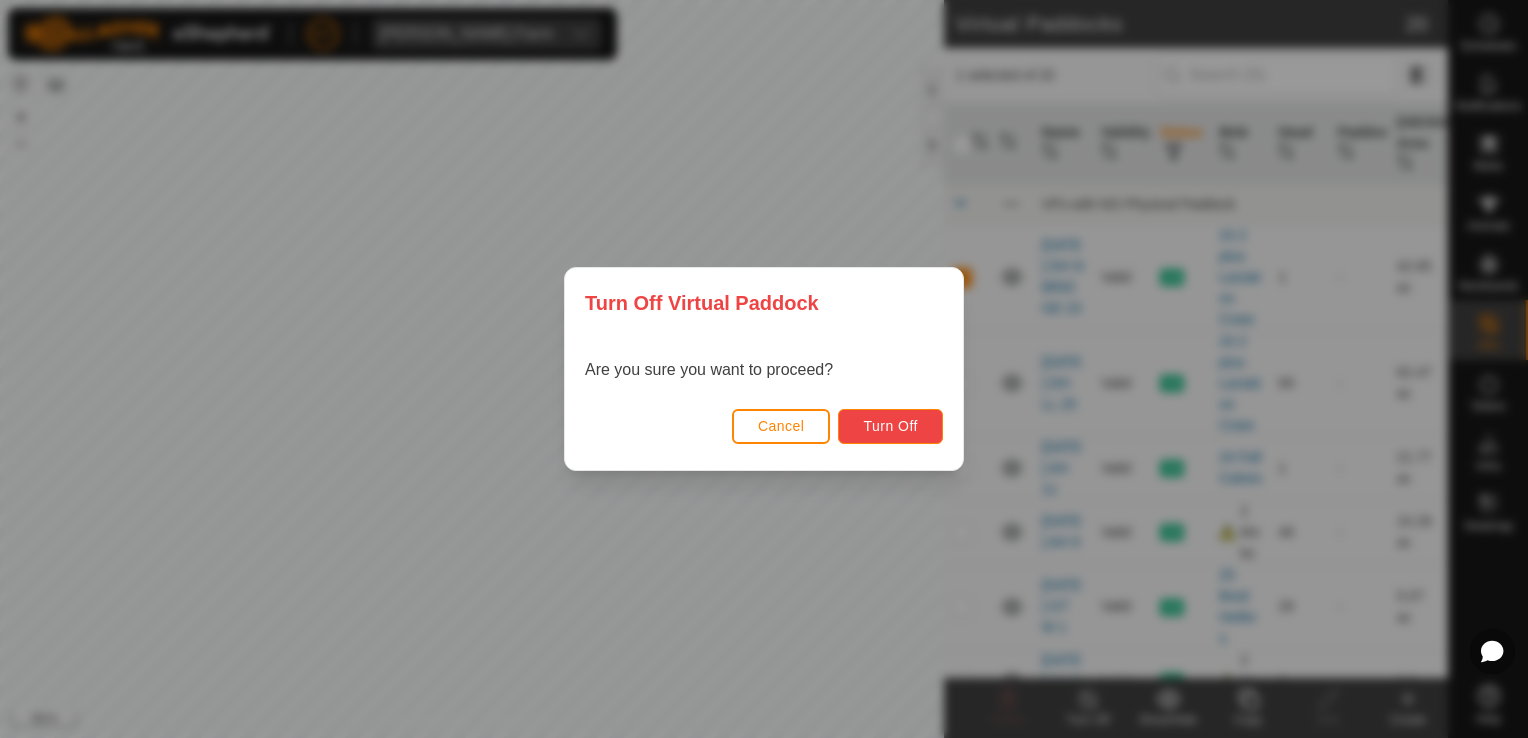 click on "Turn Off" at bounding box center (890, 426) 